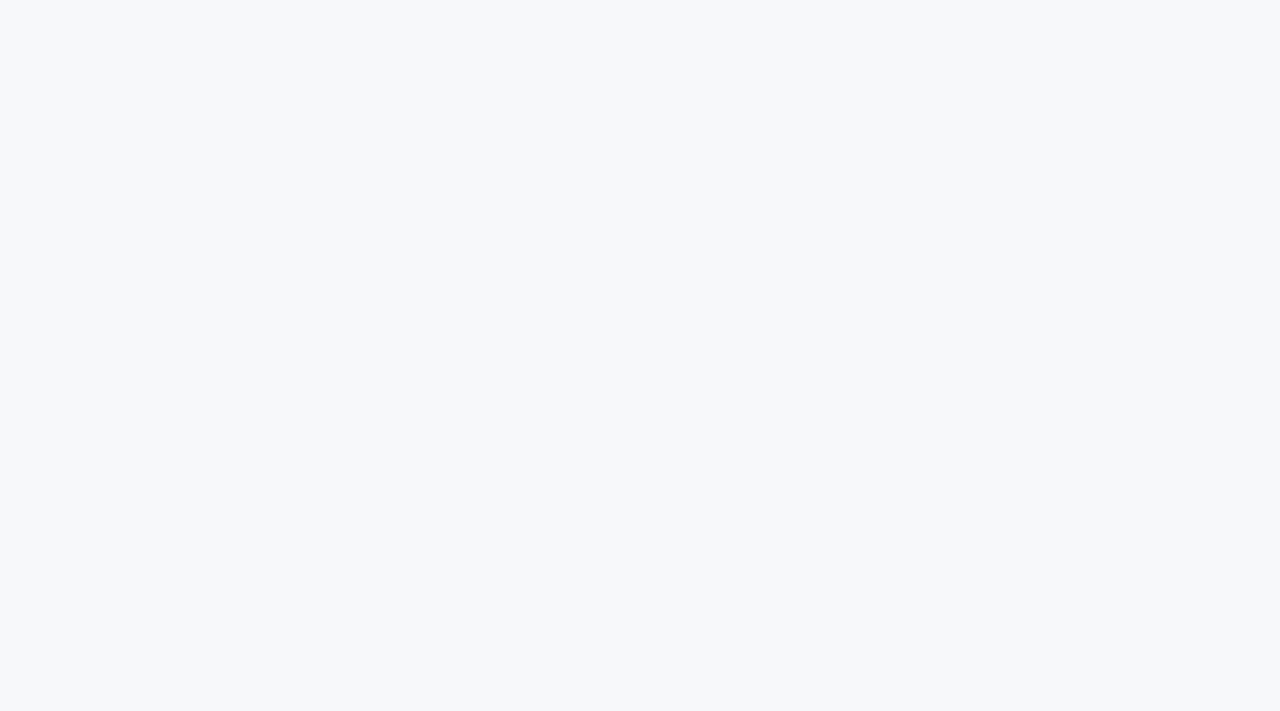 scroll, scrollTop: 0, scrollLeft: 0, axis: both 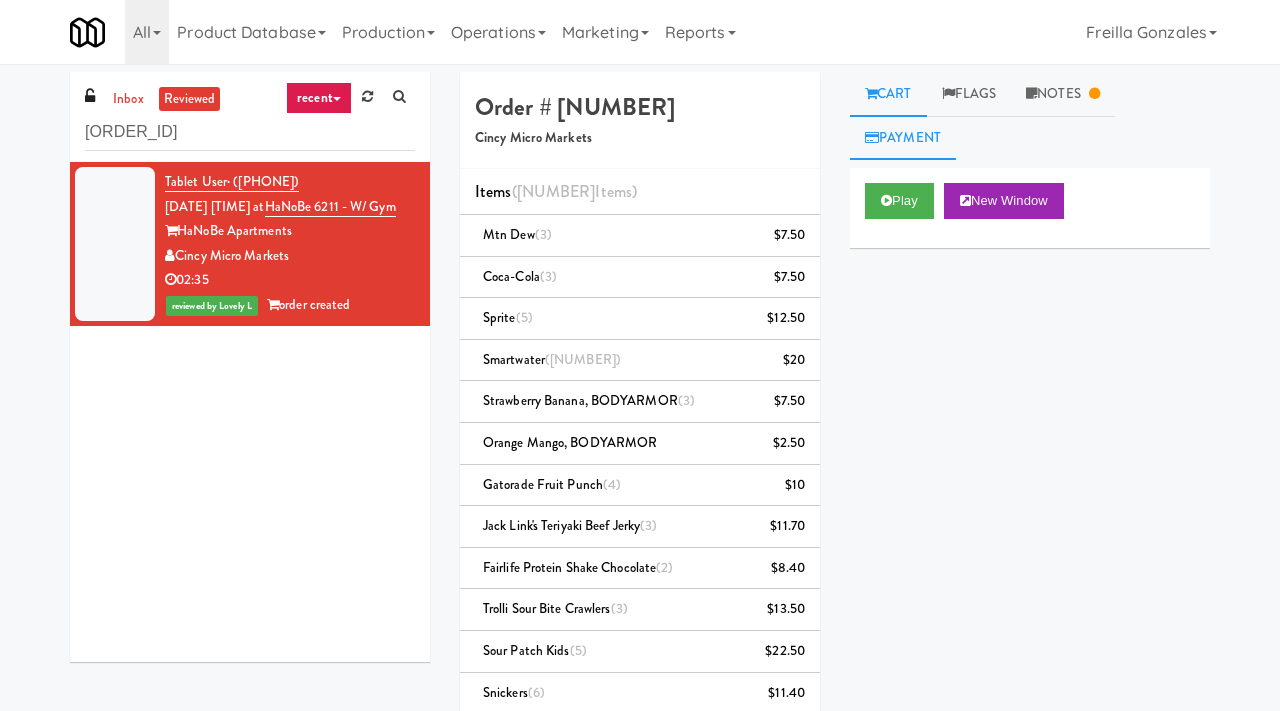 click on "Payment" at bounding box center (903, 138) 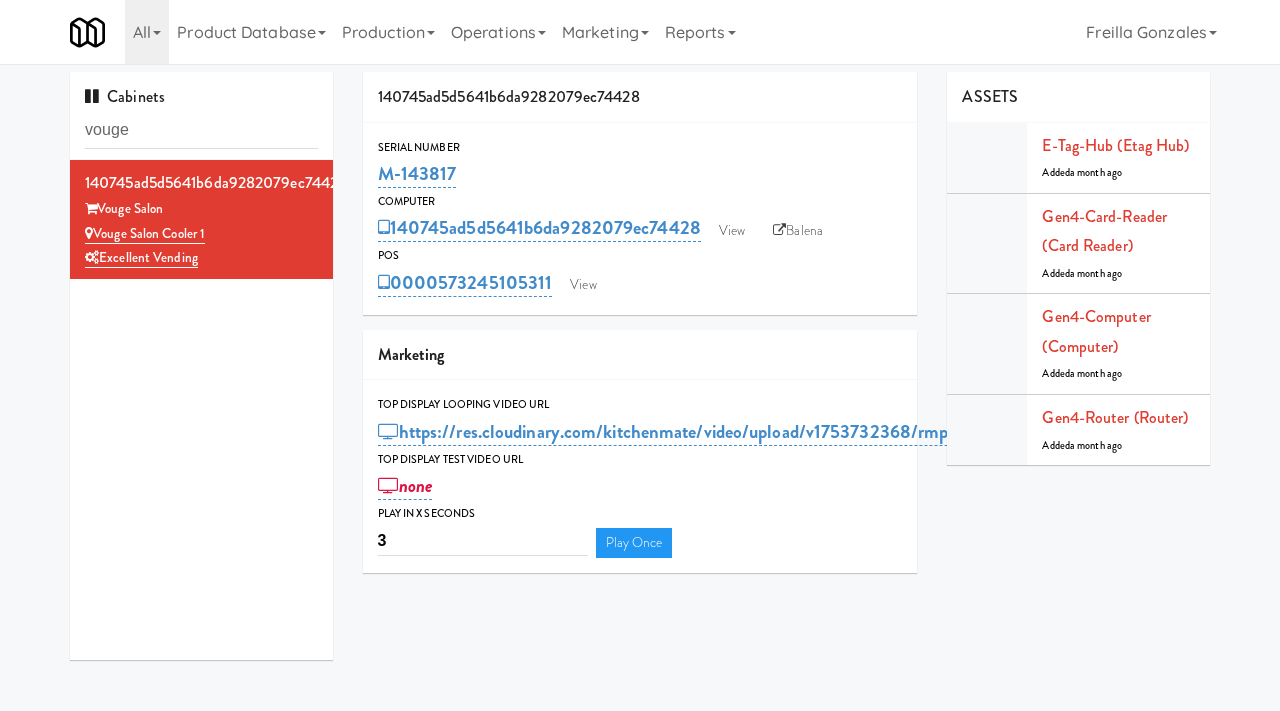 scroll, scrollTop: 64, scrollLeft: 0, axis: vertical 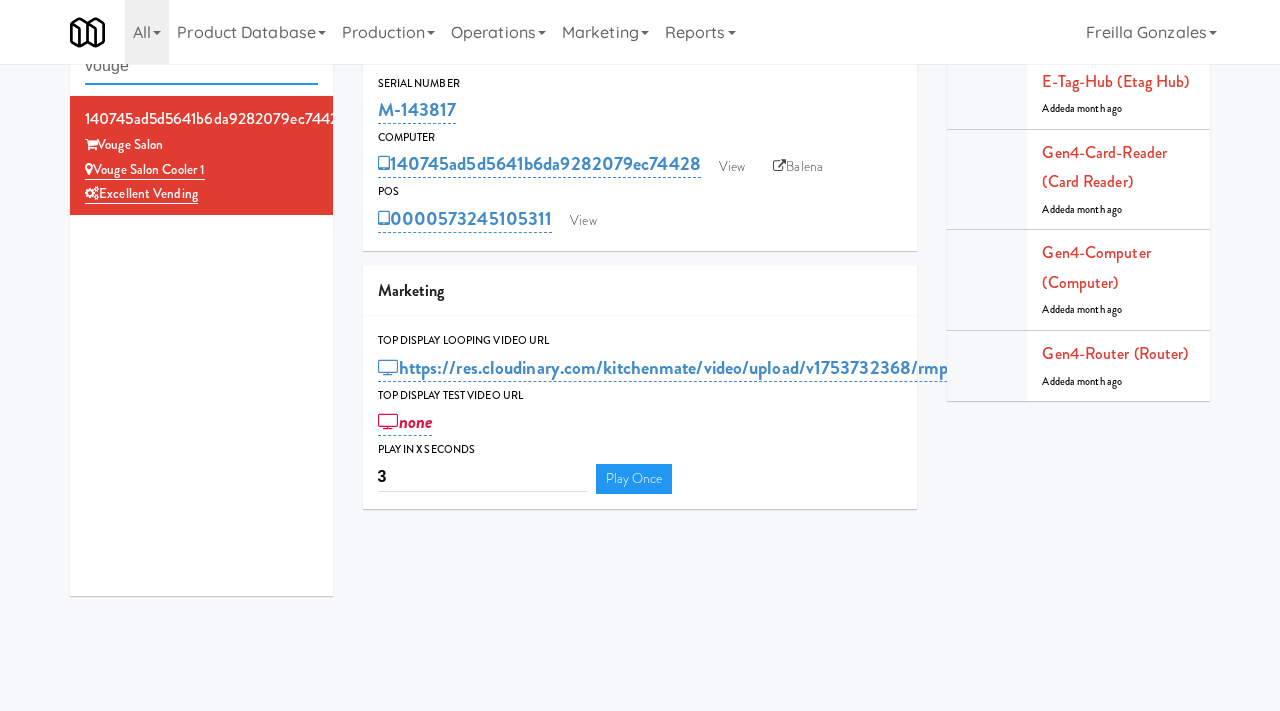 click on "vouge" at bounding box center (201, 66) 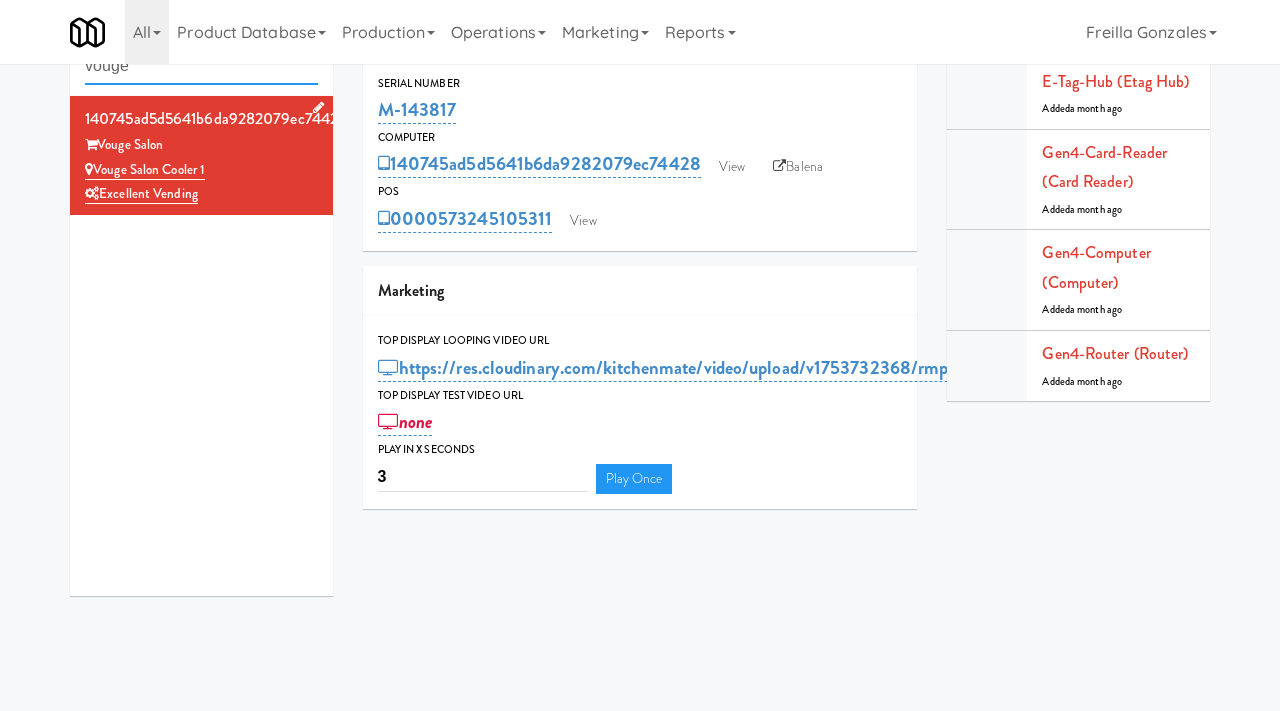 scroll, scrollTop: 0, scrollLeft: 0, axis: both 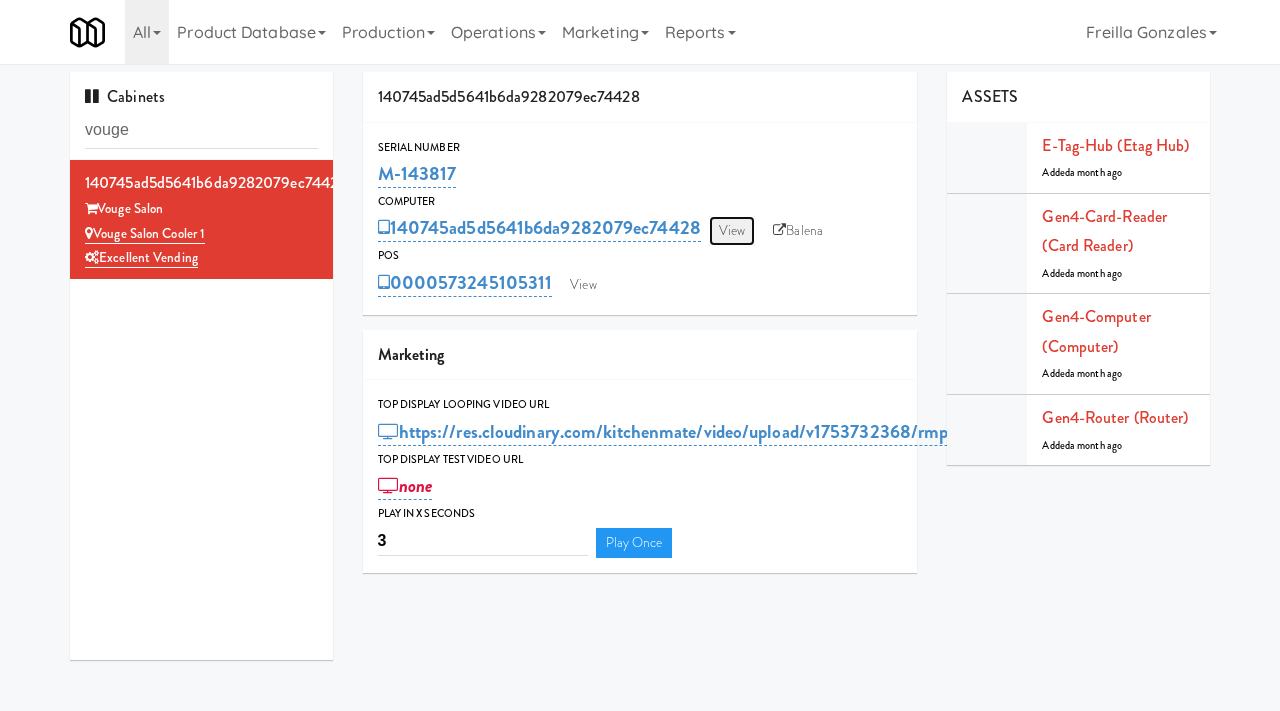 click on "View" at bounding box center (732, 231) 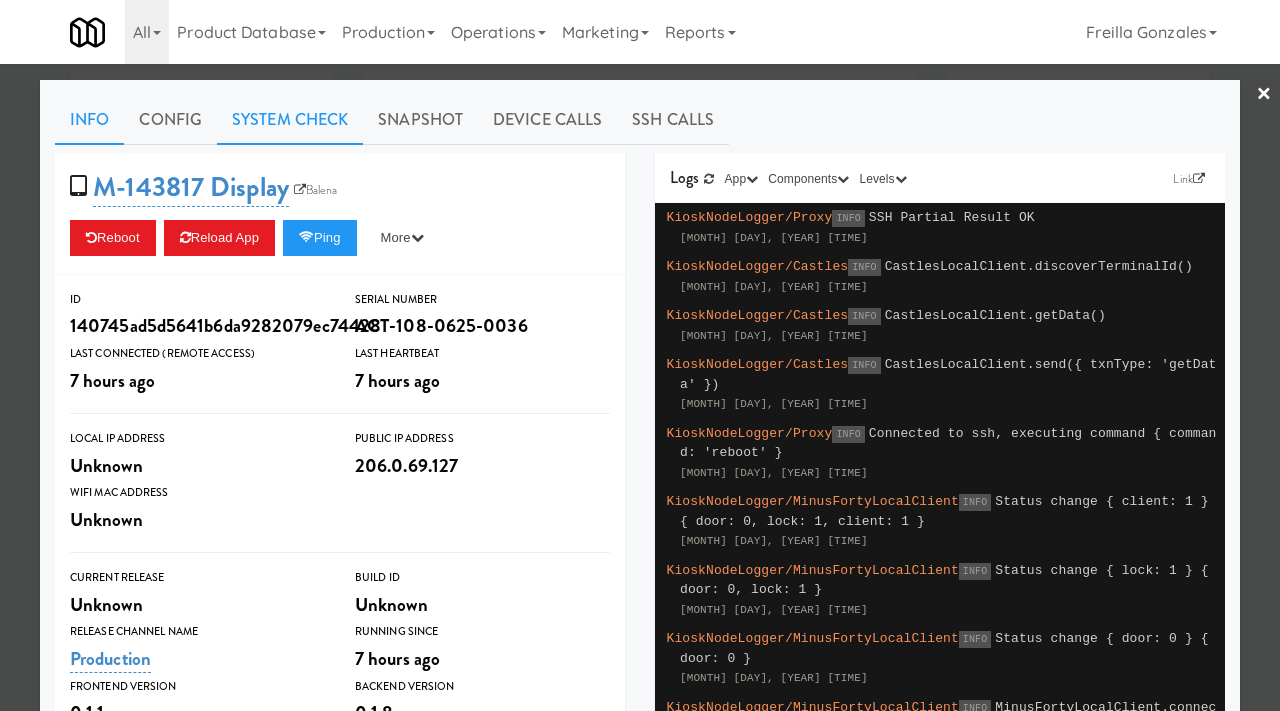 click on "System Check" at bounding box center [290, 120] 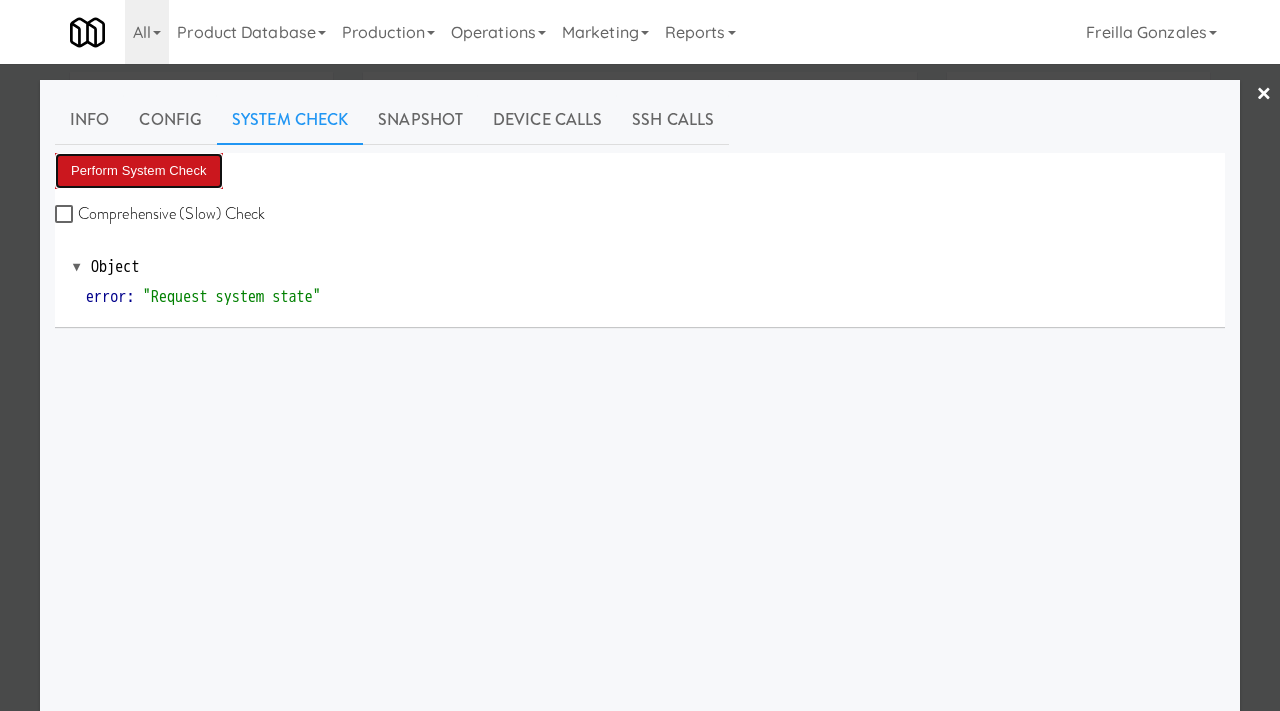 click on "Perform System Check" at bounding box center [139, 171] 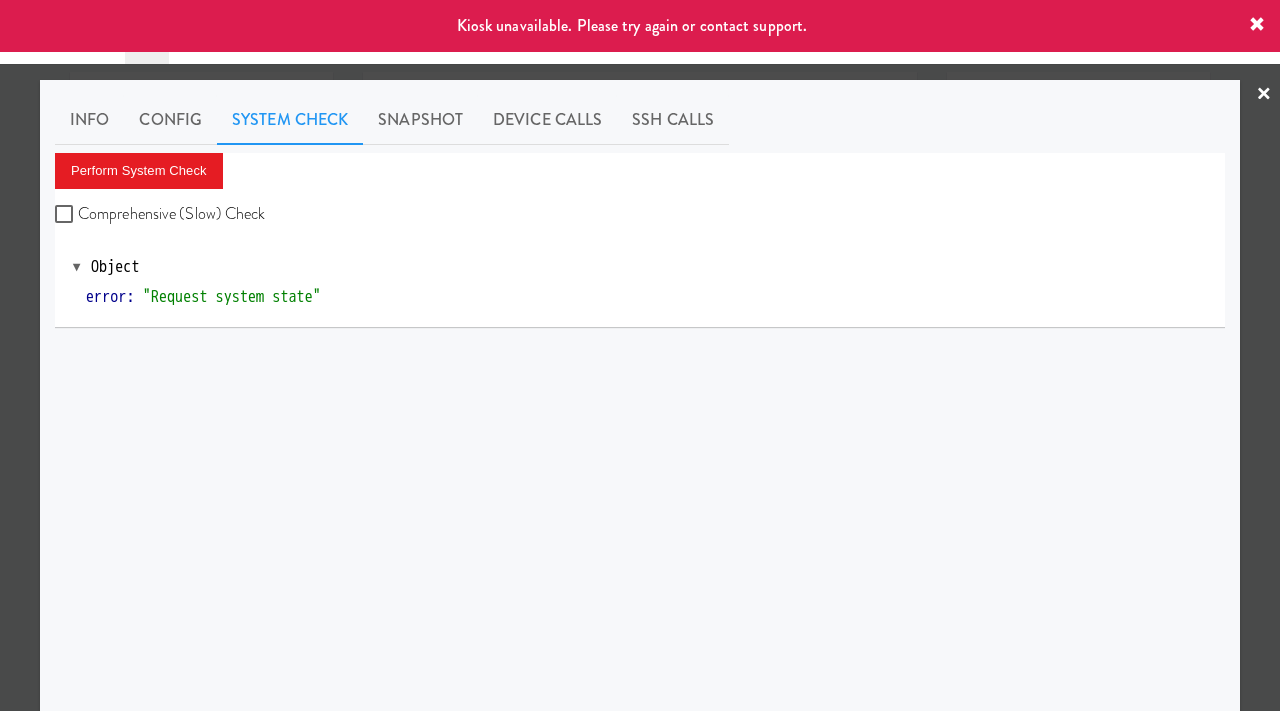 click at bounding box center (640, 355) 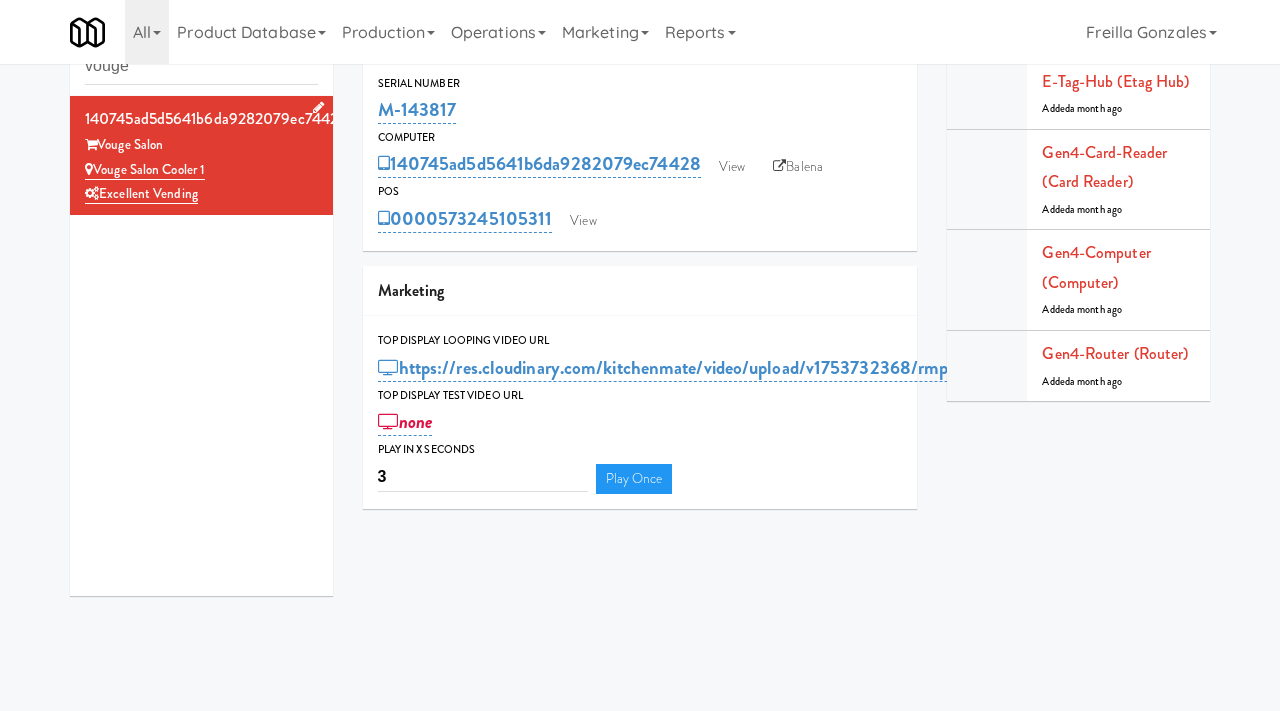 scroll, scrollTop: 0, scrollLeft: 0, axis: both 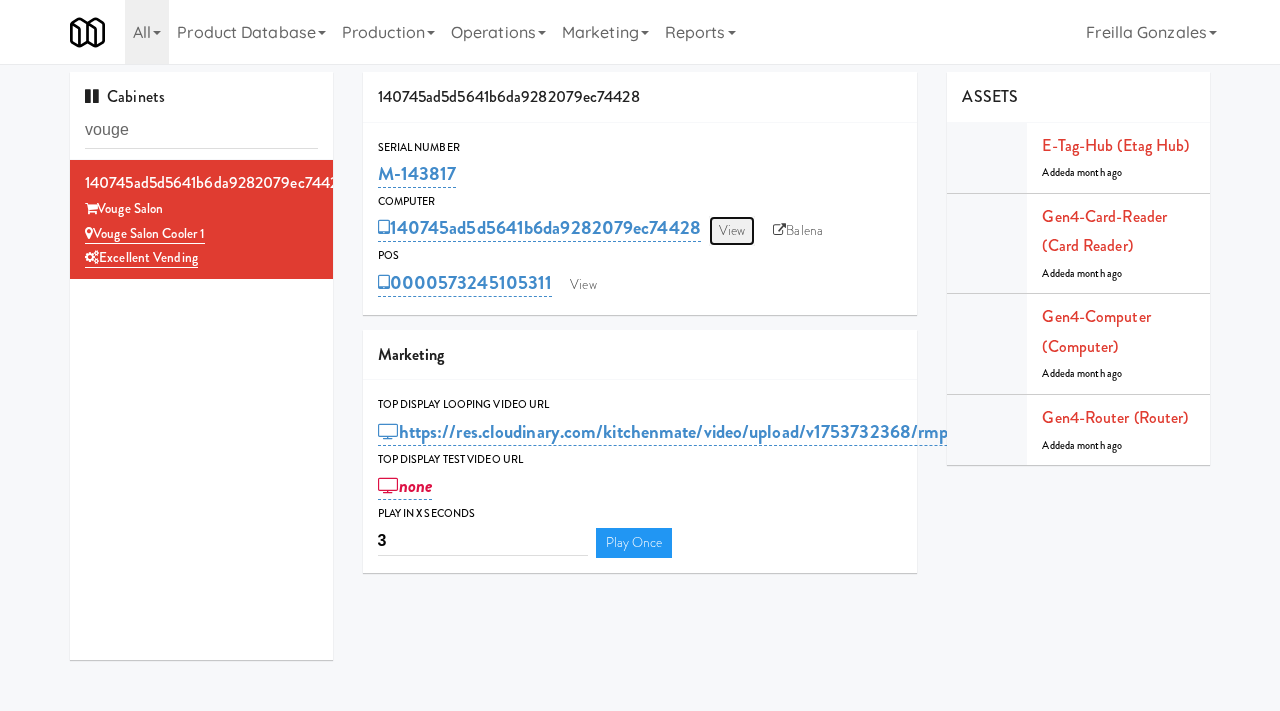 click on "View" at bounding box center (732, 231) 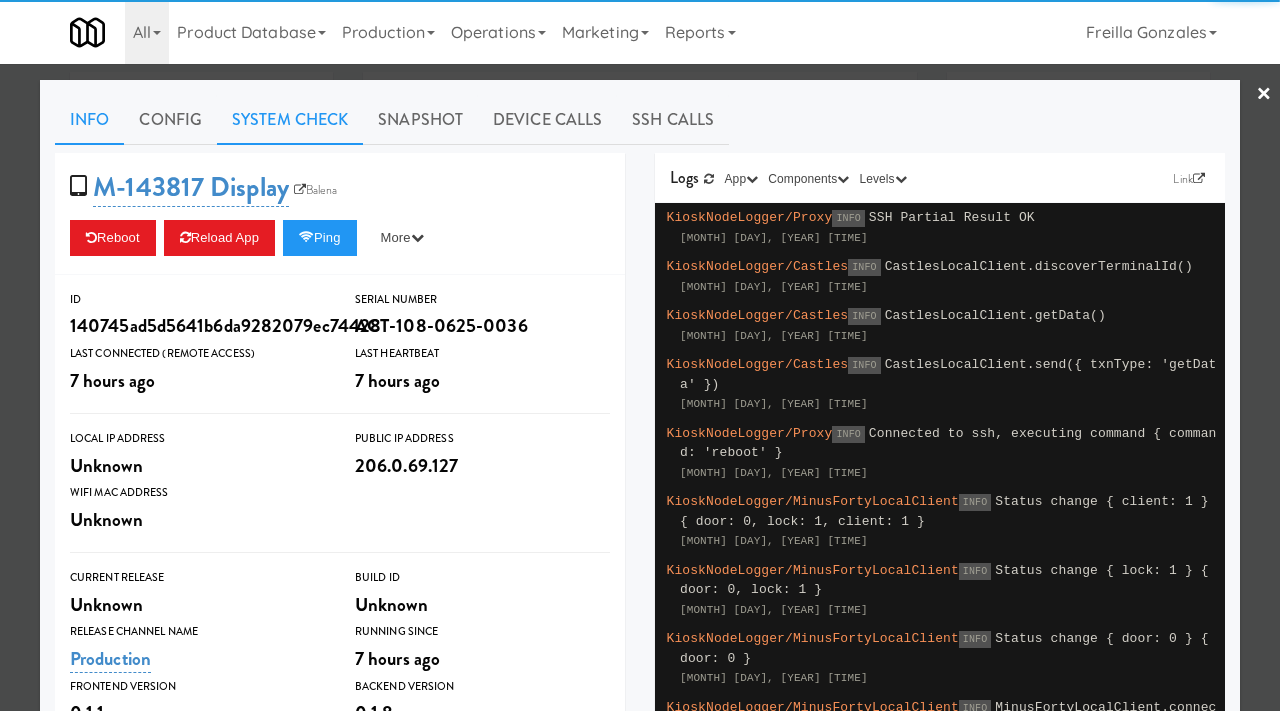 click on "System Check" at bounding box center (290, 120) 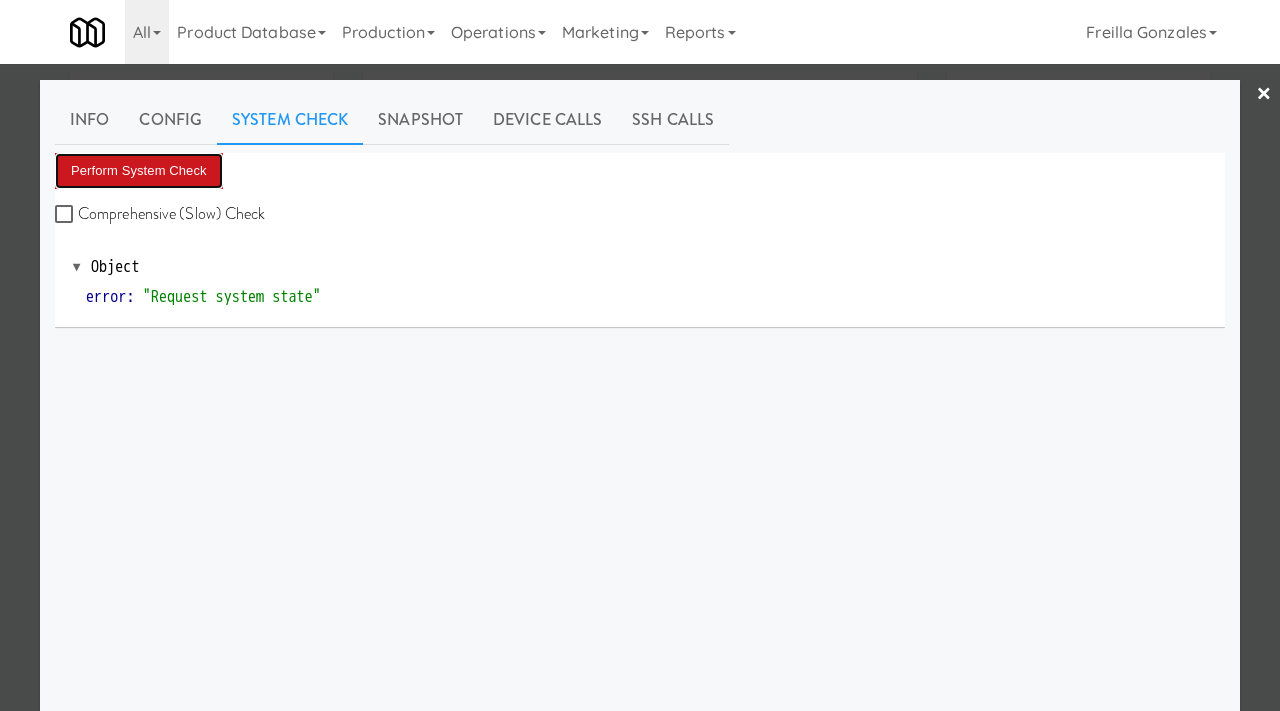 click on "Perform System Check" at bounding box center (139, 171) 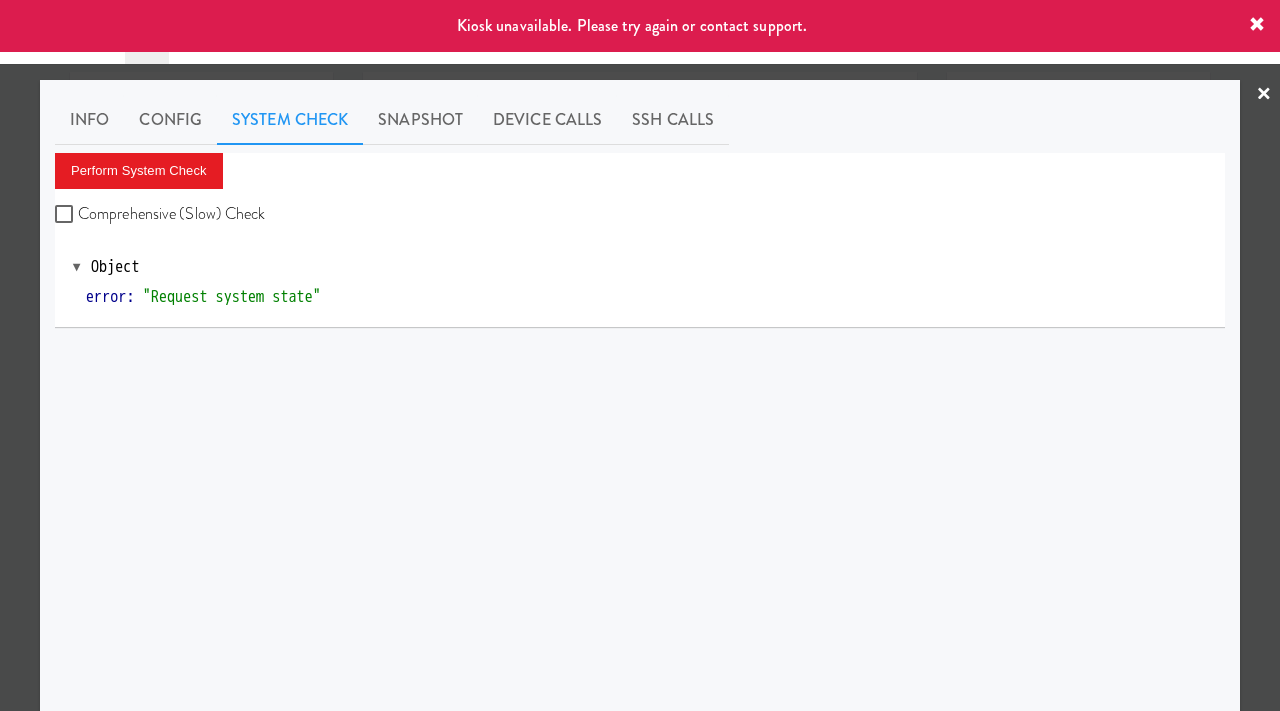 click at bounding box center [640, 355] 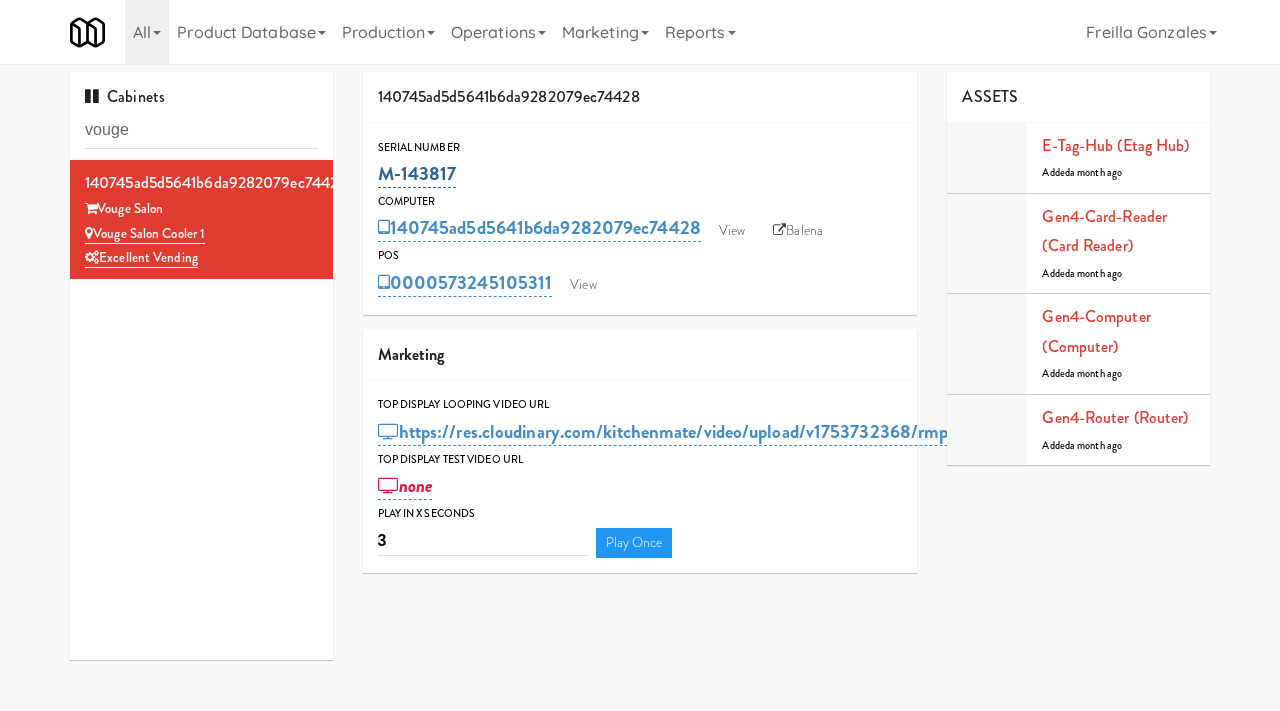 drag, startPoint x: 473, startPoint y: 170, endPoint x: 378, endPoint y: 168, distance: 95.02105 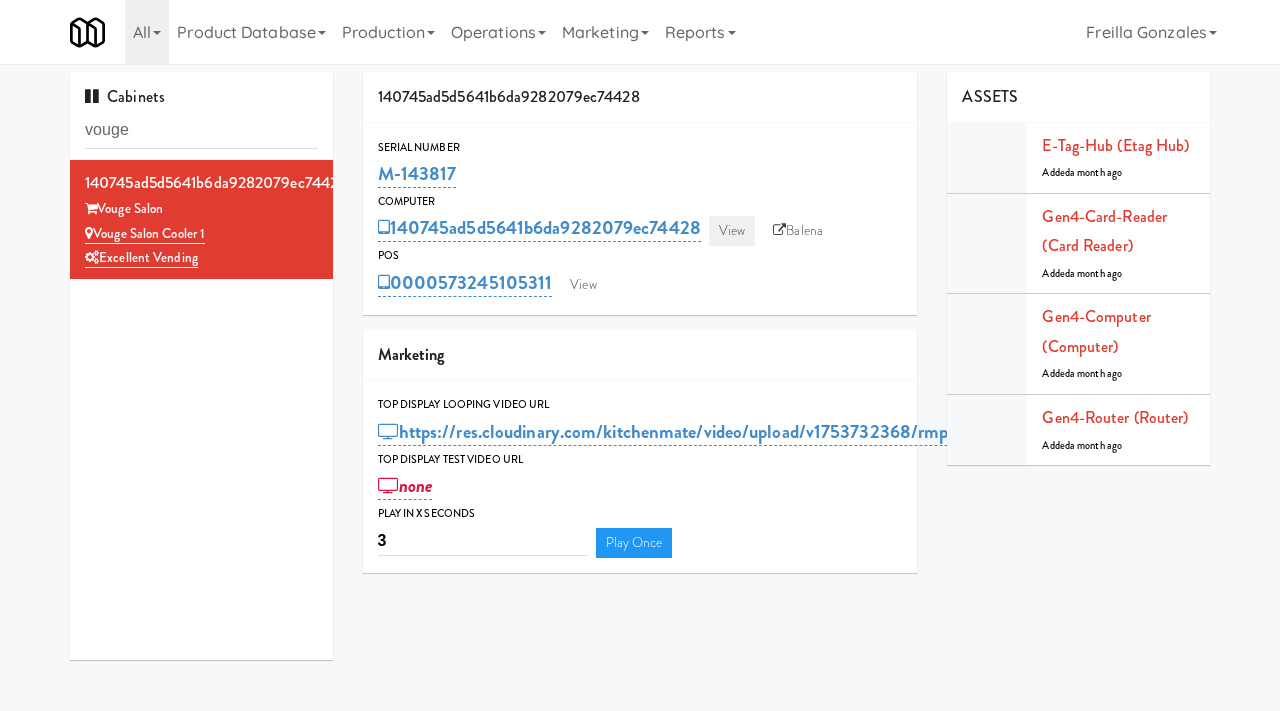 click on "View" at bounding box center (732, 231) 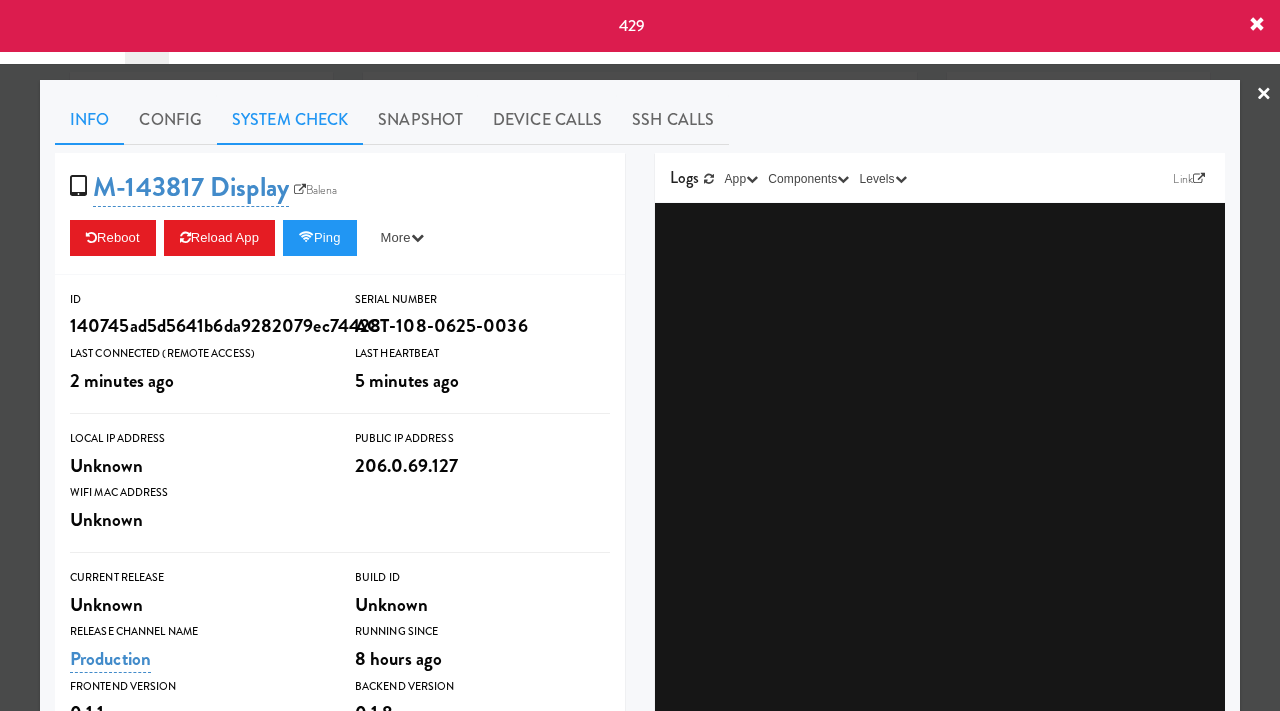 click on "System Check" at bounding box center (290, 120) 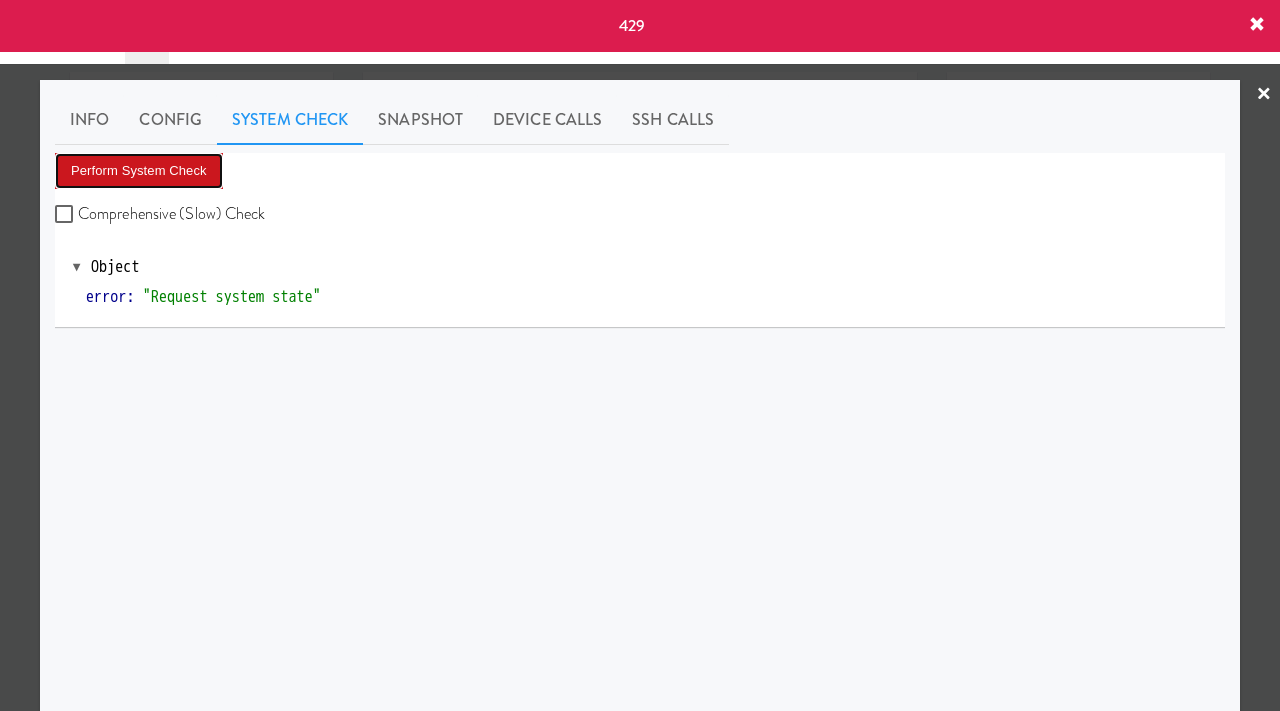 click on "Perform System Check" at bounding box center (139, 171) 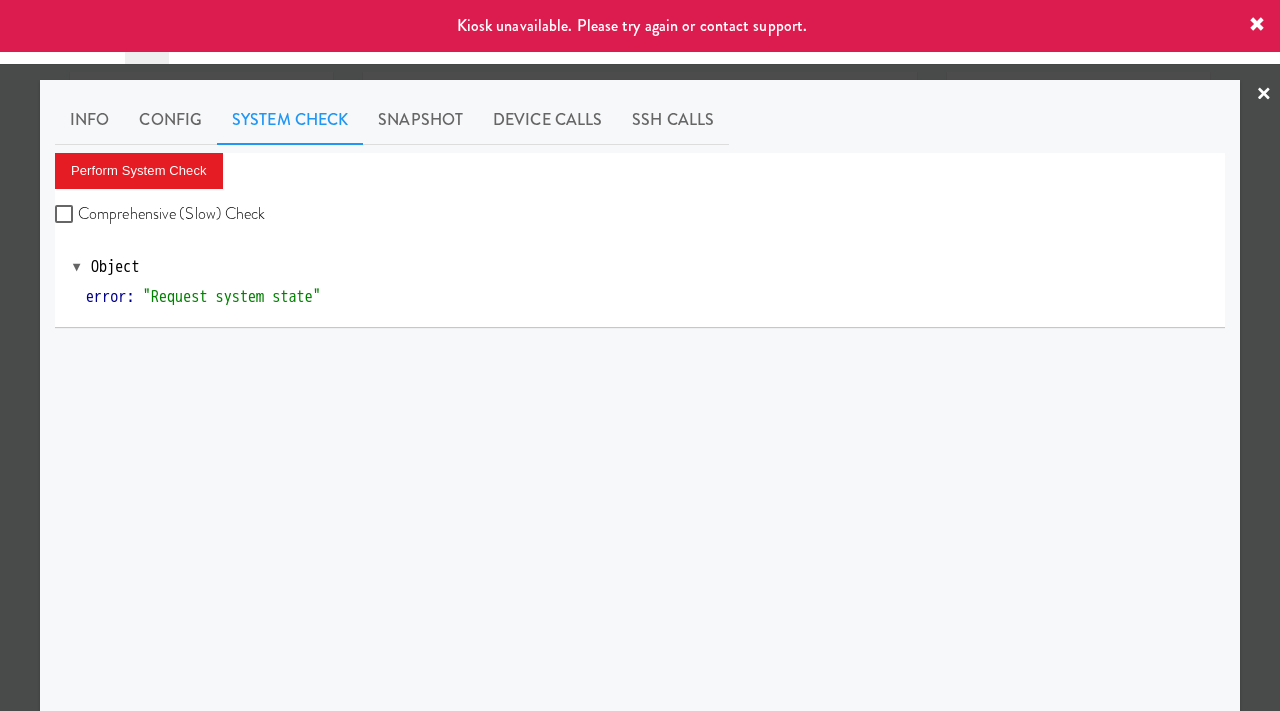 click on "×" at bounding box center [1264, 95] 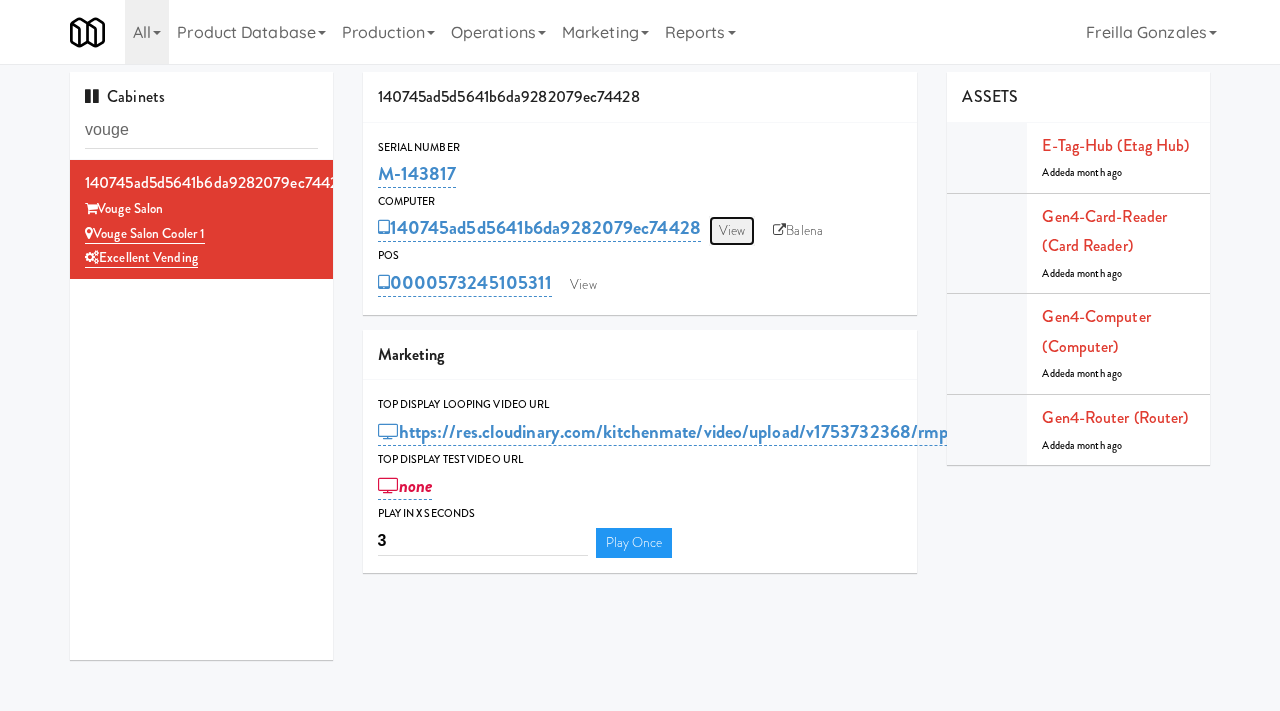 click on "View" at bounding box center (732, 231) 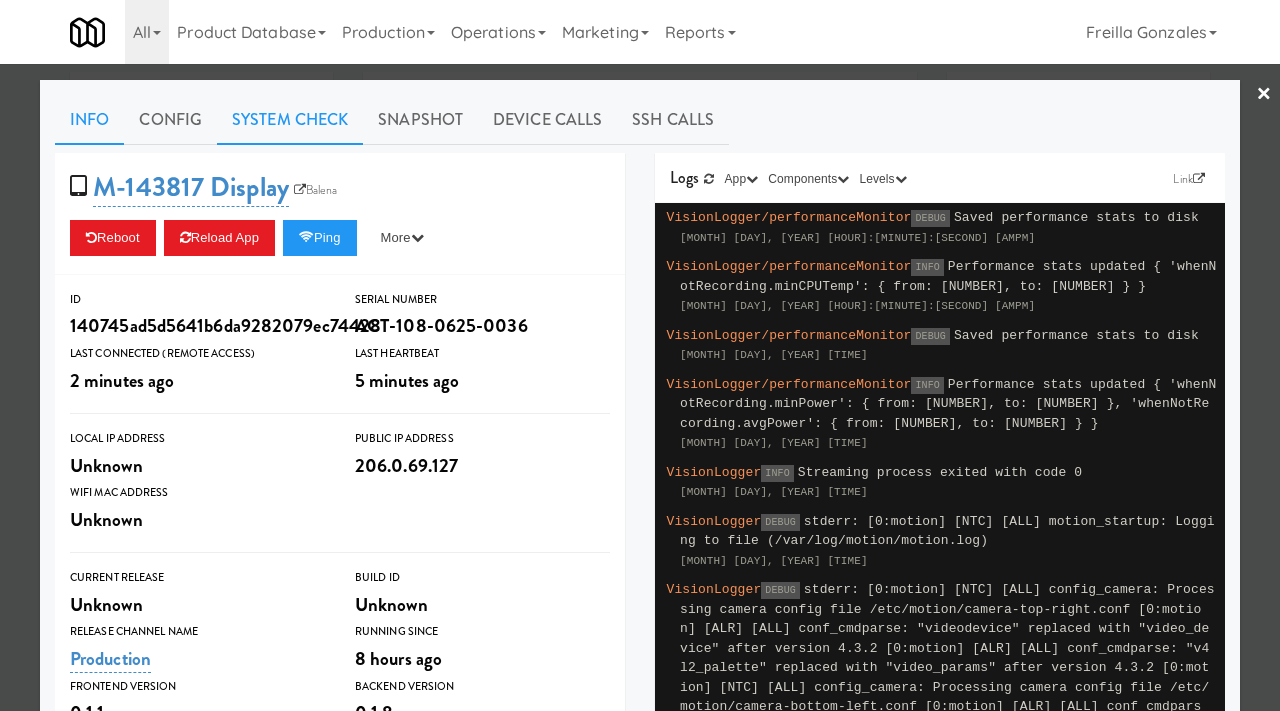click on "System Check" at bounding box center (290, 120) 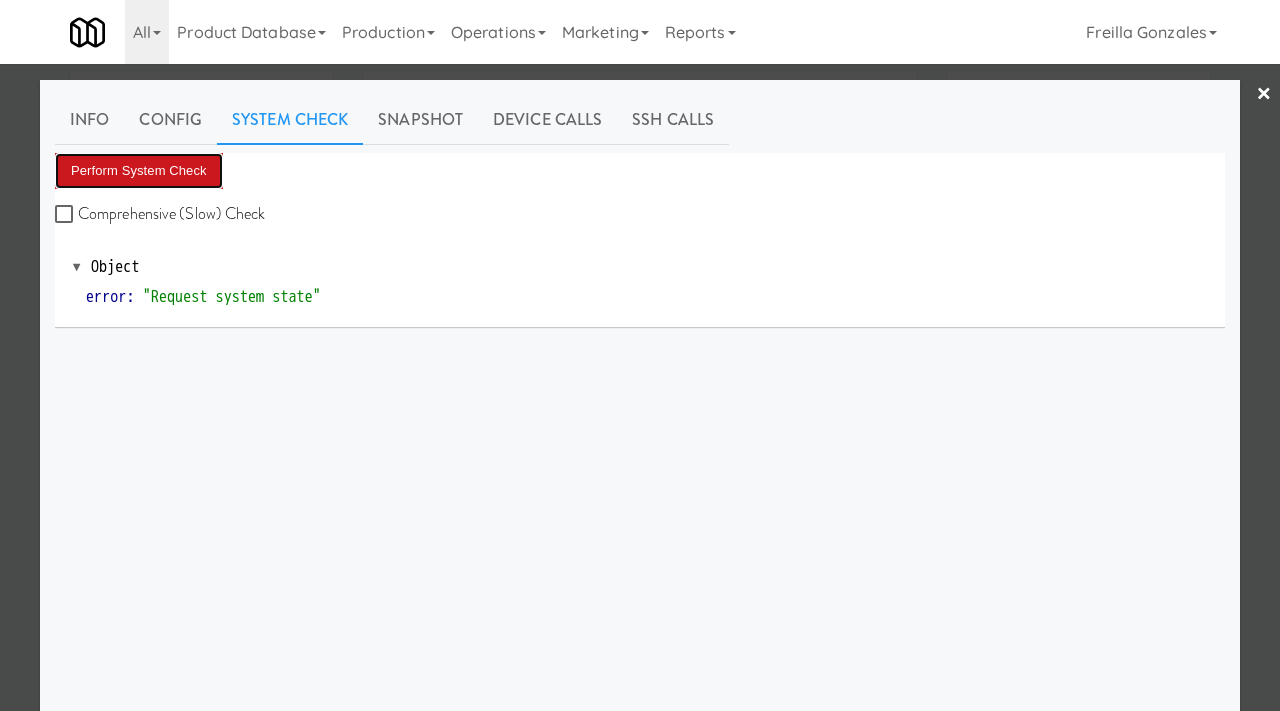 click on "Perform System Check" at bounding box center (139, 171) 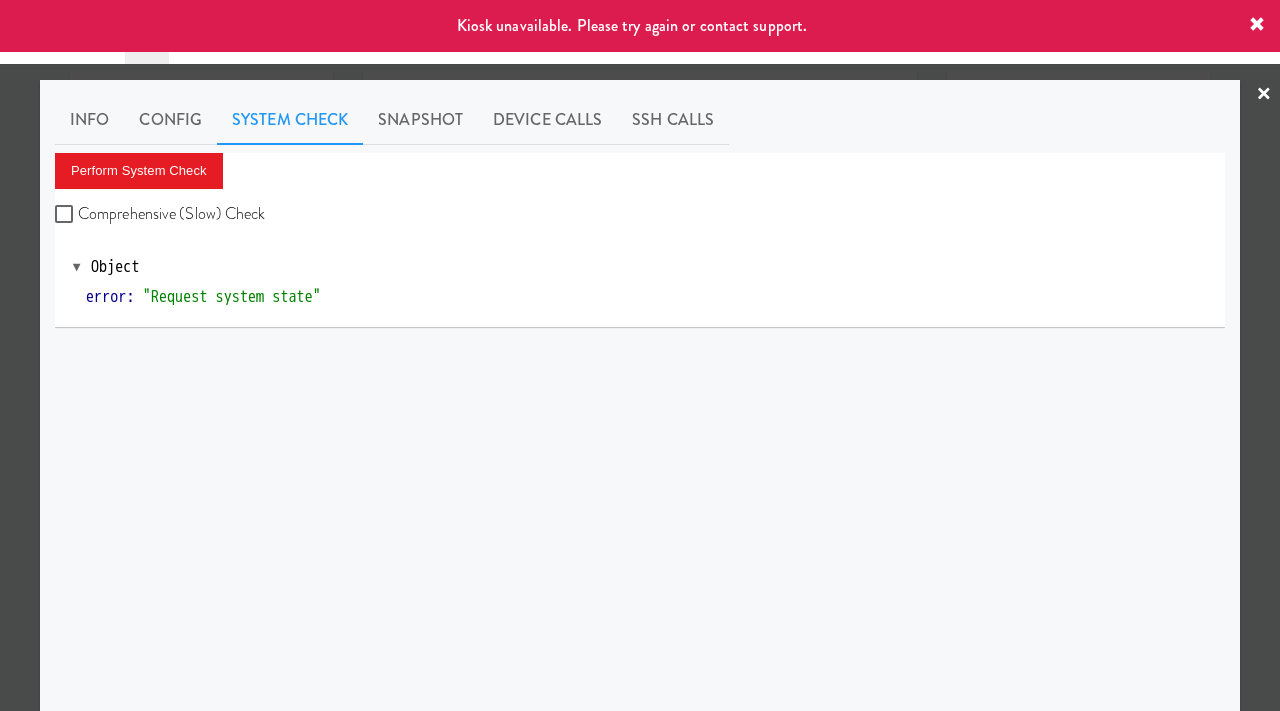 click at bounding box center [640, 355] 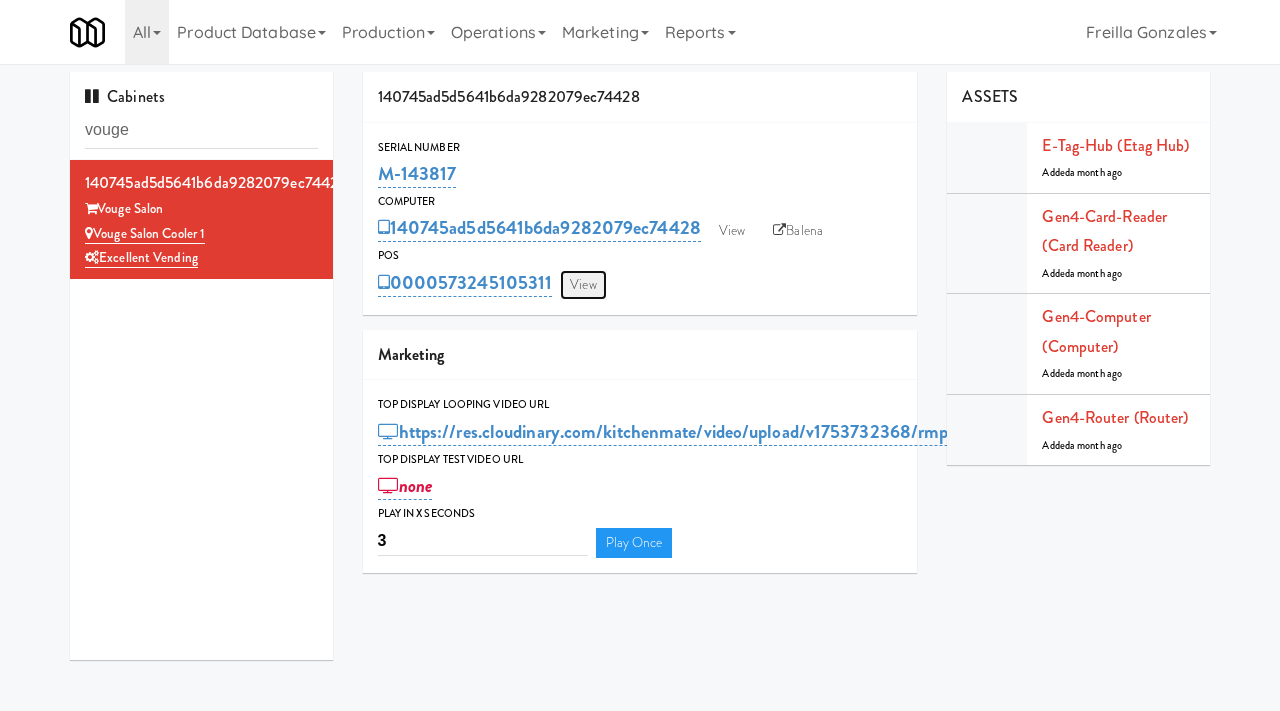 click on "View" at bounding box center [583, 285] 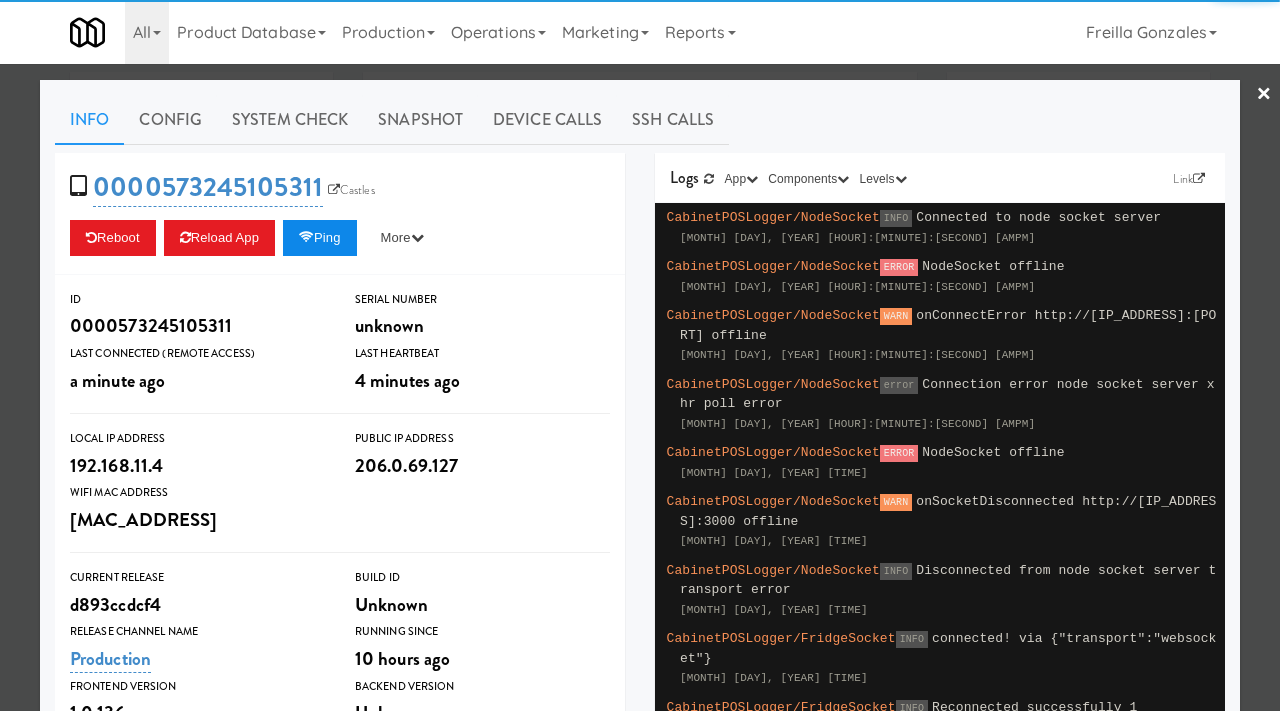click on "Ping" at bounding box center [320, 238] 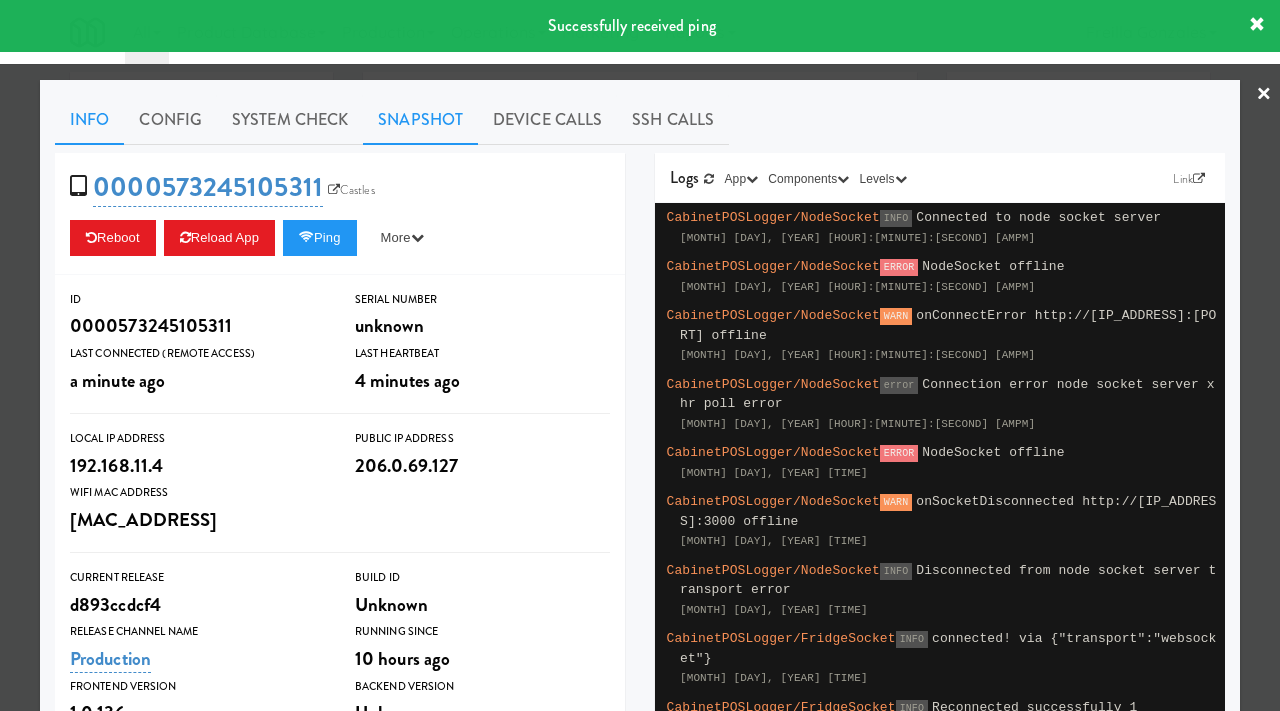 click on "Snapshot" at bounding box center (420, 120) 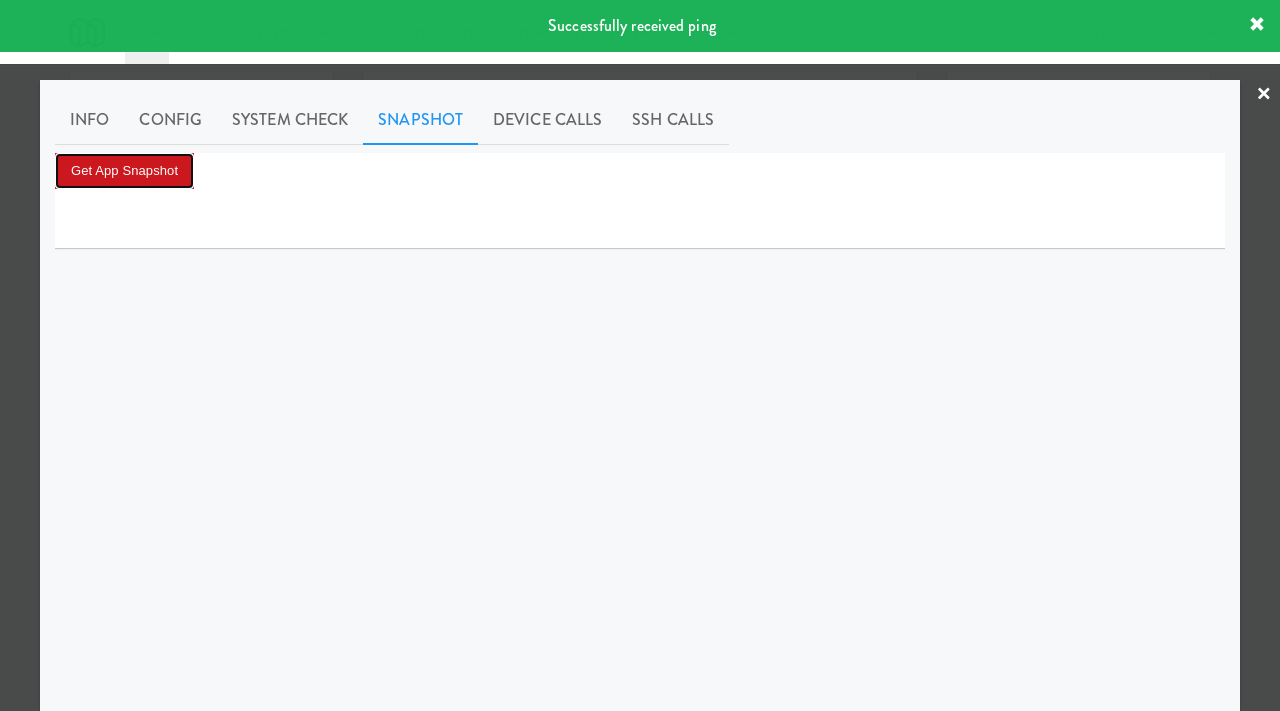 click on "Get App Snapshot" at bounding box center (124, 171) 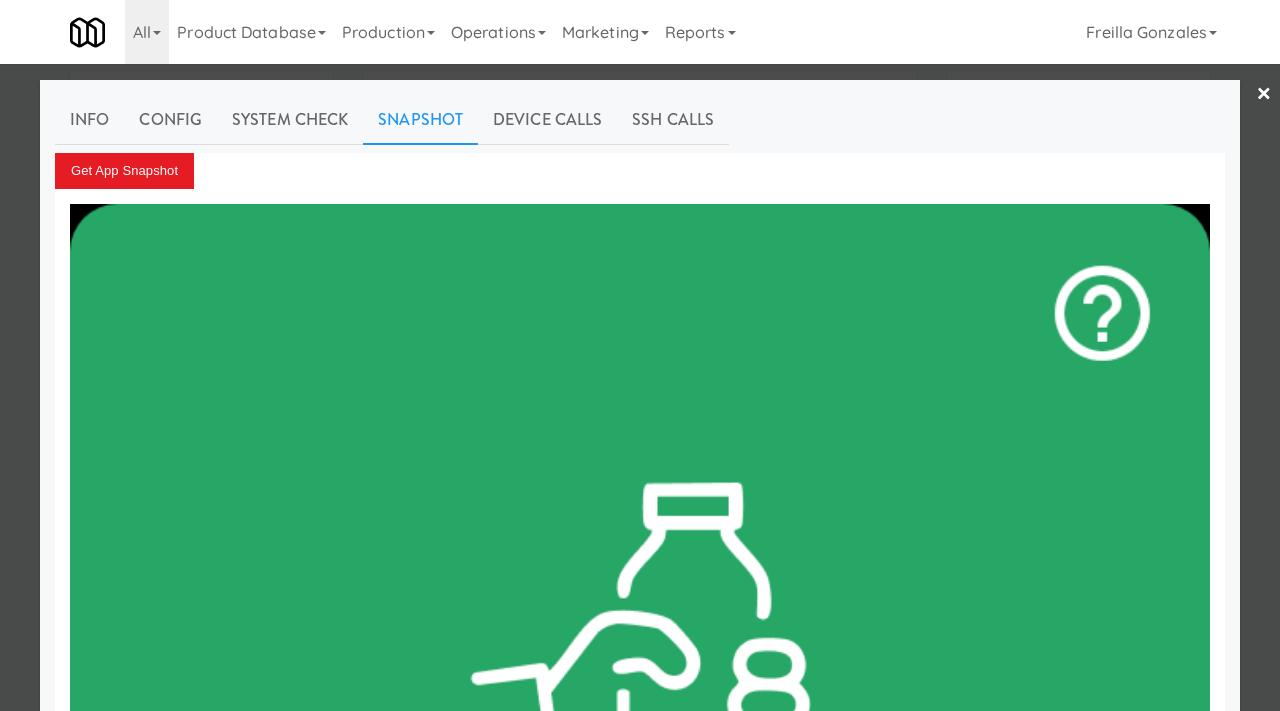 click at bounding box center [640, 355] 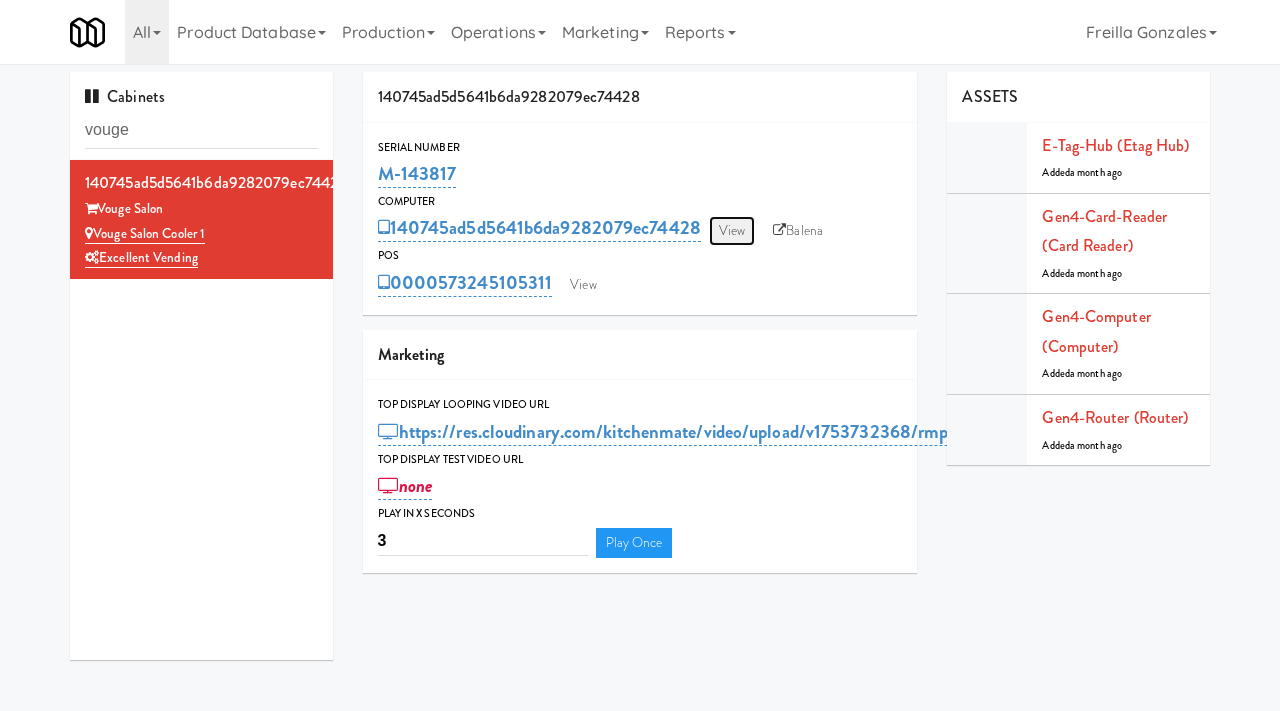 click on "View" at bounding box center (732, 231) 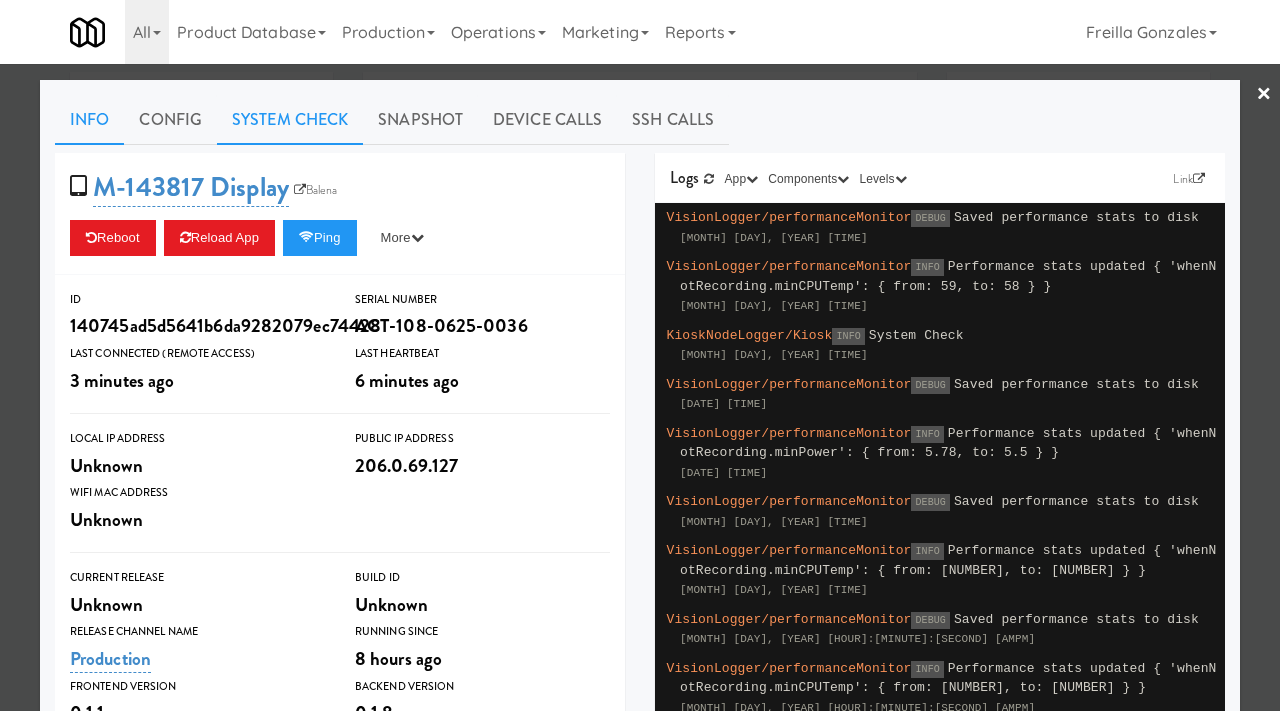 click on "System Check" at bounding box center [290, 120] 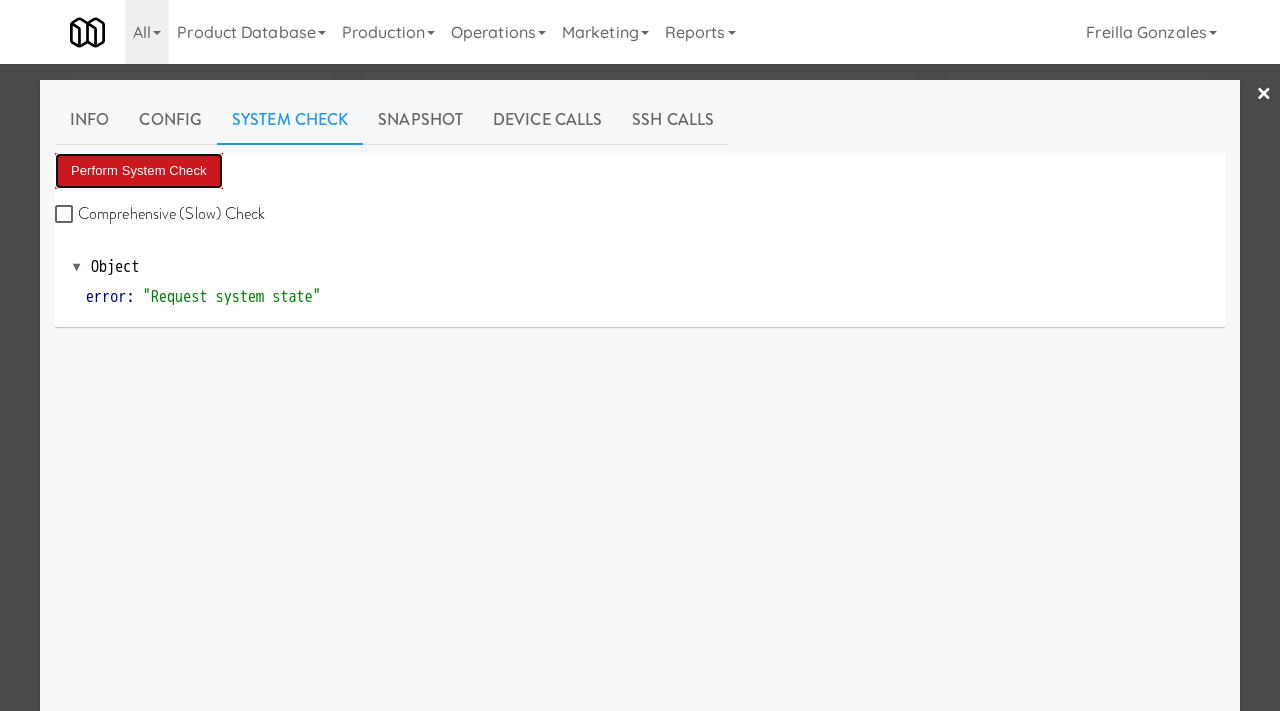 click on "Perform System Check" at bounding box center (139, 171) 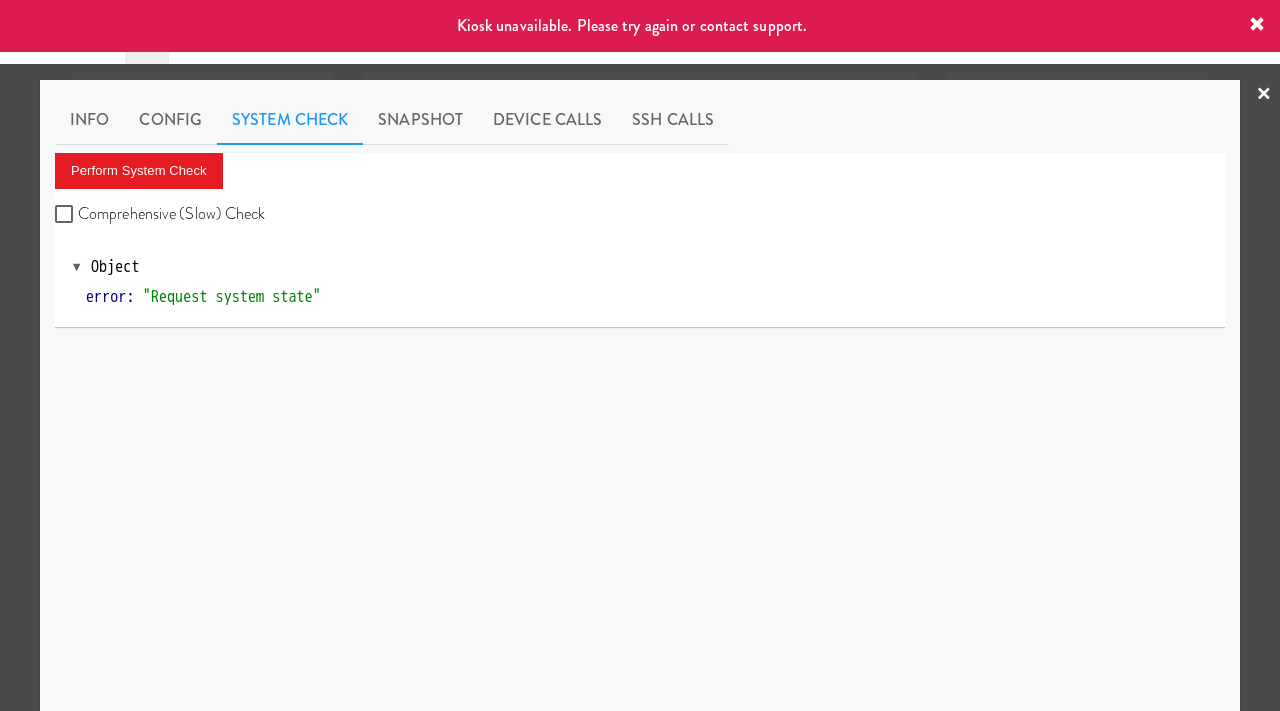 click at bounding box center [640, 355] 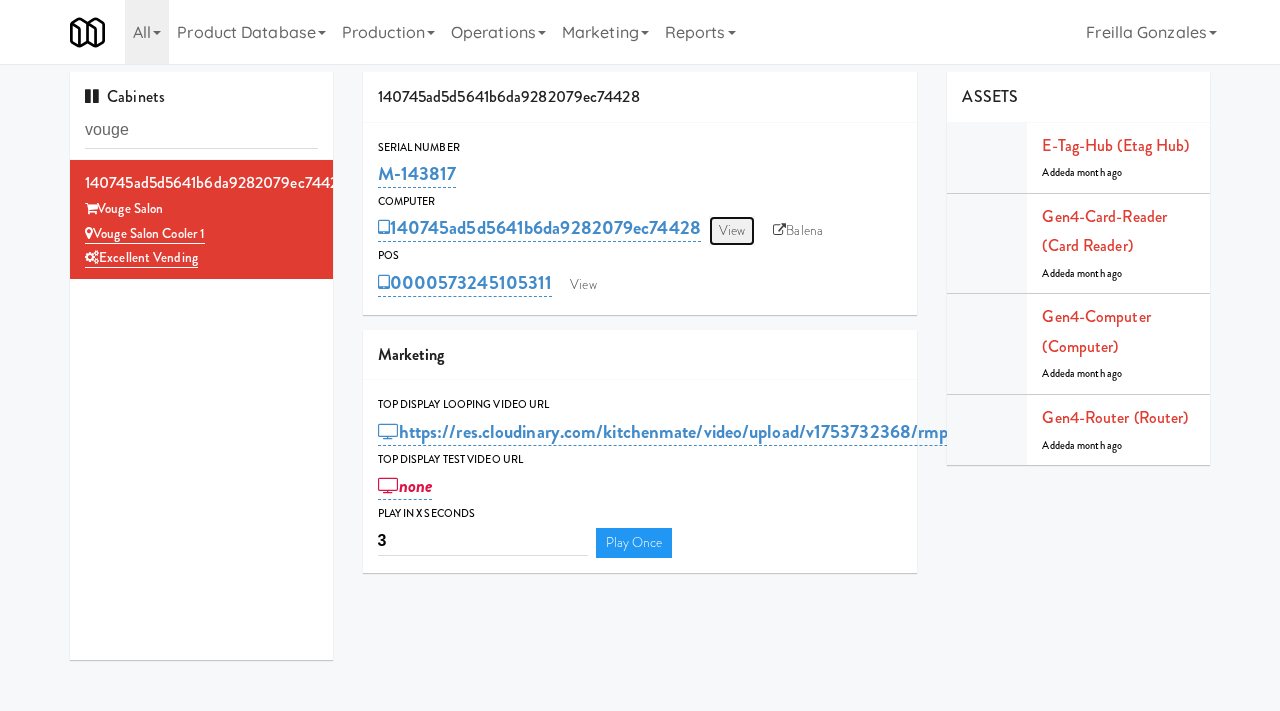 click on "View" at bounding box center [732, 231] 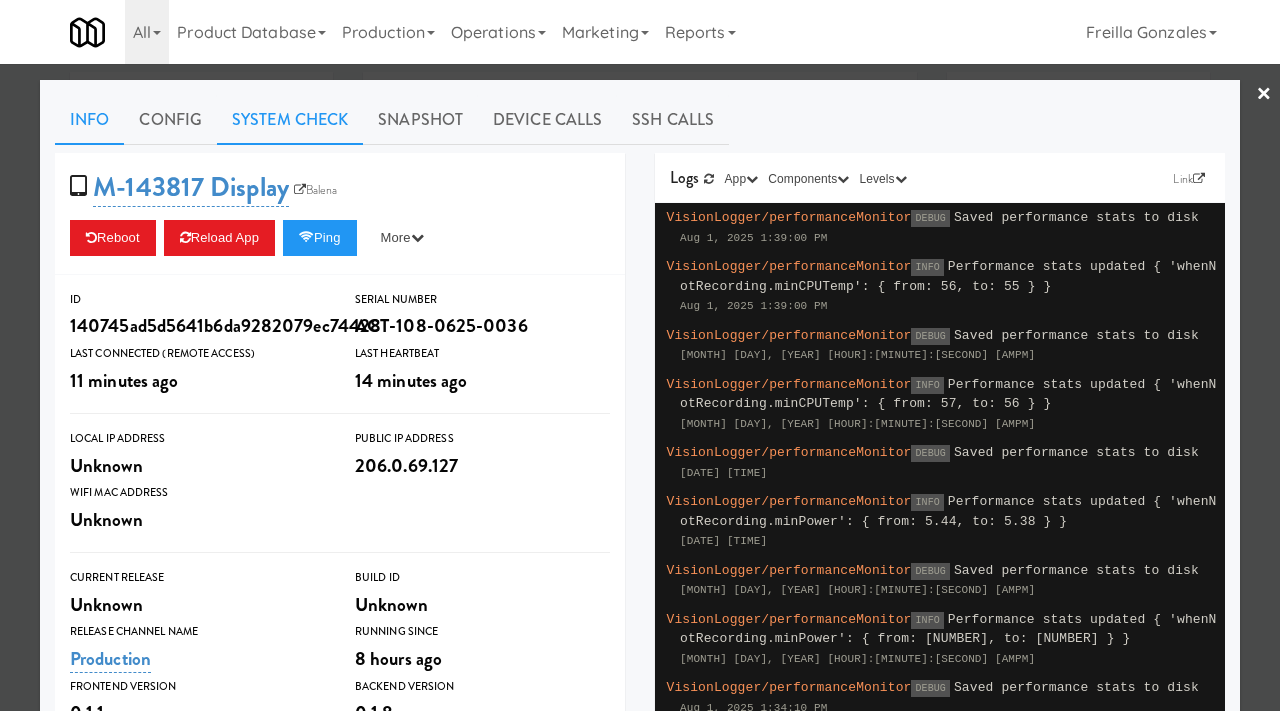 click on "System Check" at bounding box center (290, 120) 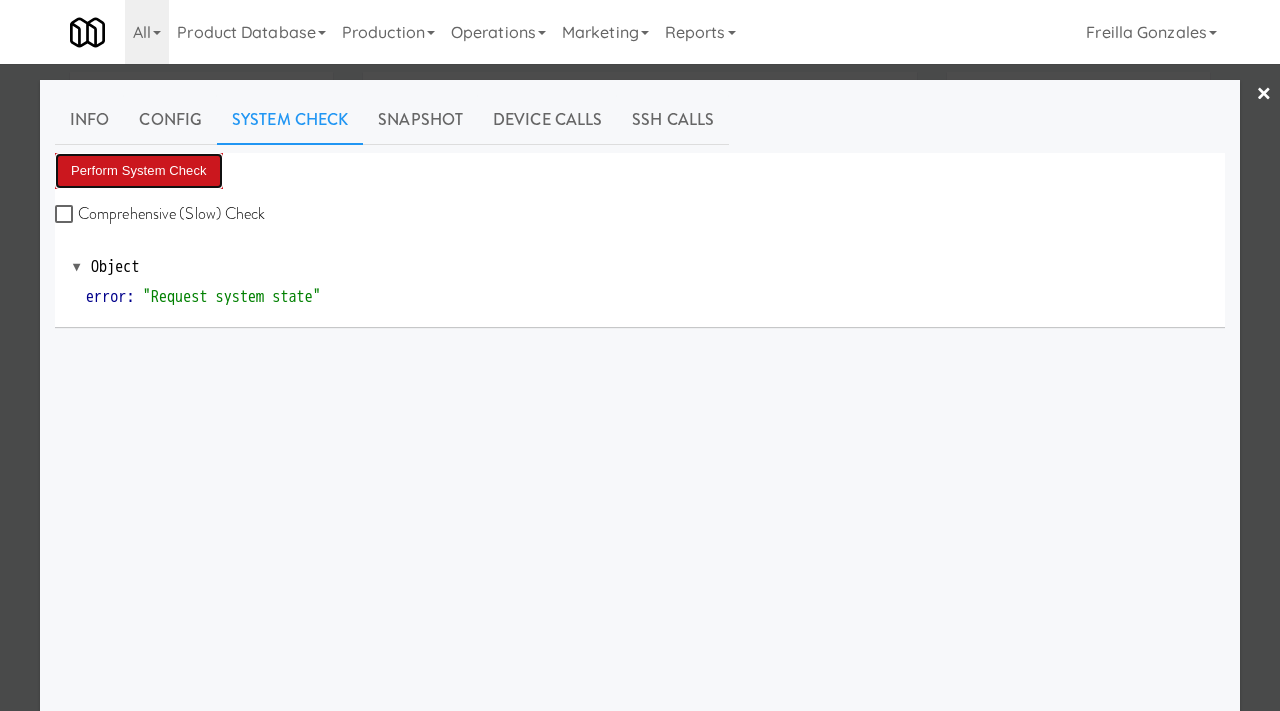 click on "Perform System Check" at bounding box center [139, 171] 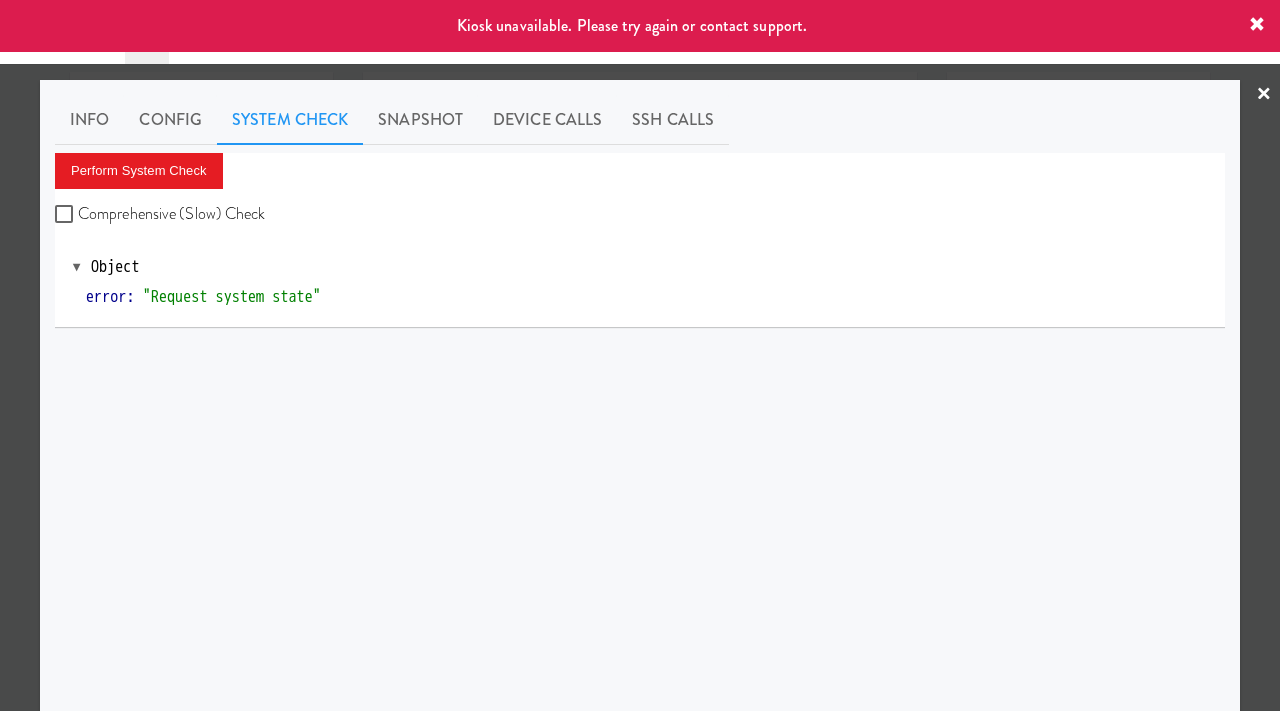 click at bounding box center [640, 355] 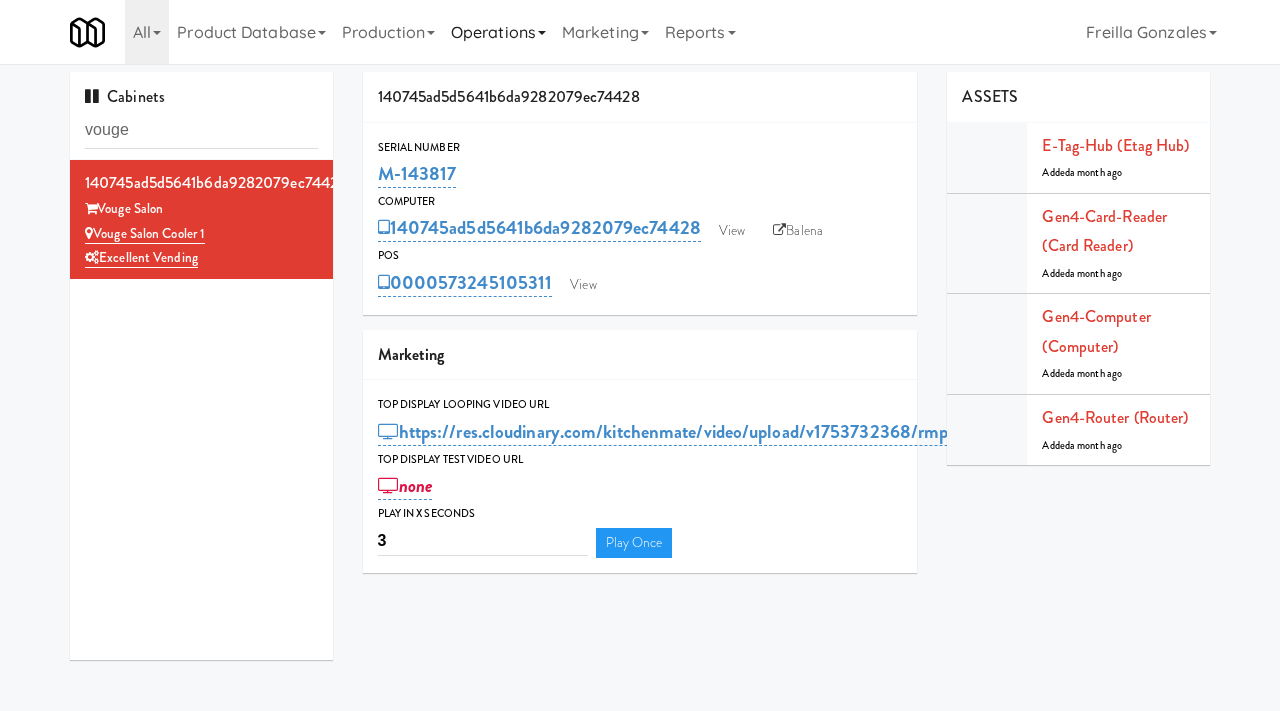 click on "Operations" at bounding box center (498, 32) 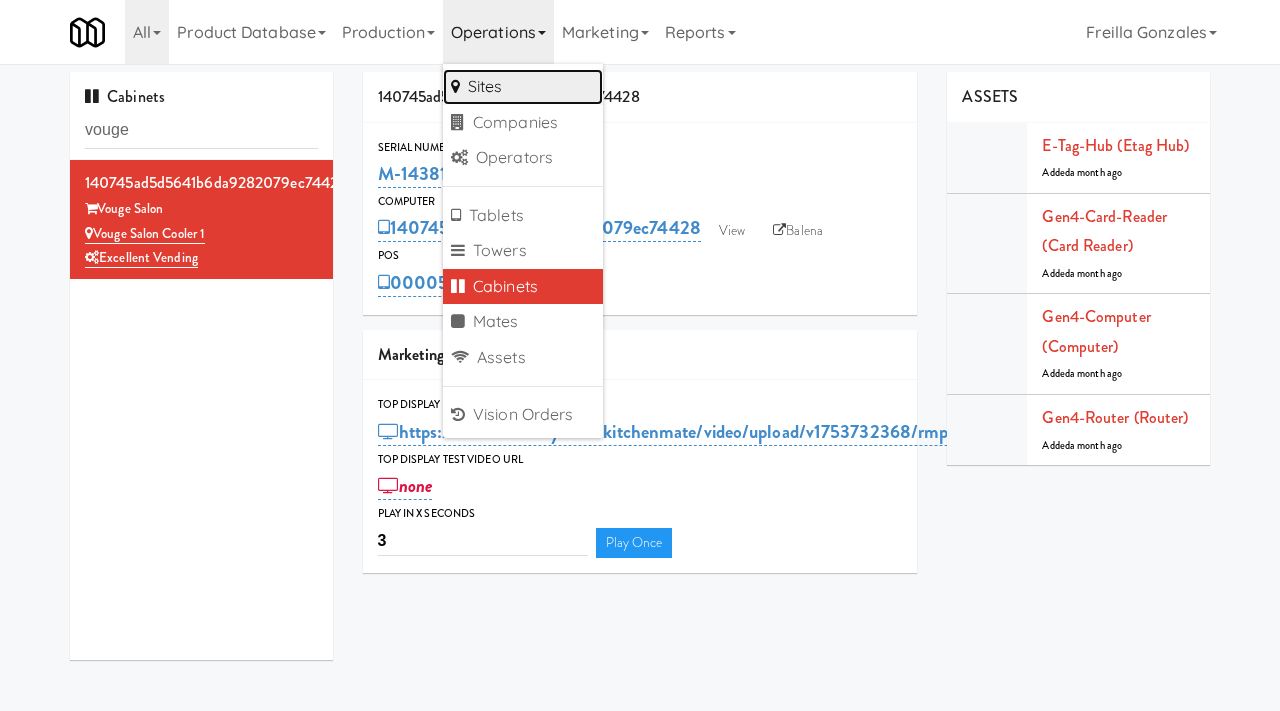 click on "Sites" at bounding box center [523, 87] 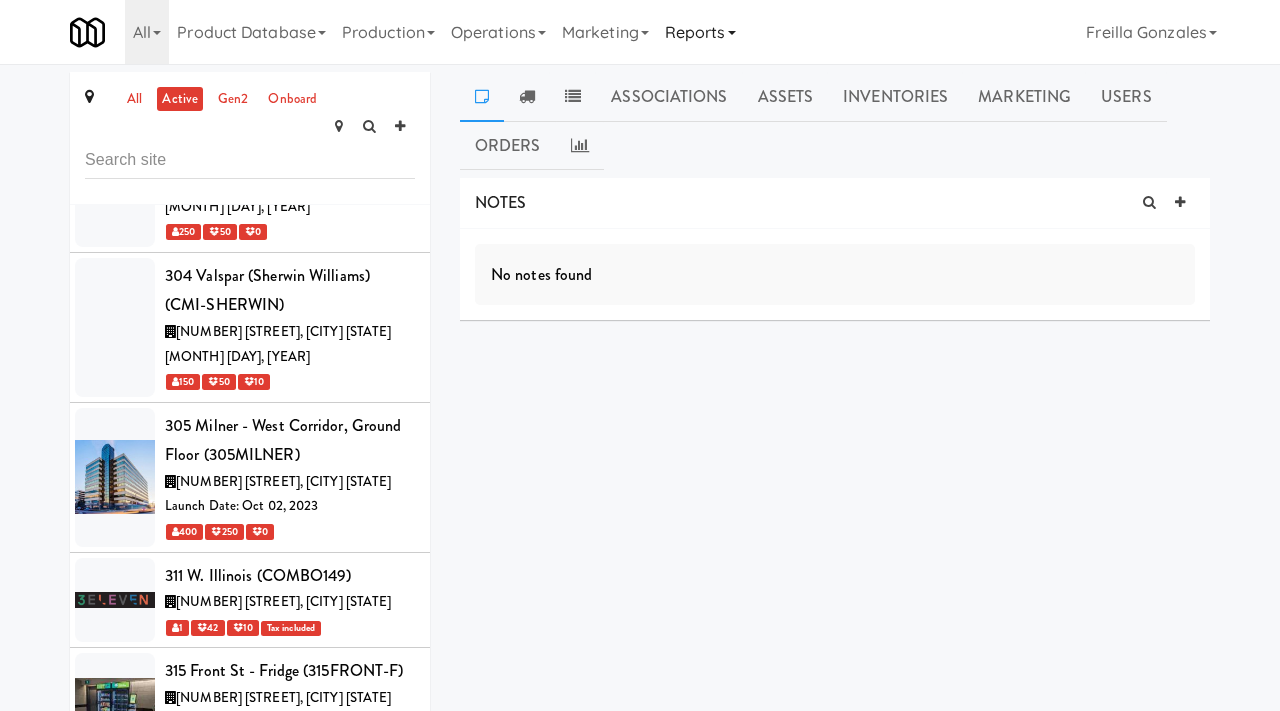 scroll, scrollTop: 7214, scrollLeft: 0, axis: vertical 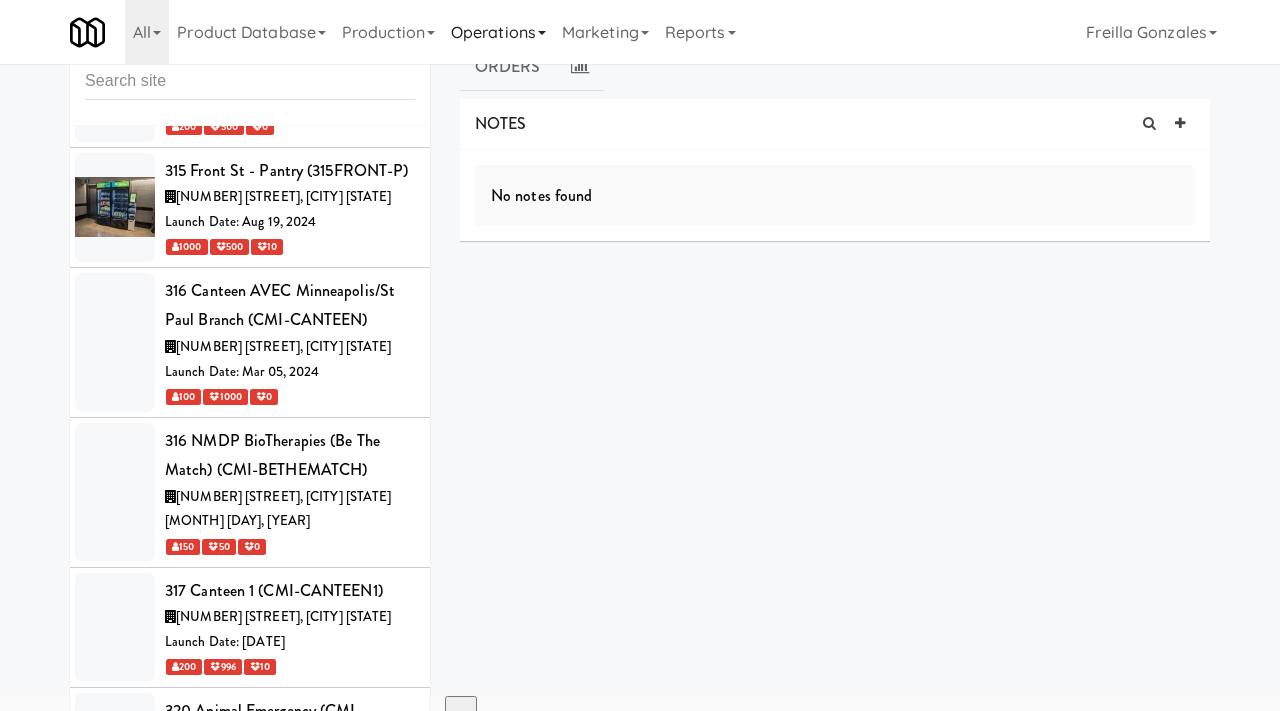 click on "Operations" at bounding box center (498, 32) 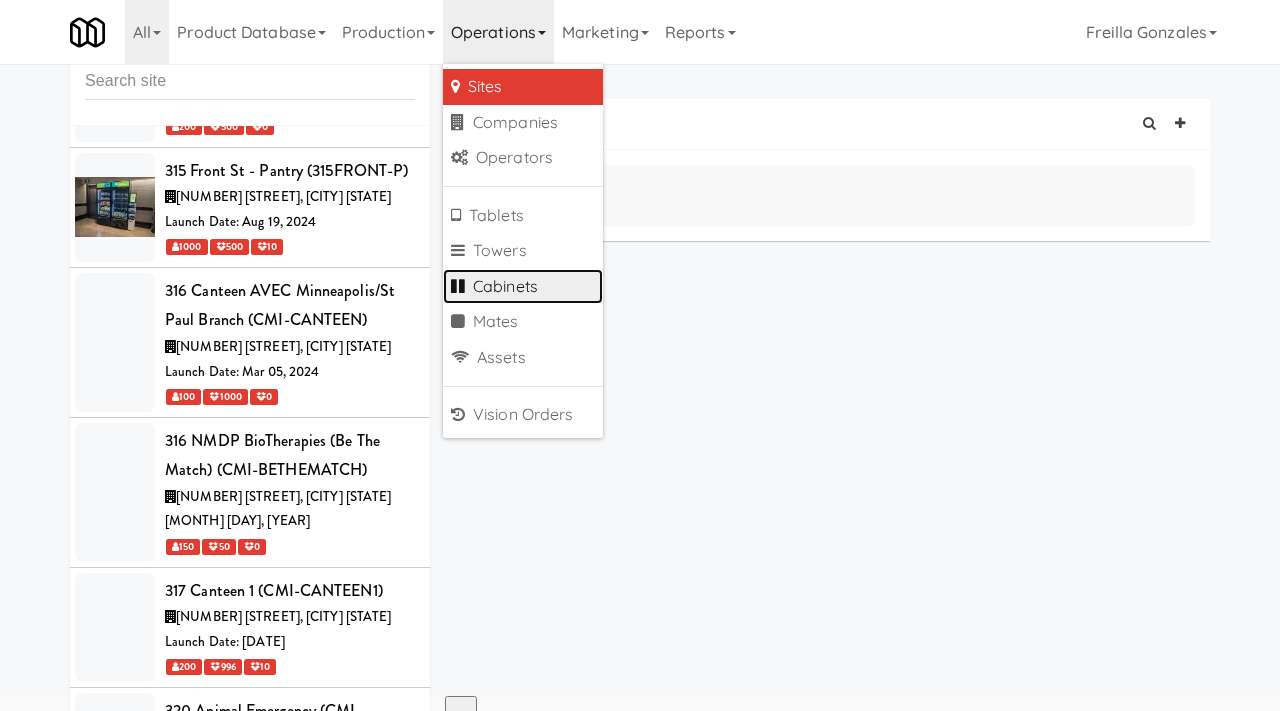 click on "Cabinets" at bounding box center (523, 287) 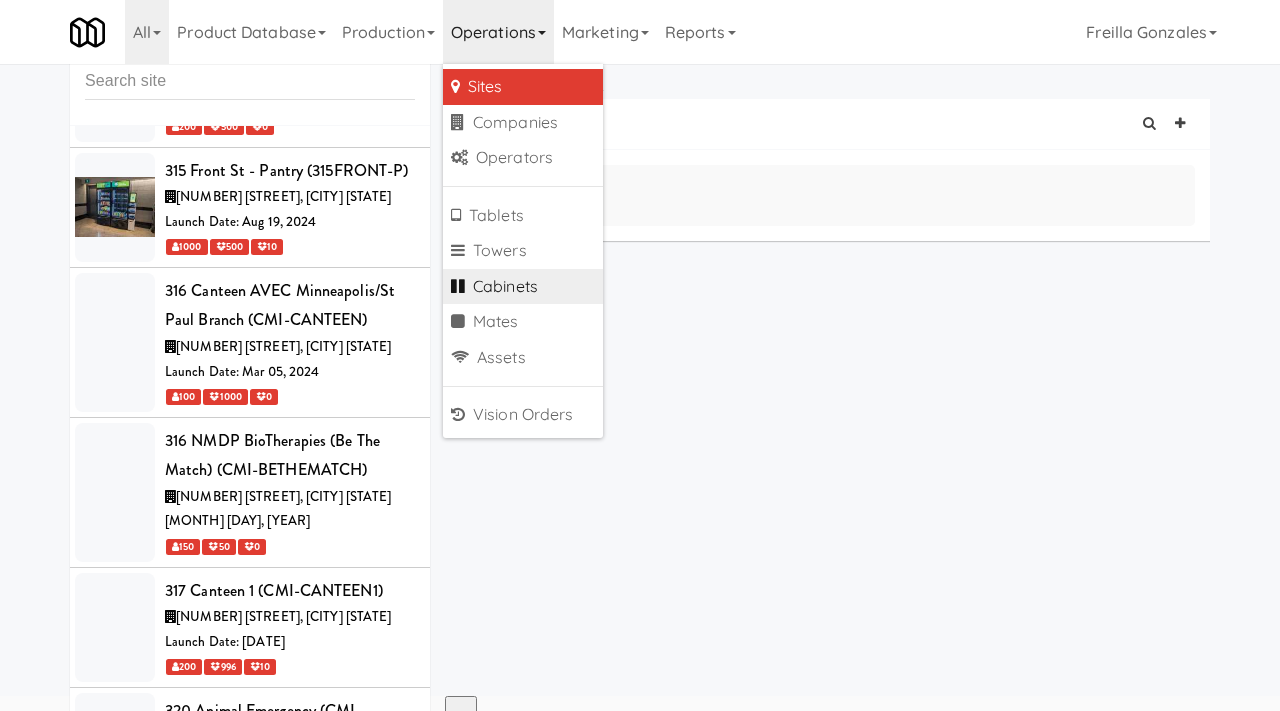 scroll, scrollTop: 64, scrollLeft: 0, axis: vertical 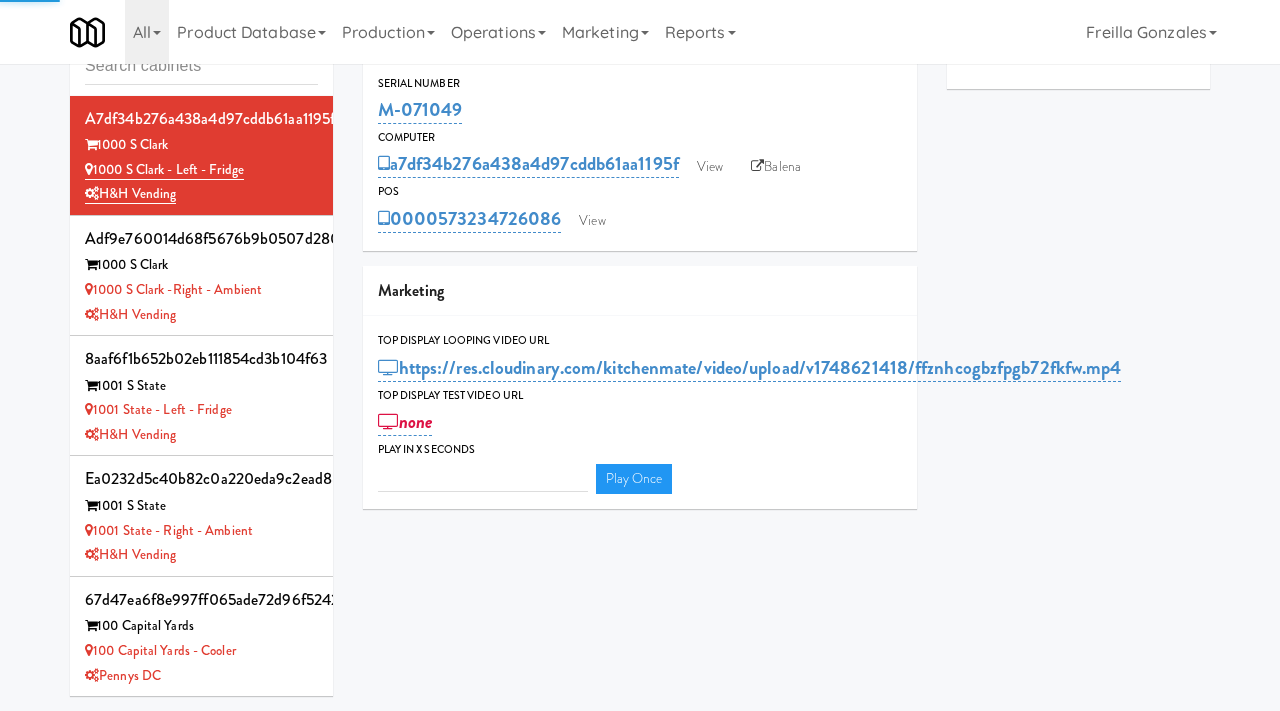 type on "v" 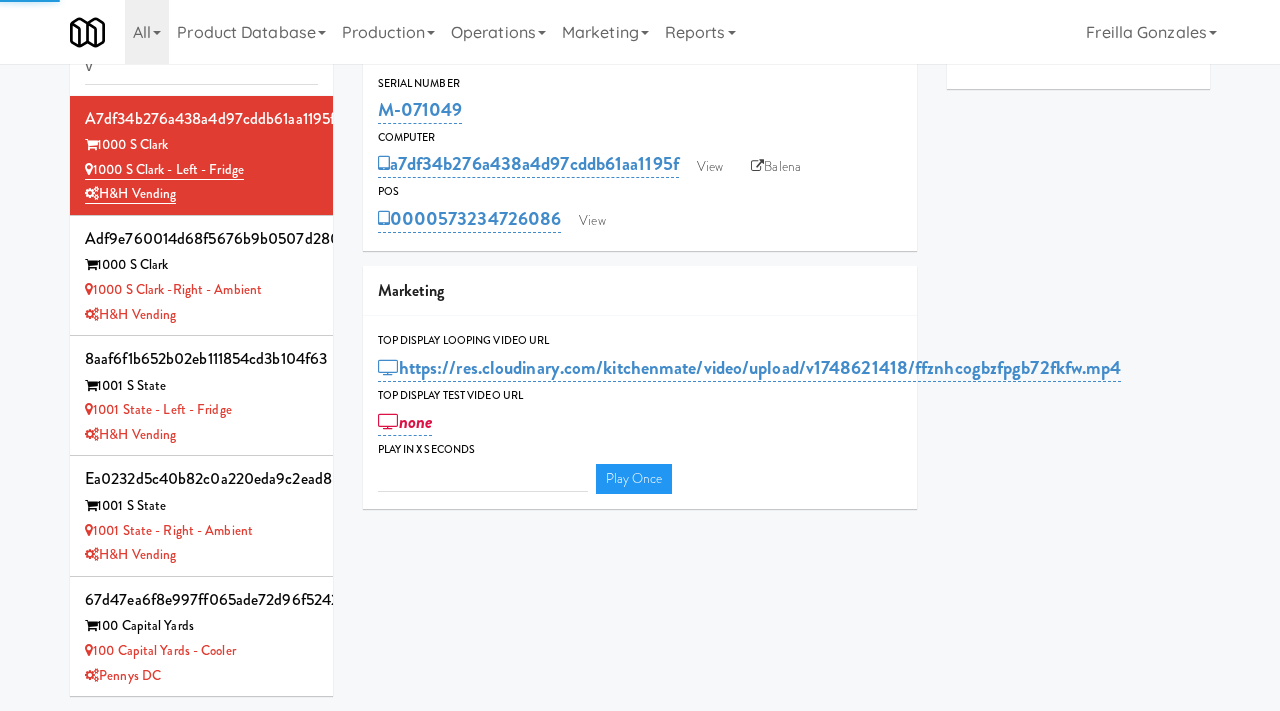 type on "3" 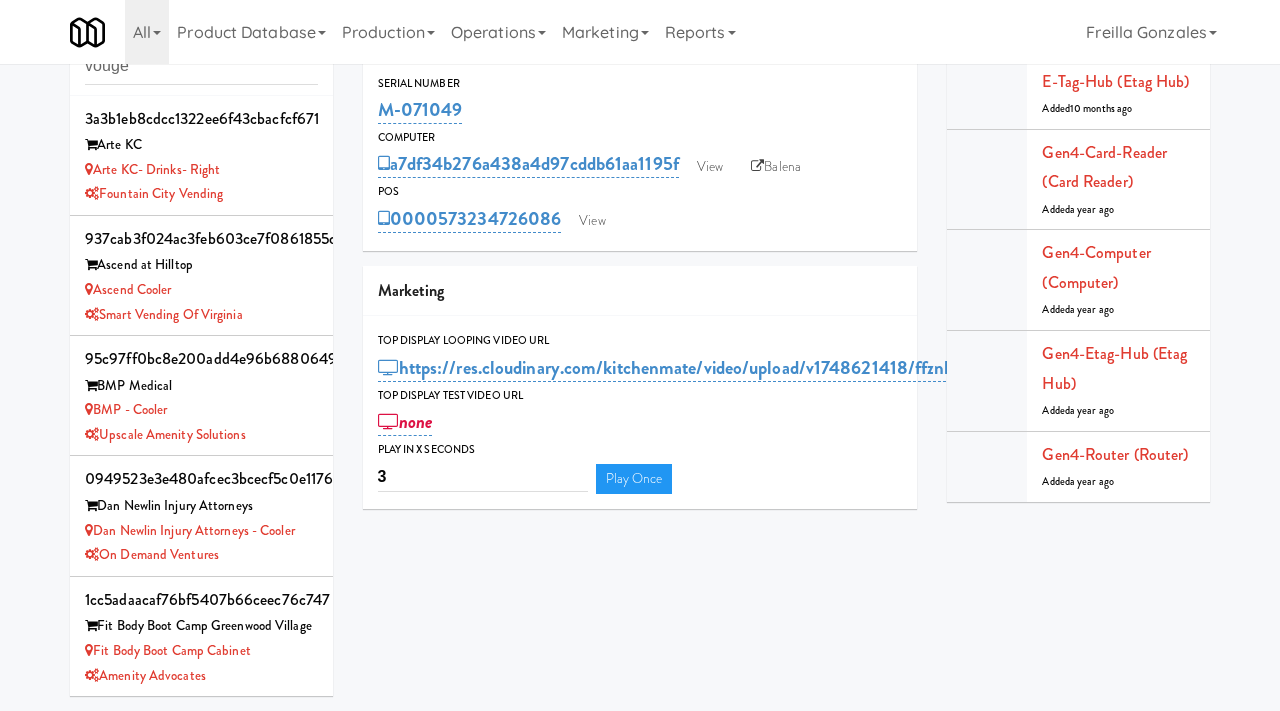 type on "vouge" 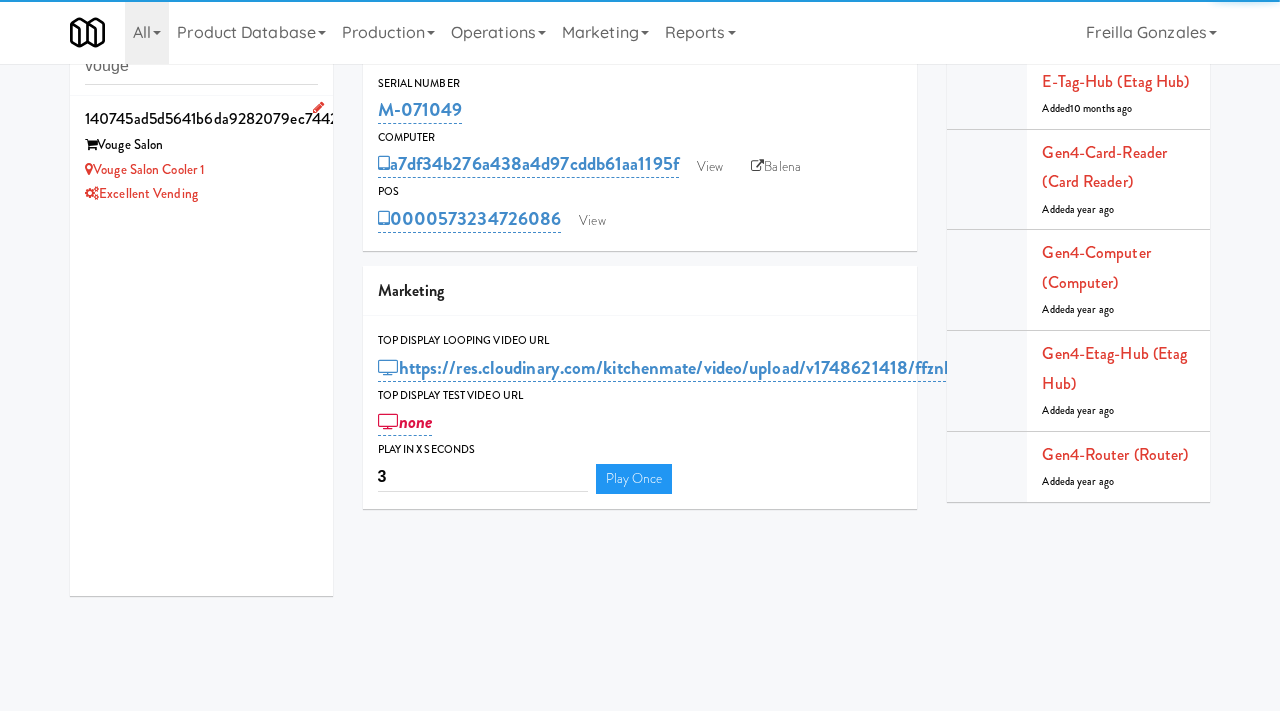 click on "Vouge Salon Cooler 1" at bounding box center [201, 170] 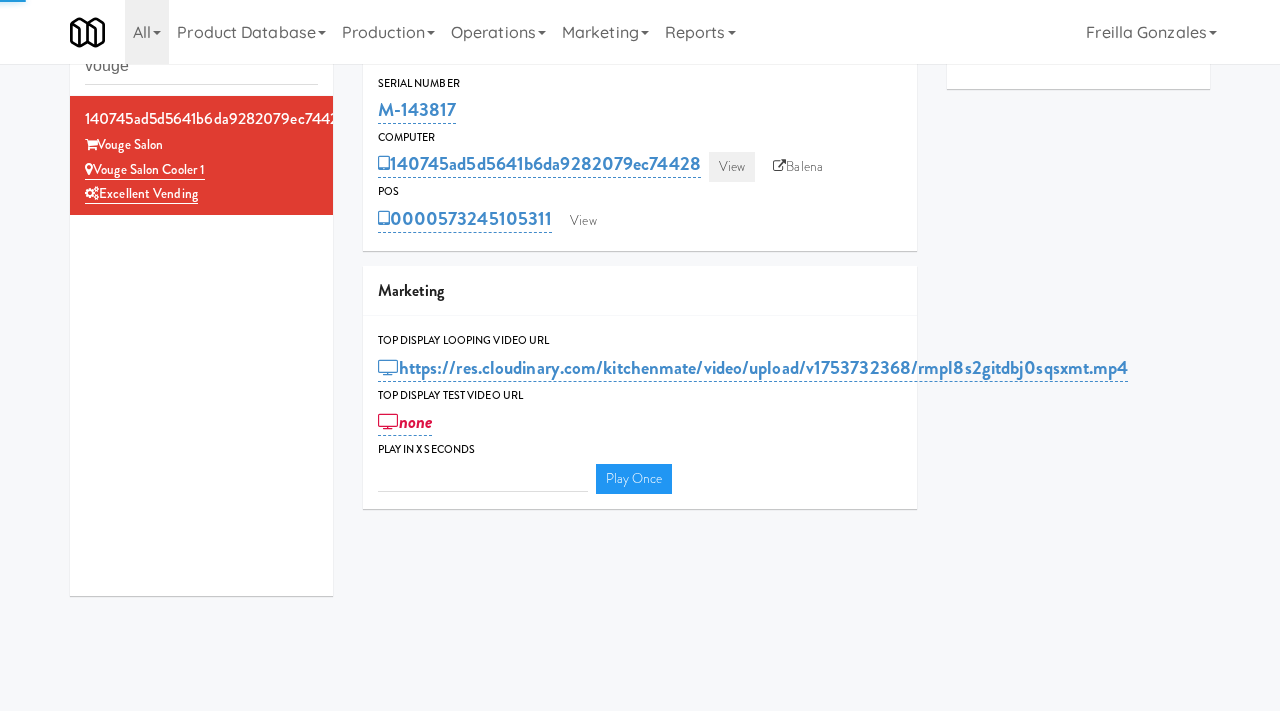 type on "3" 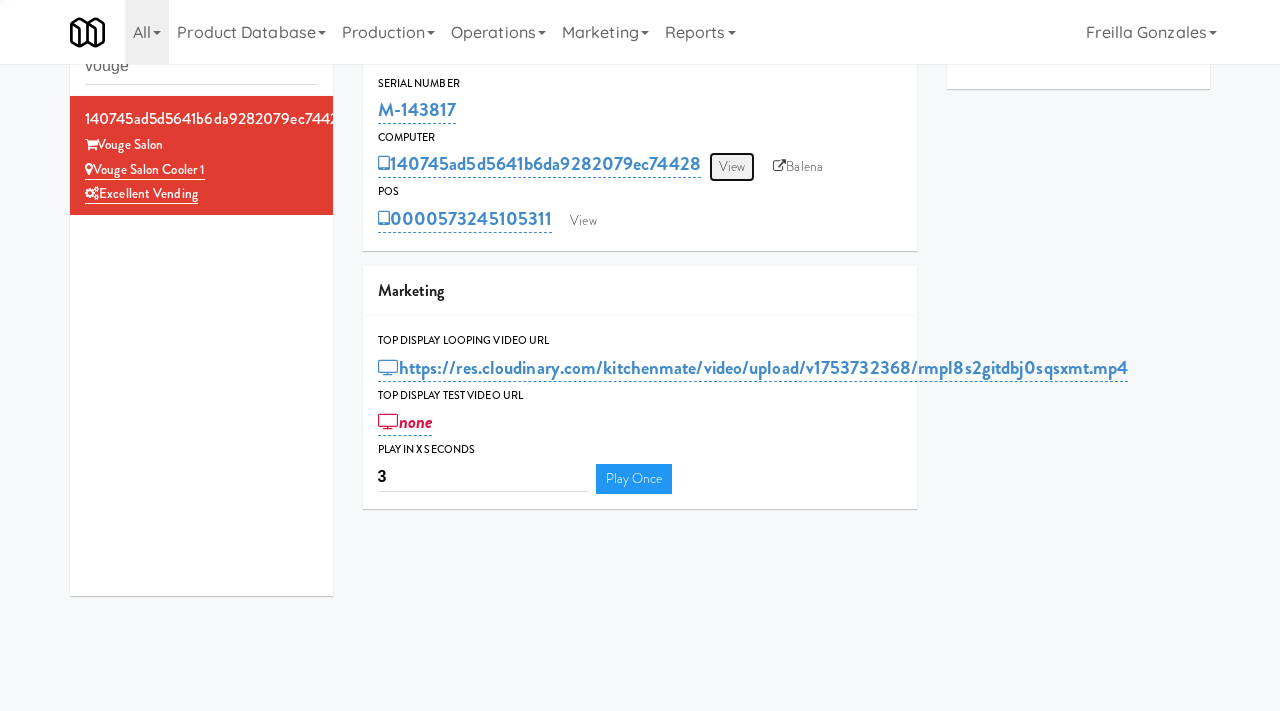 click on "View" at bounding box center [732, 167] 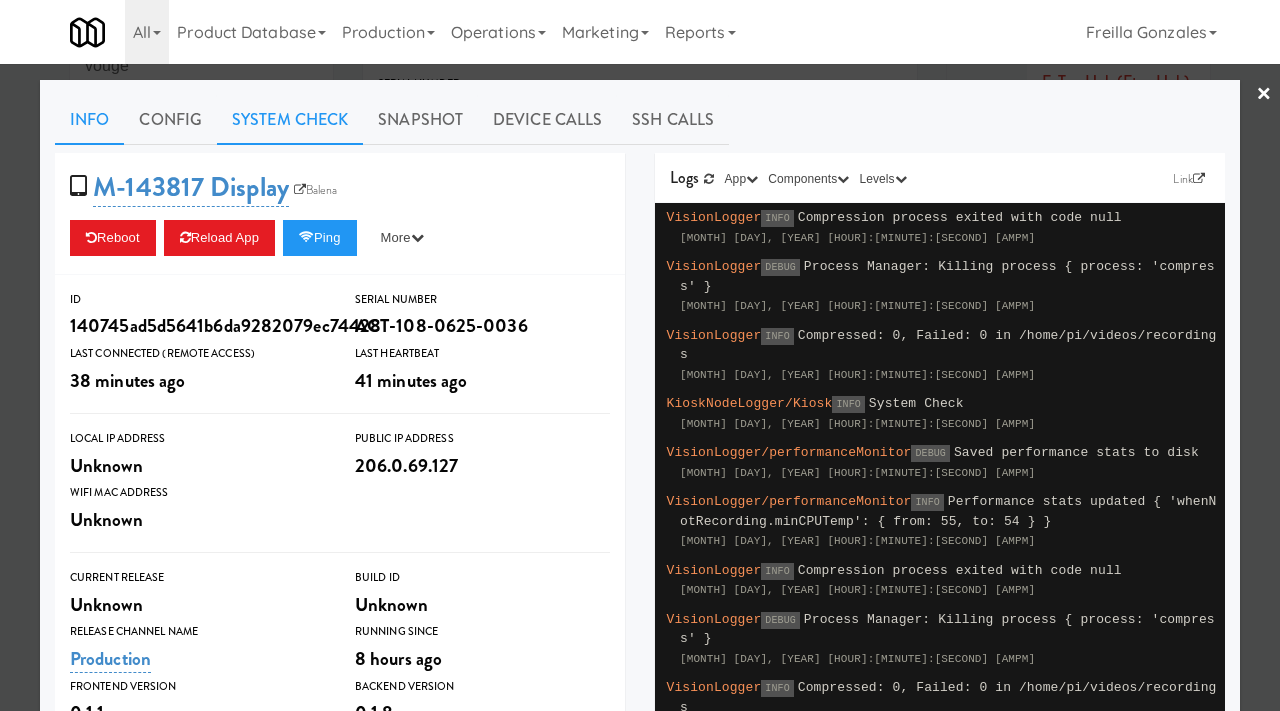 click on "System Check" at bounding box center [290, 120] 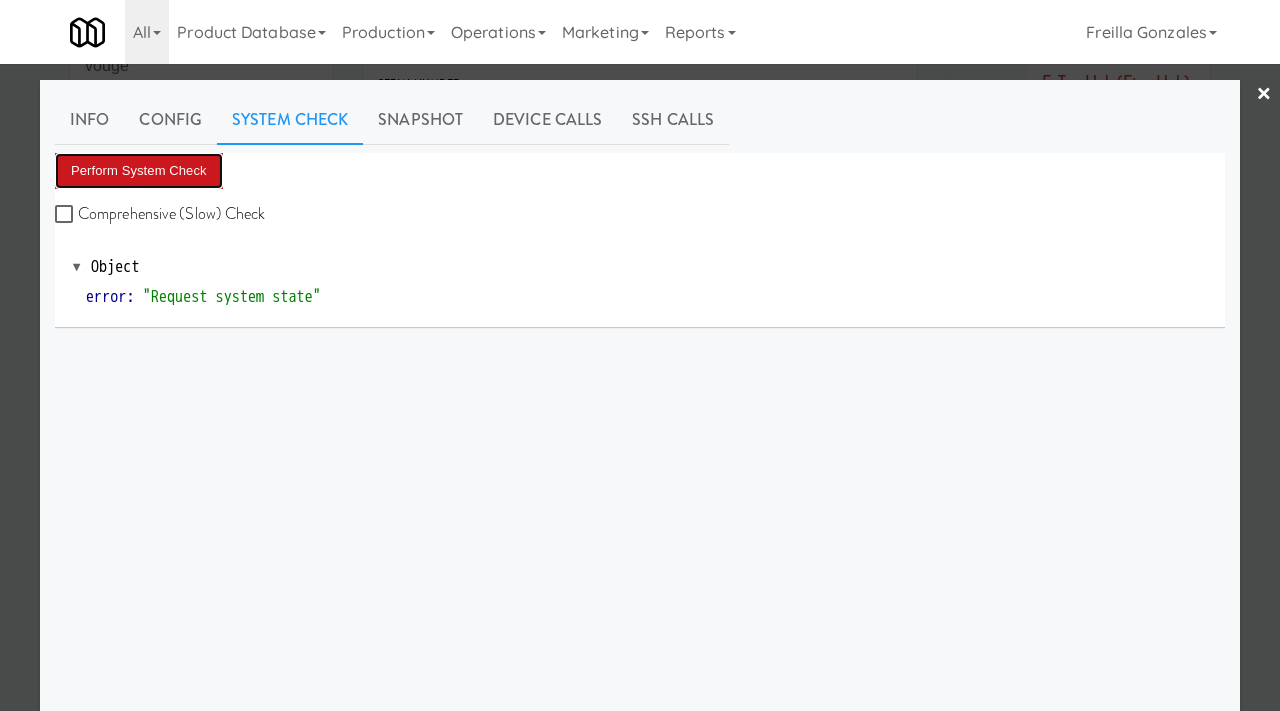 click on "Perform System Check" at bounding box center (139, 171) 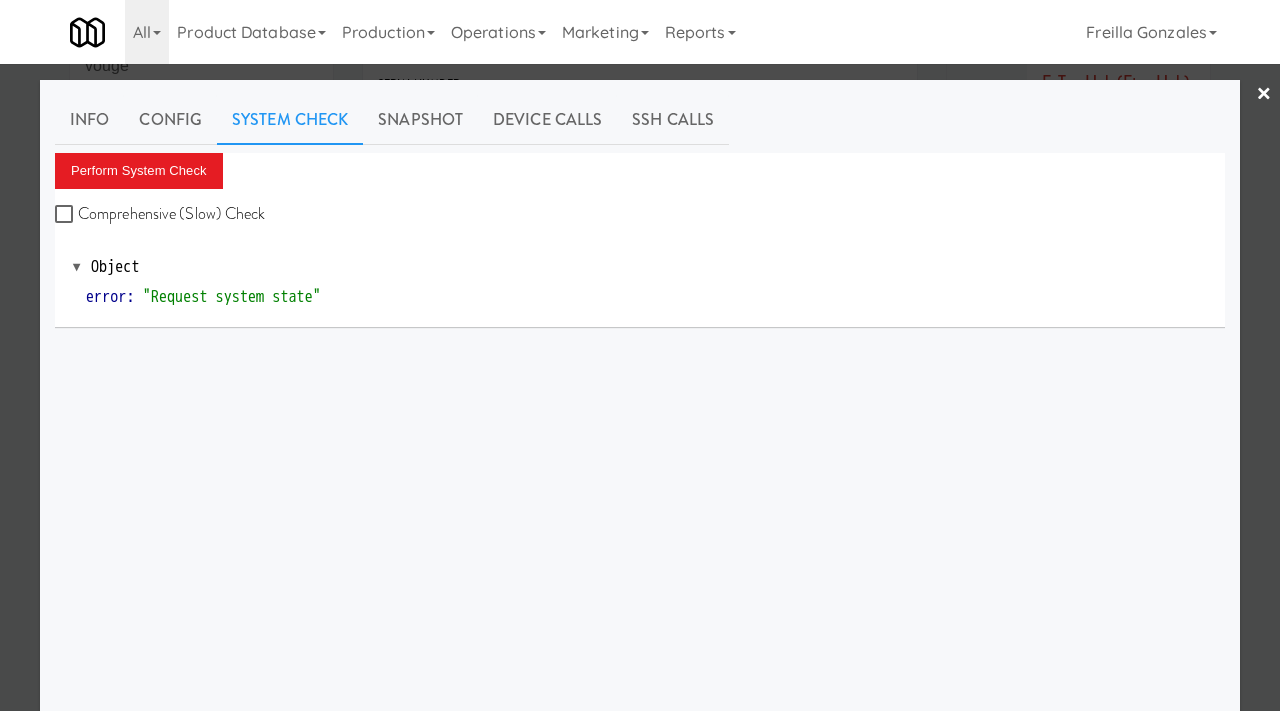 click at bounding box center (640, 355) 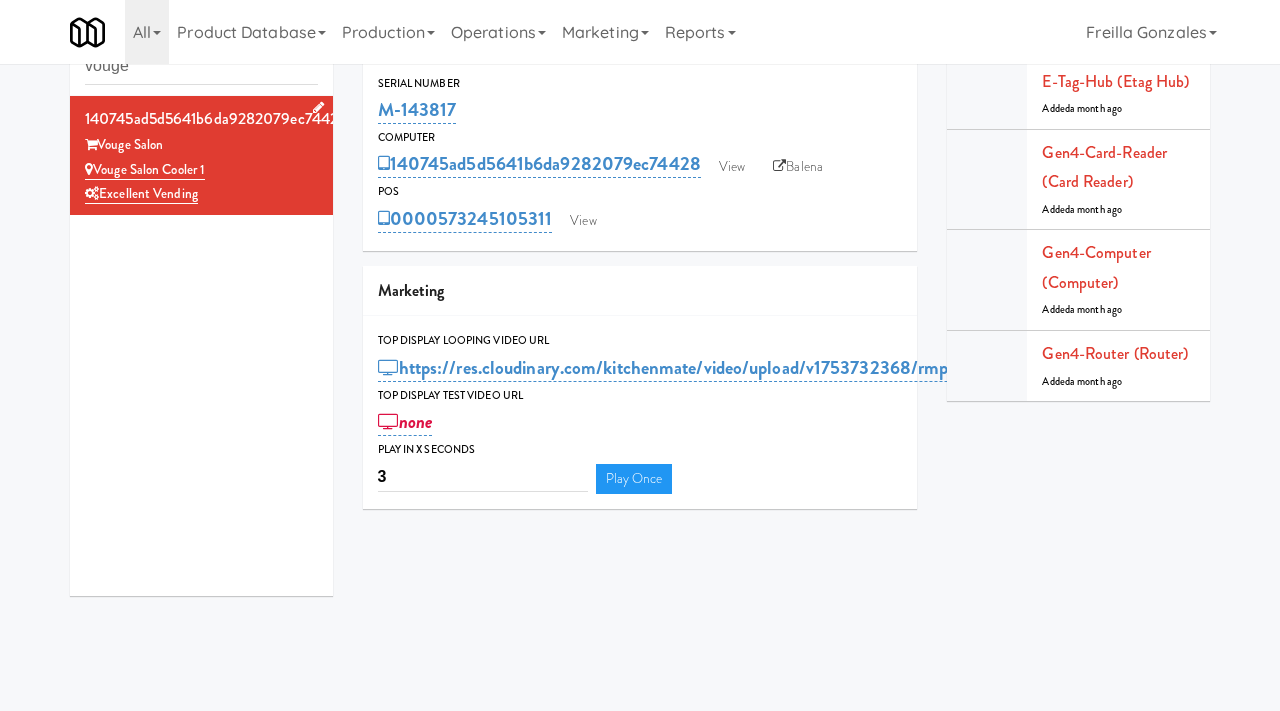 drag, startPoint x: 222, startPoint y: 167, endPoint x: 89, endPoint y: 172, distance: 133.09395 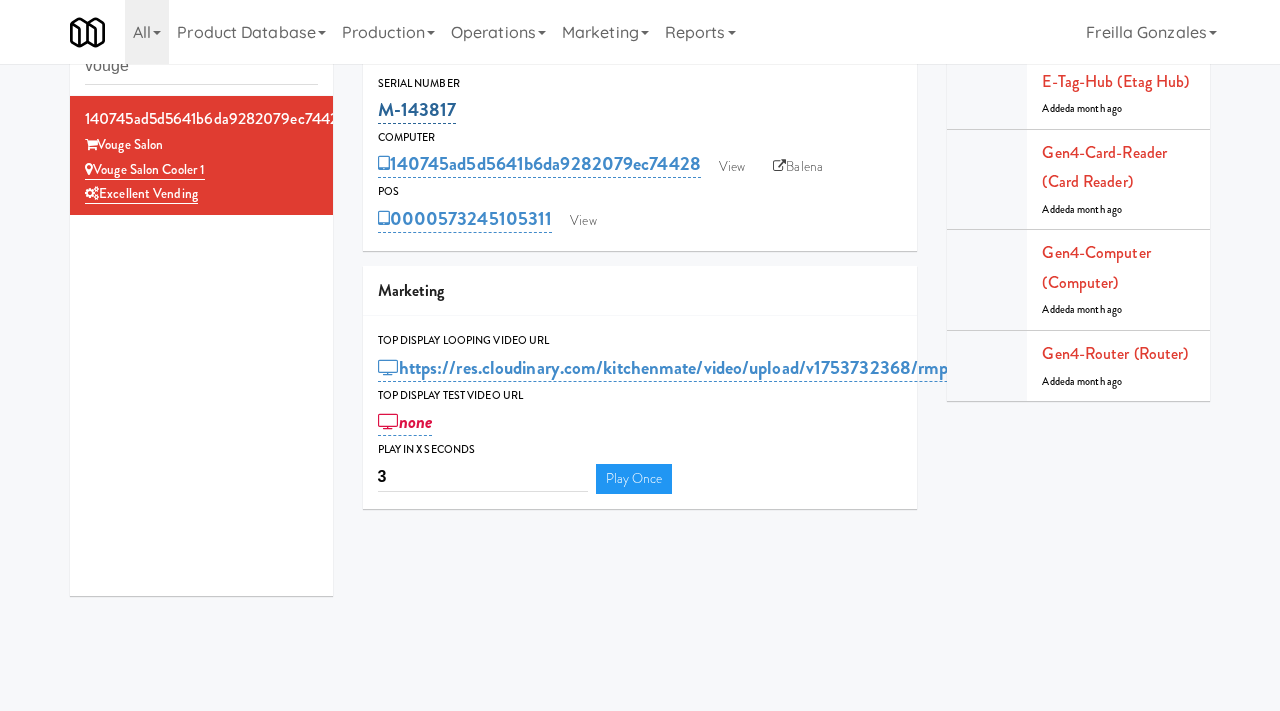 drag, startPoint x: 463, startPoint y: 105, endPoint x: 378, endPoint y: 114, distance: 85.47514 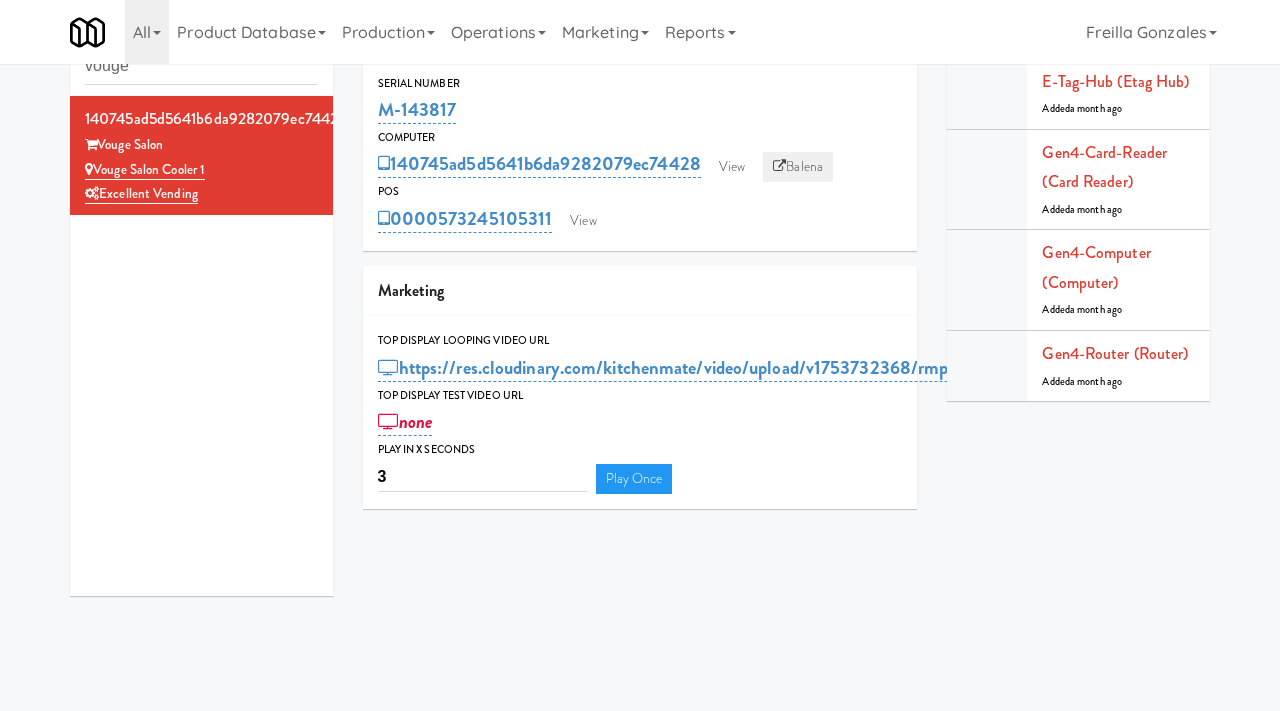 click on "Balena" at bounding box center (798, 167) 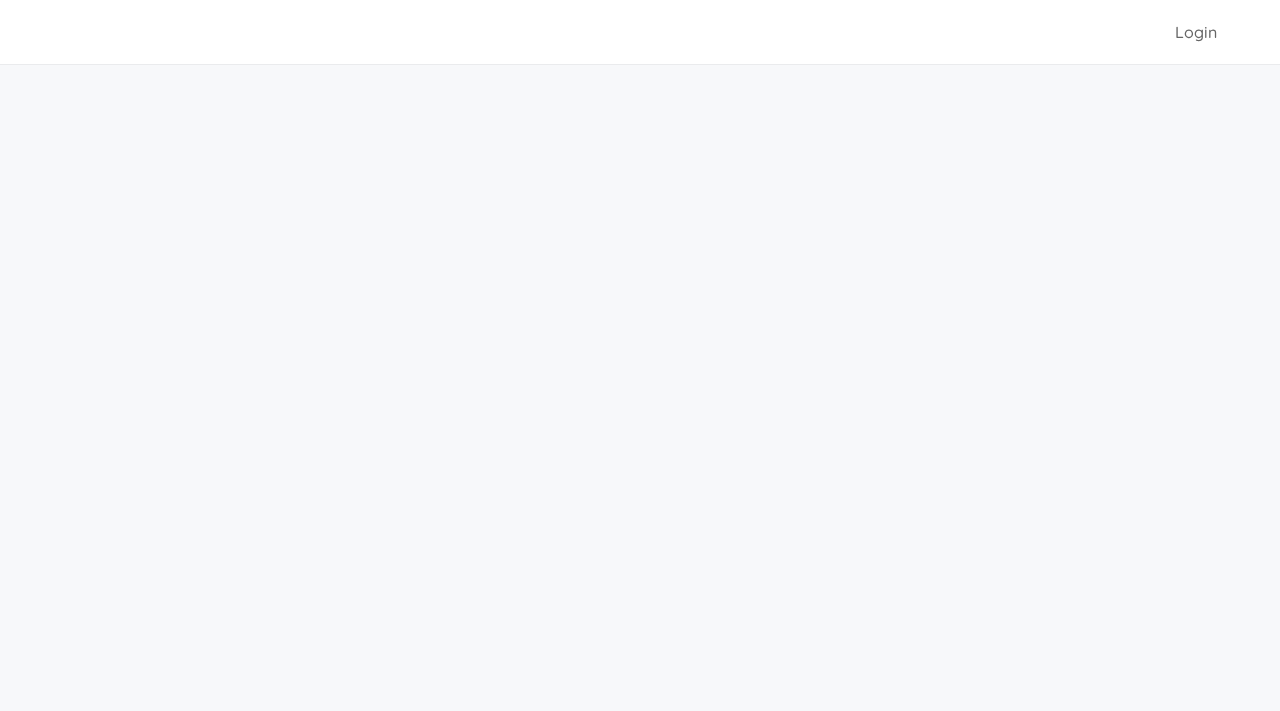 scroll, scrollTop: 22, scrollLeft: 0, axis: vertical 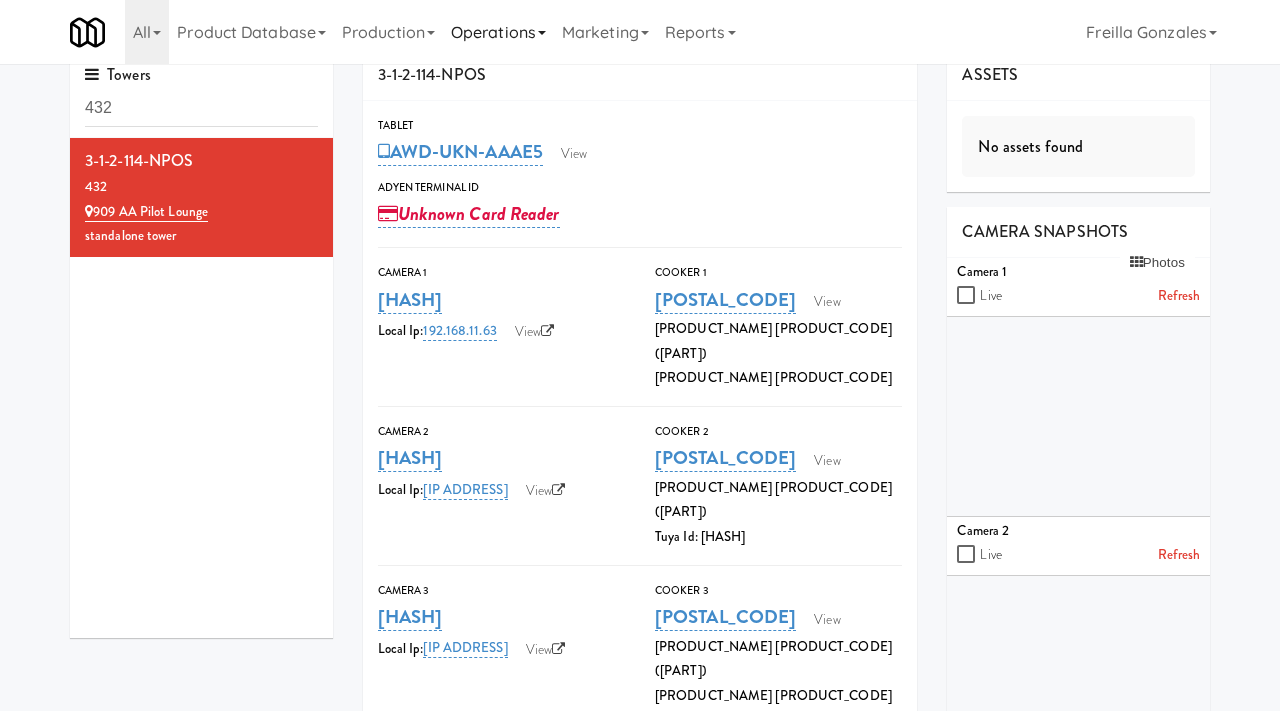 click on "Operations" at bounding box center [498, 32] 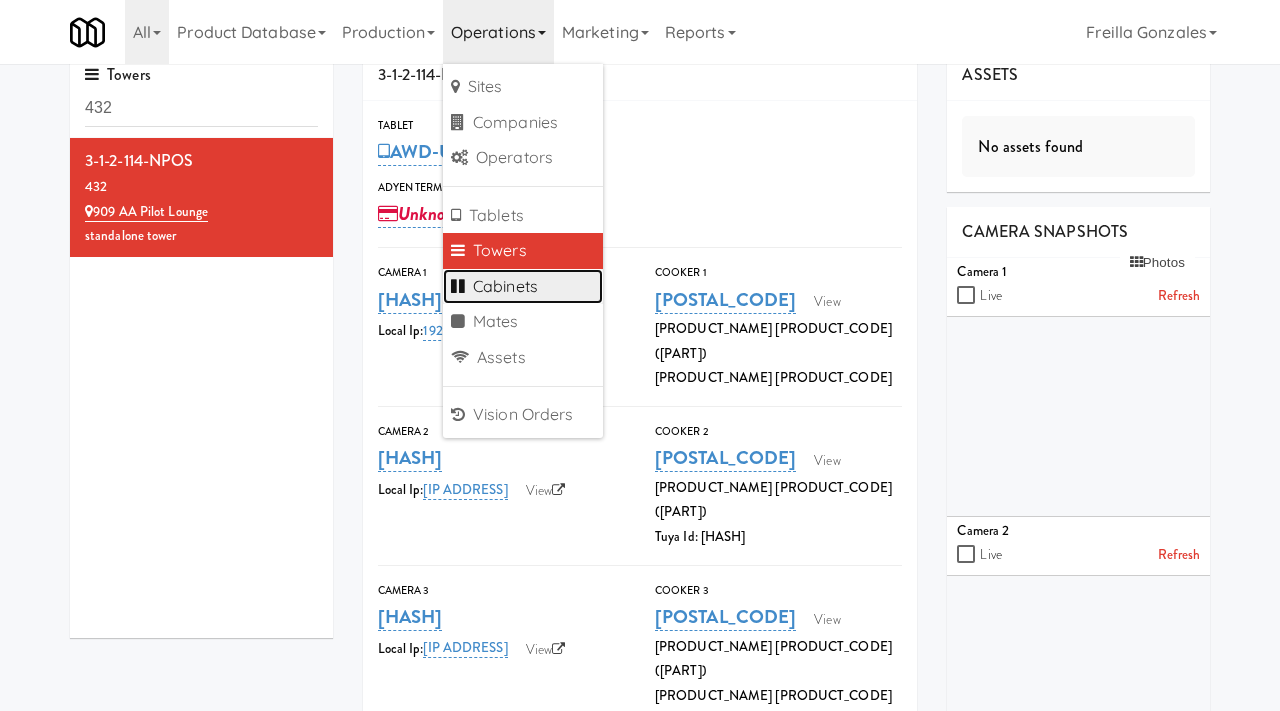 click at bounding box center [458, 286] 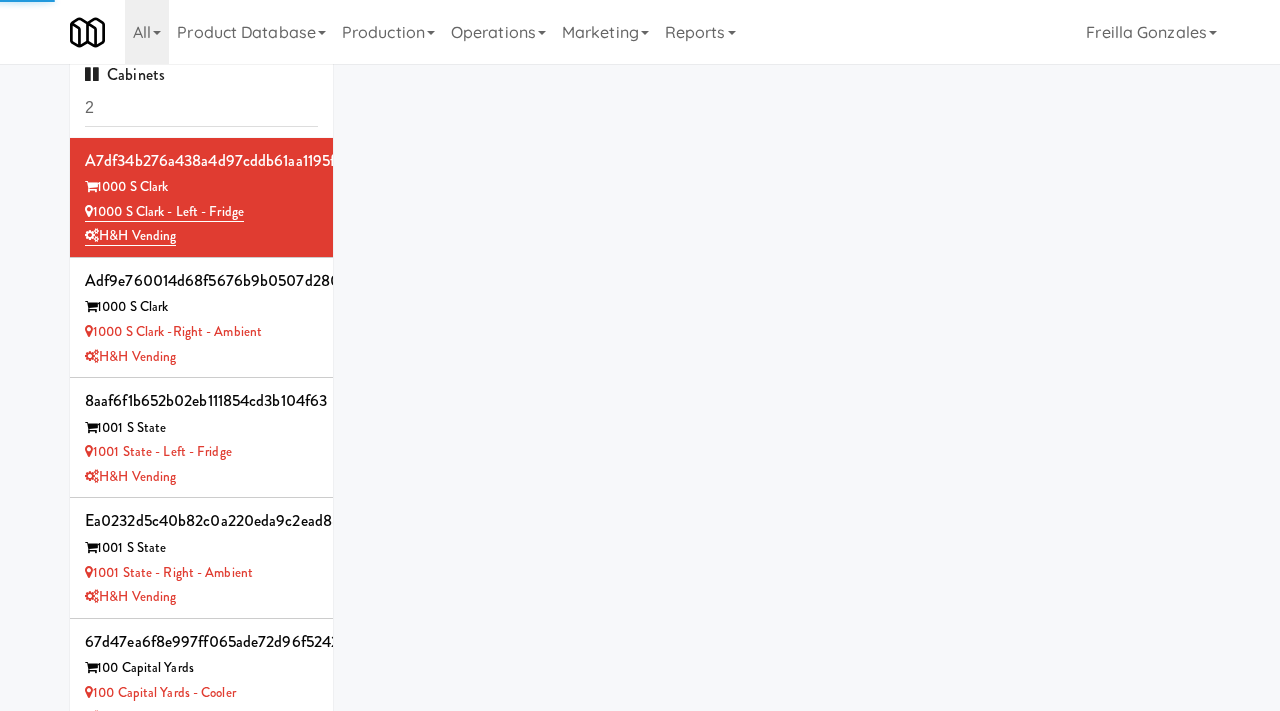 type on "22" 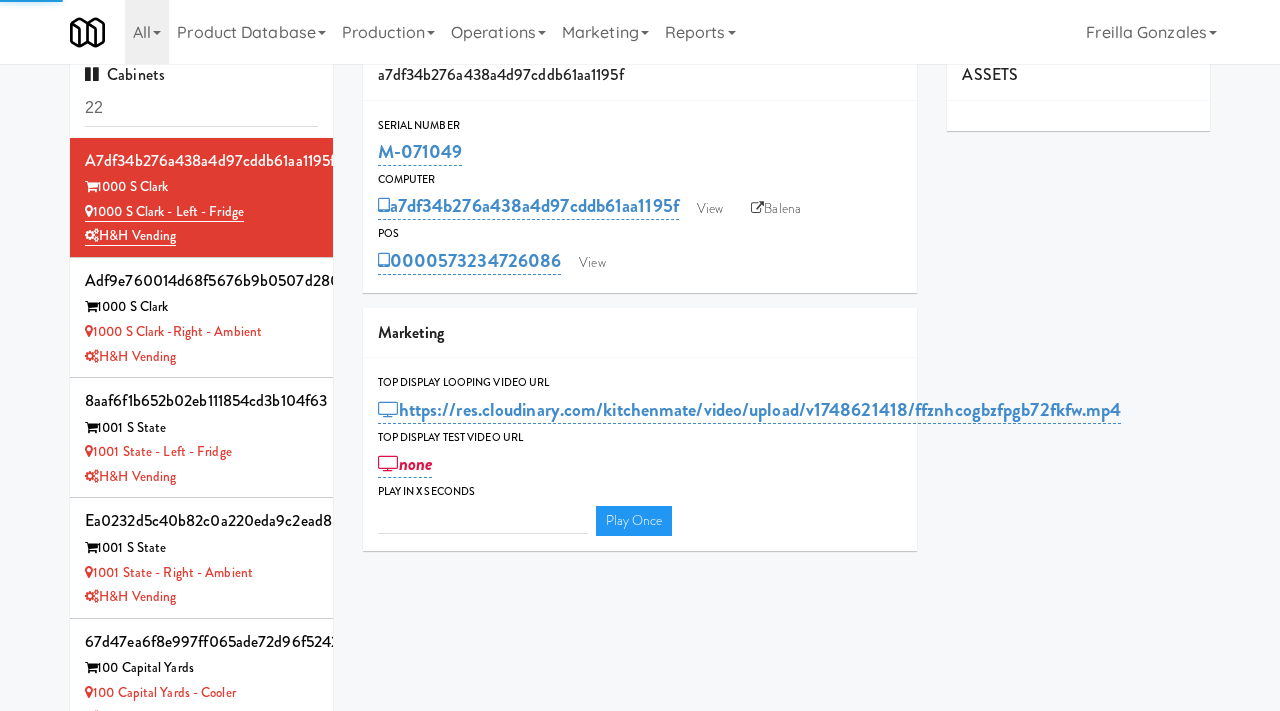 type on "3" 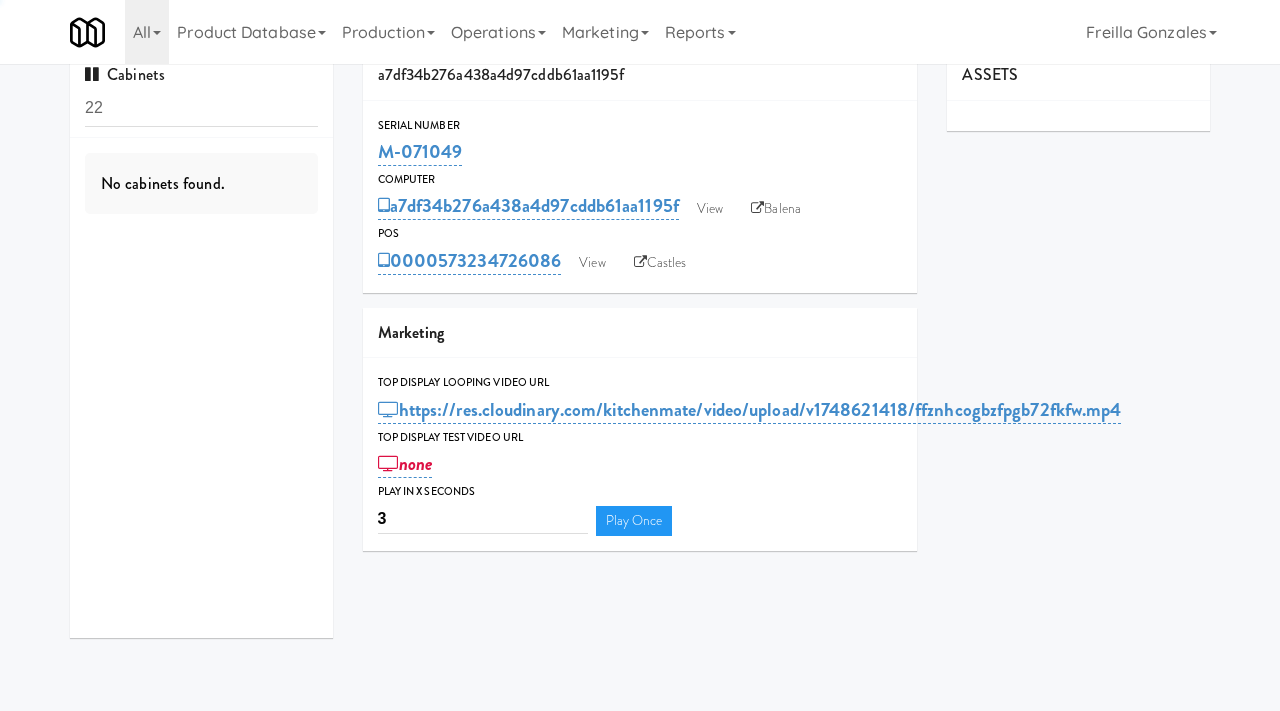 type on "2" 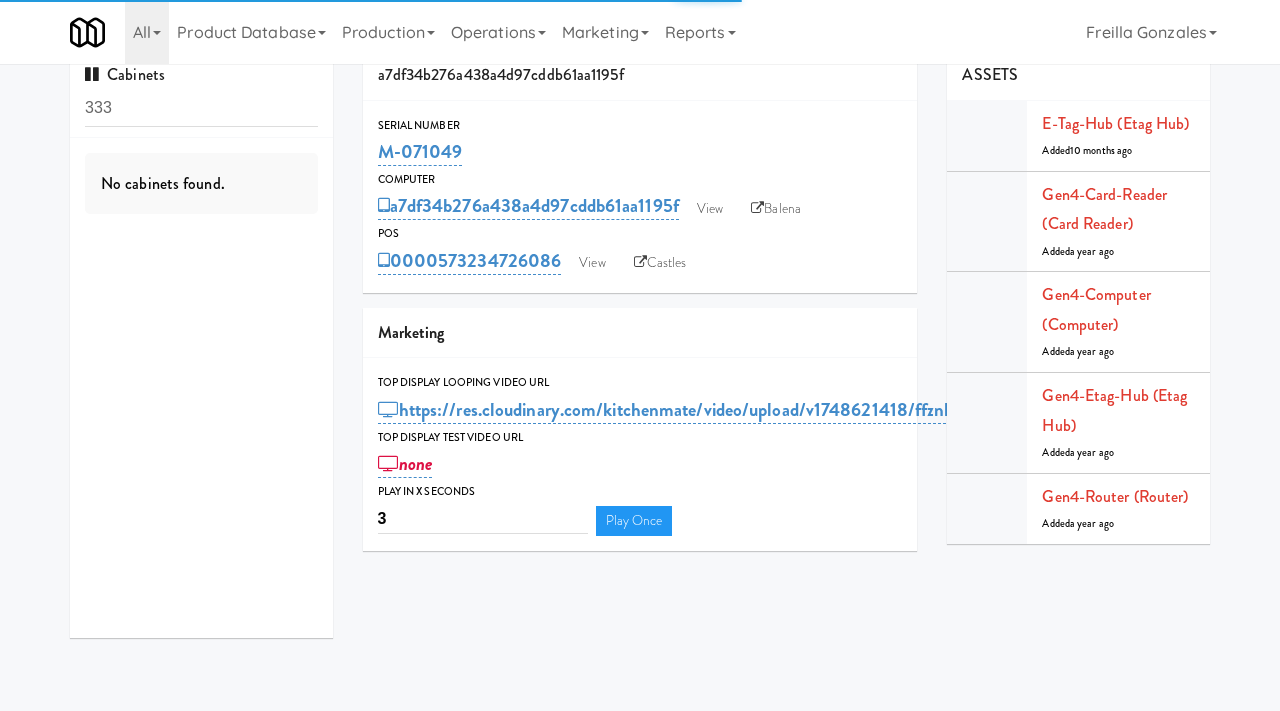 type on "333" 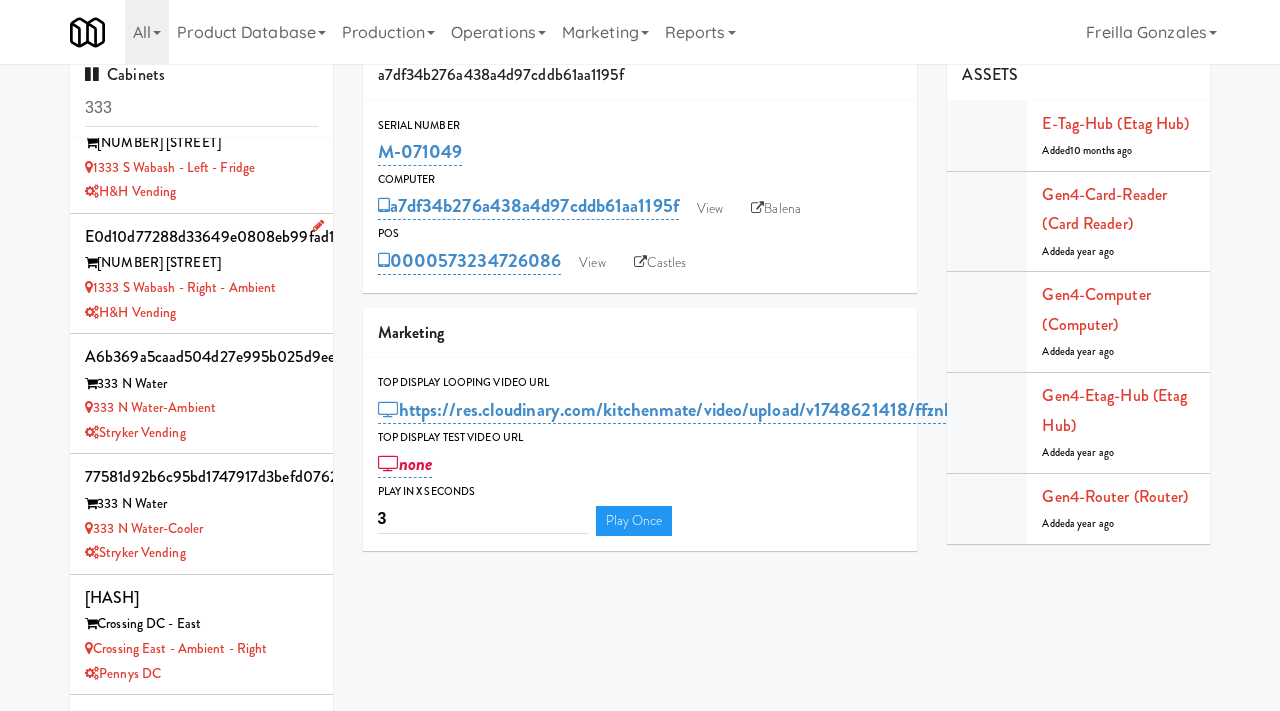scroll, scrollTop: 54, scrollLeft: 0, axis: vertical 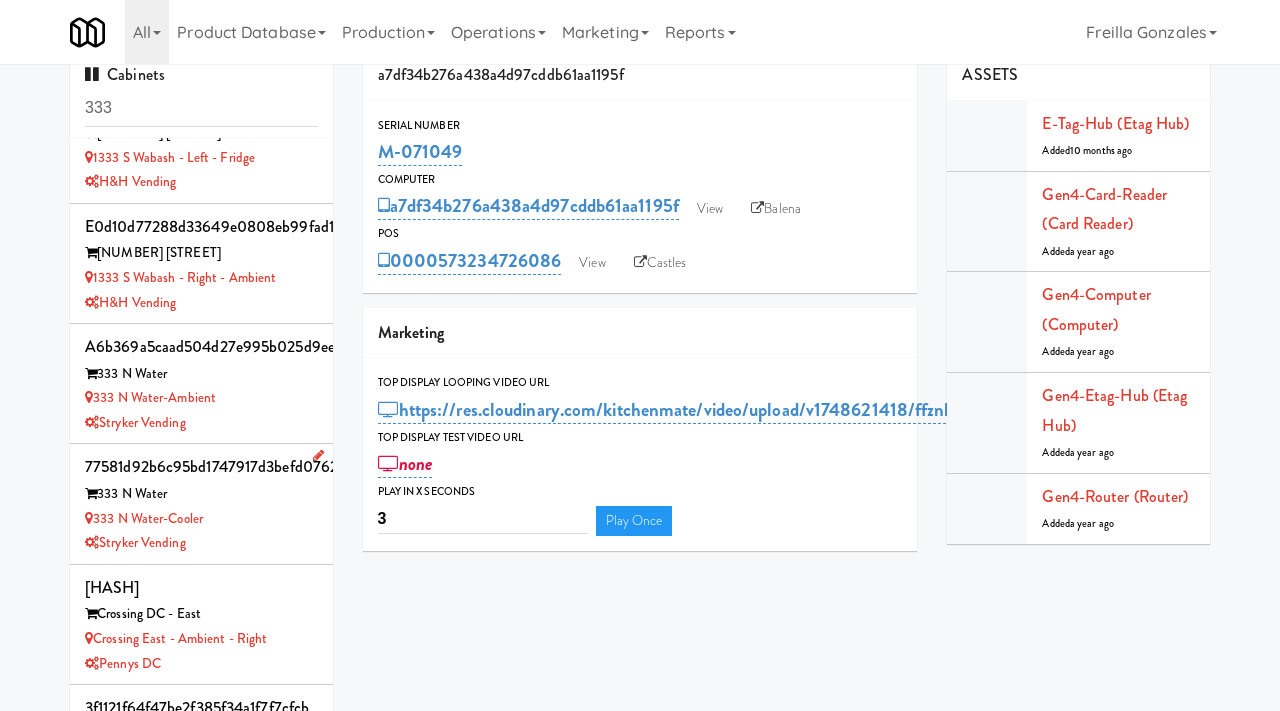 click on "333 N Water" at bounding box center (201, 494) 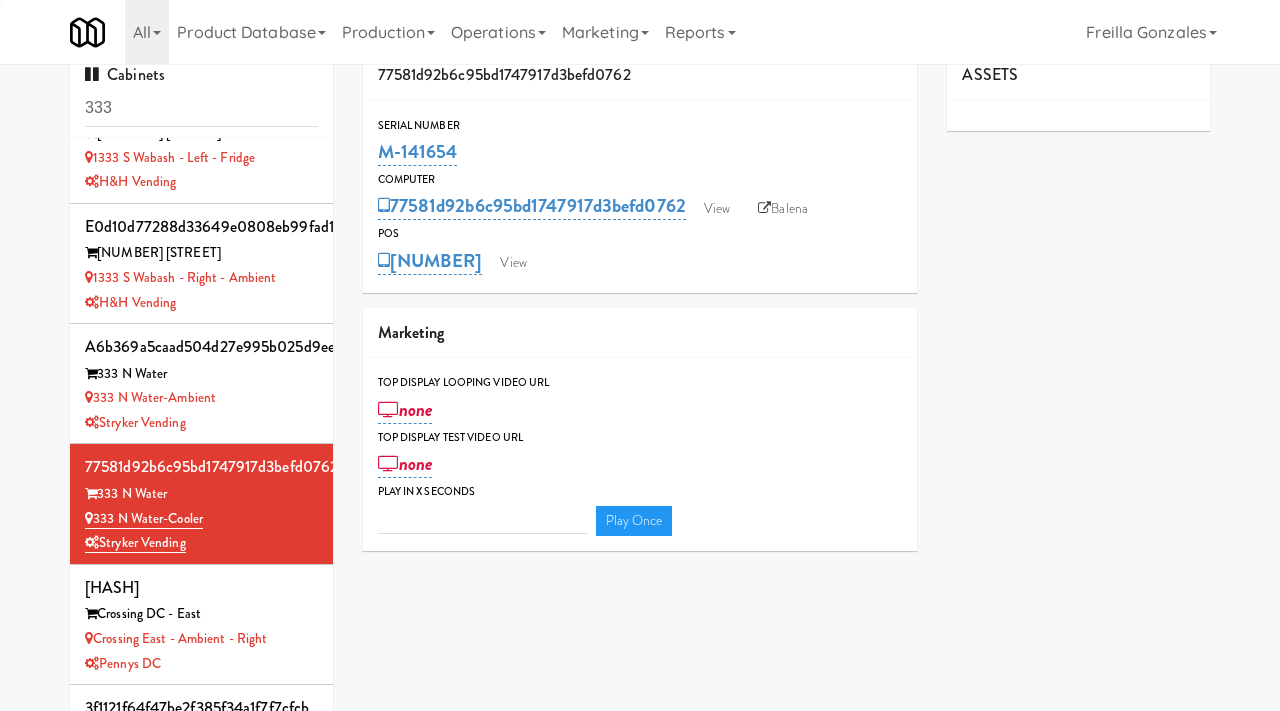 type on "3" 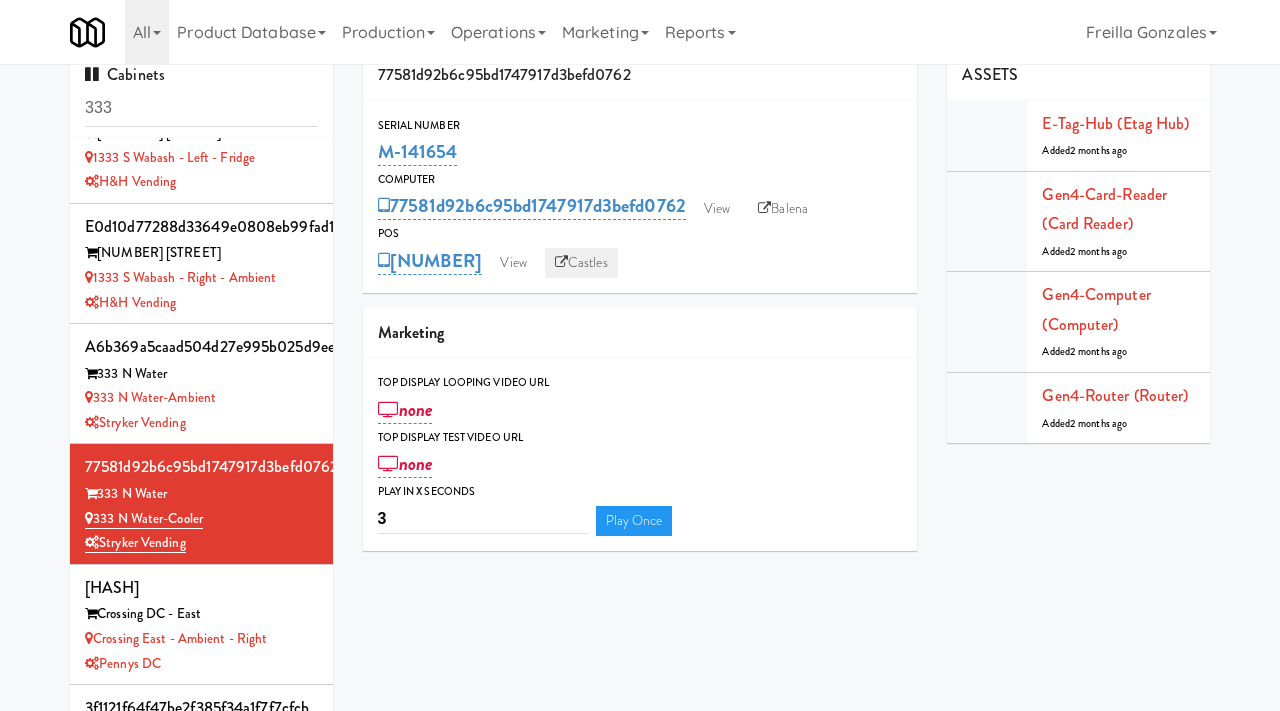 click at bounding box center (561, 262) 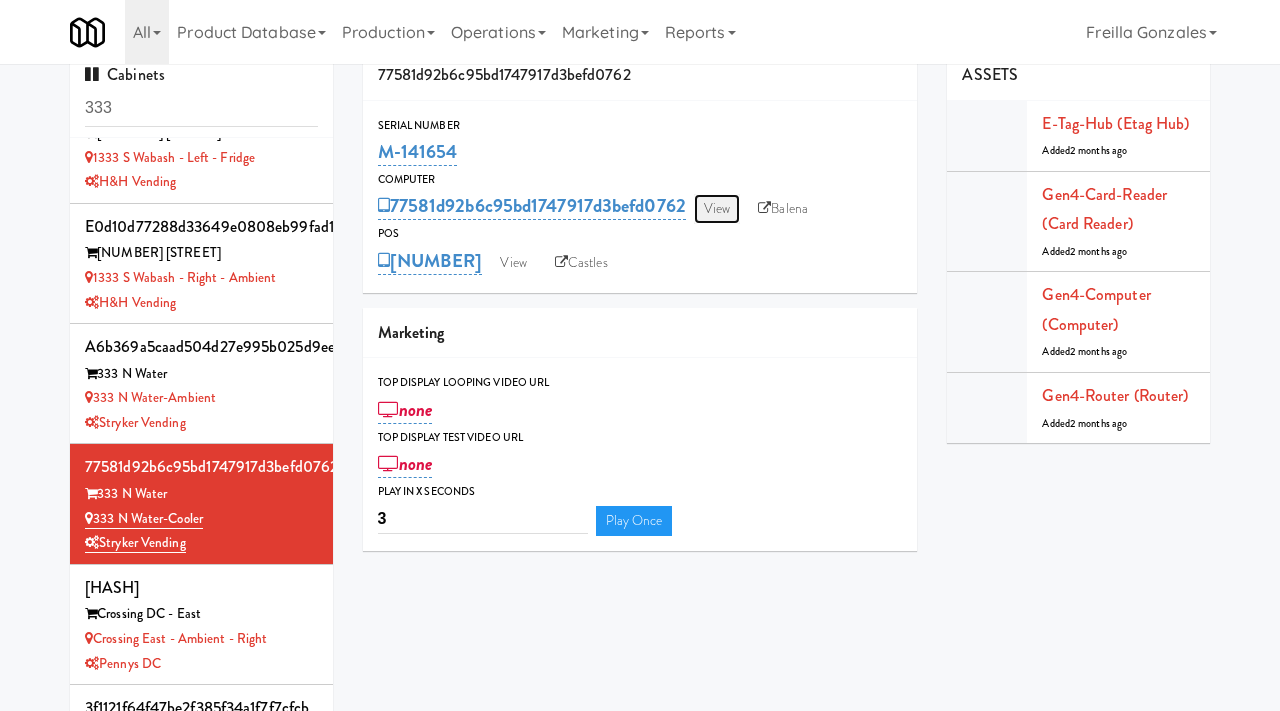 click on "View" at bounding box center (717, 209) 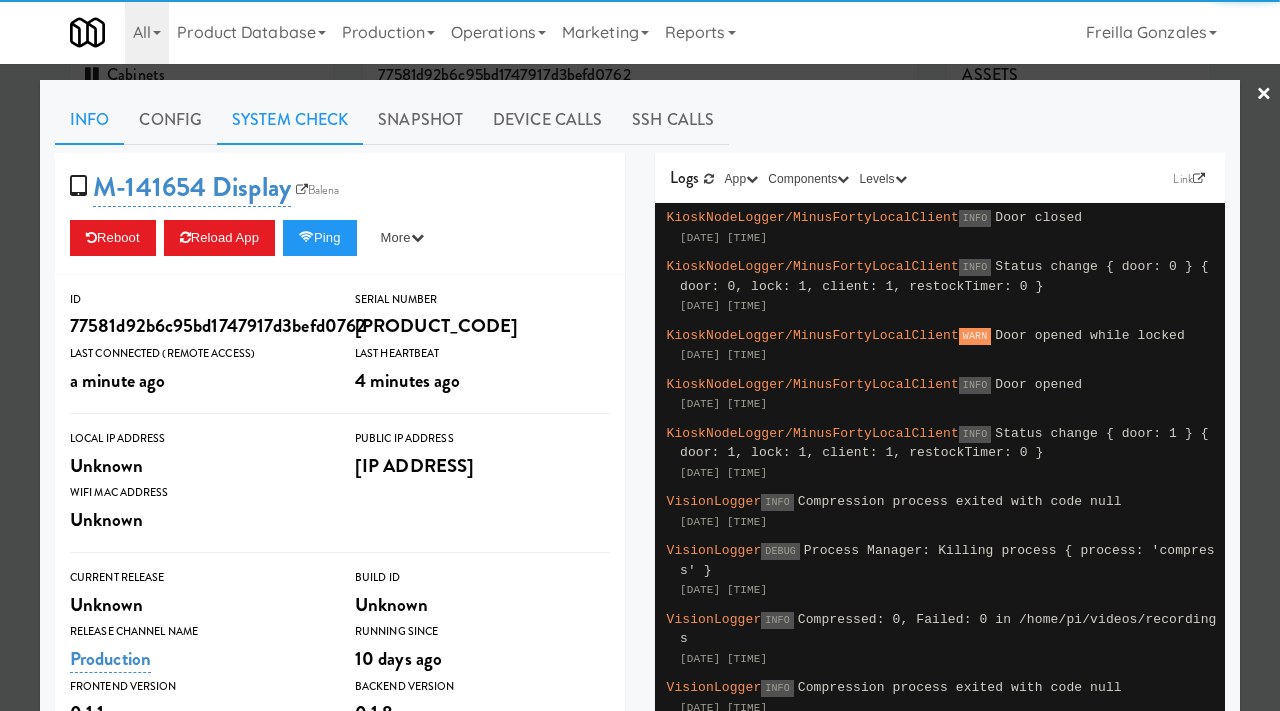 click on "System Check" at bounding box center (290, 120) 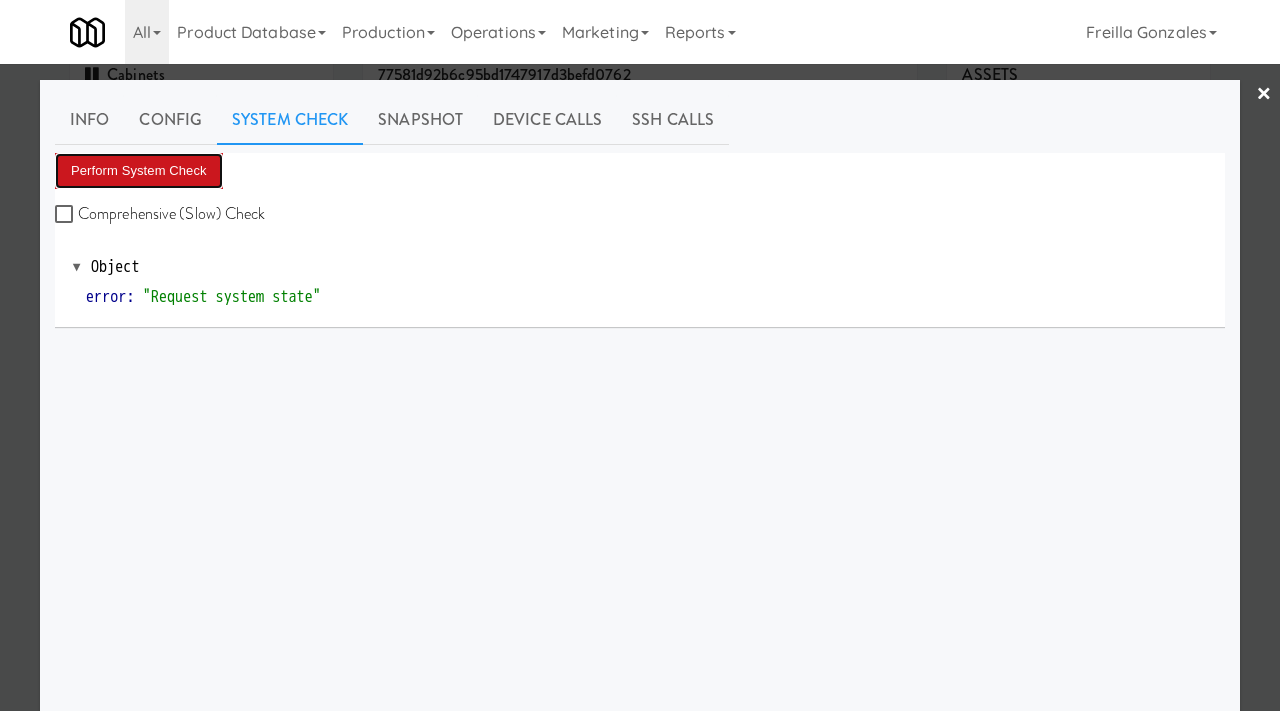 click on "Perform System Check" at bounding box center [139, 171] 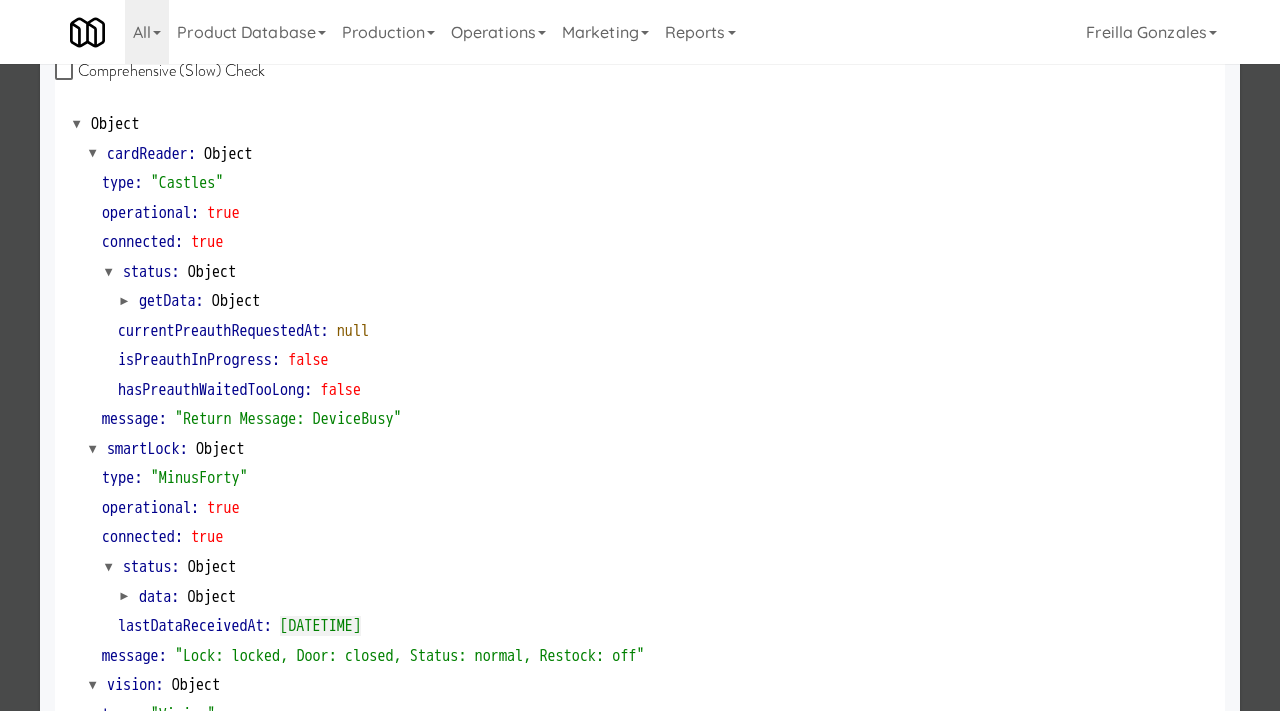 scroll, scrollTop: 16, scrollLeft: 0, axis: vertical 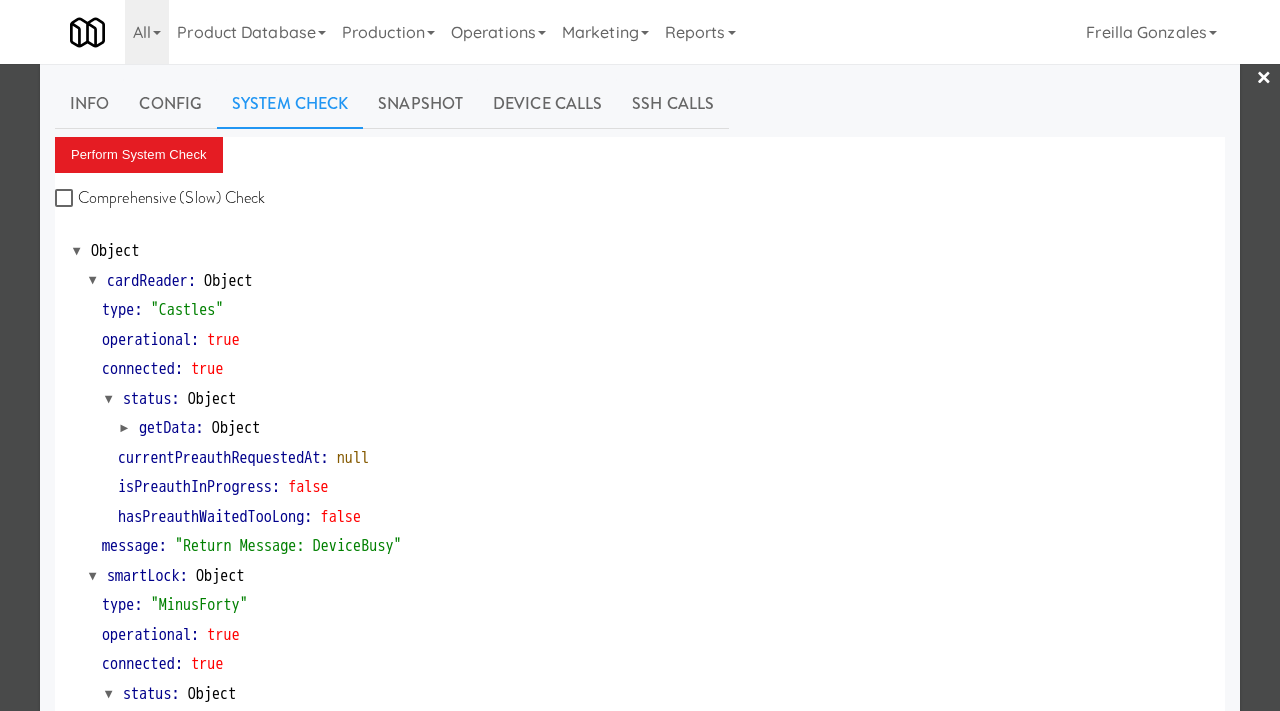 click at bounding box center (640, 355) 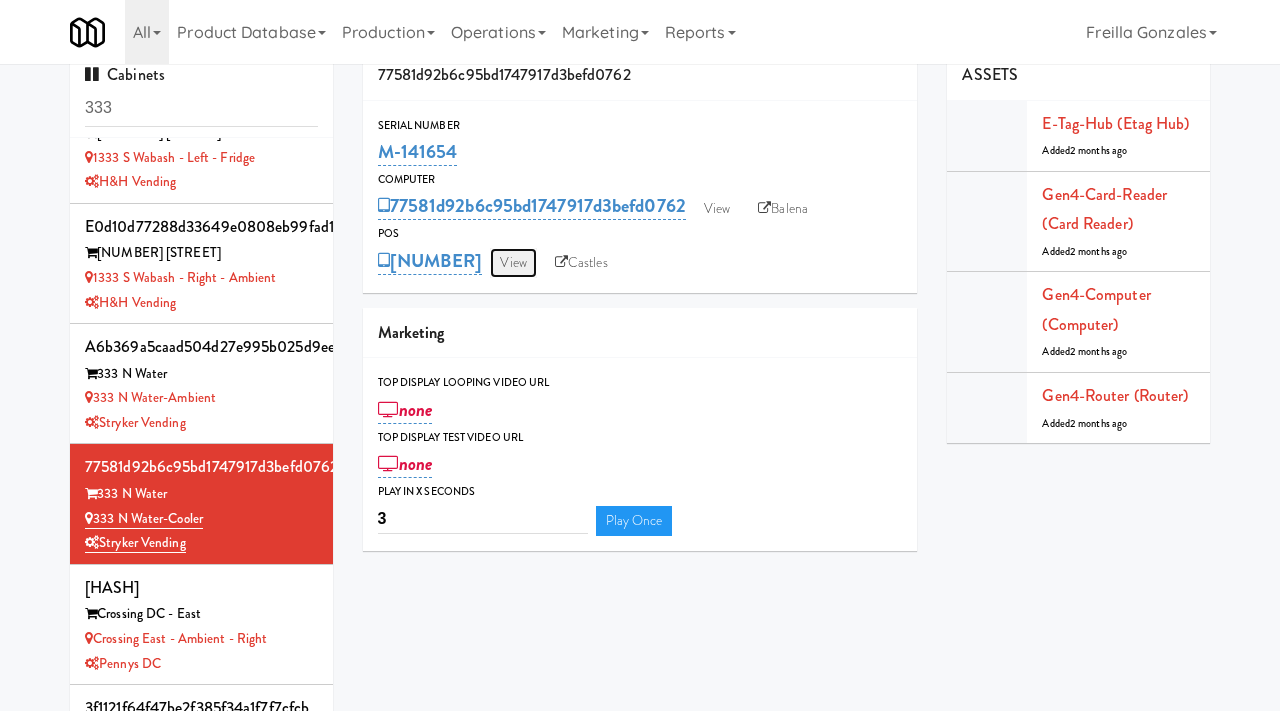 click on "View" at bounding box center [513, 263] 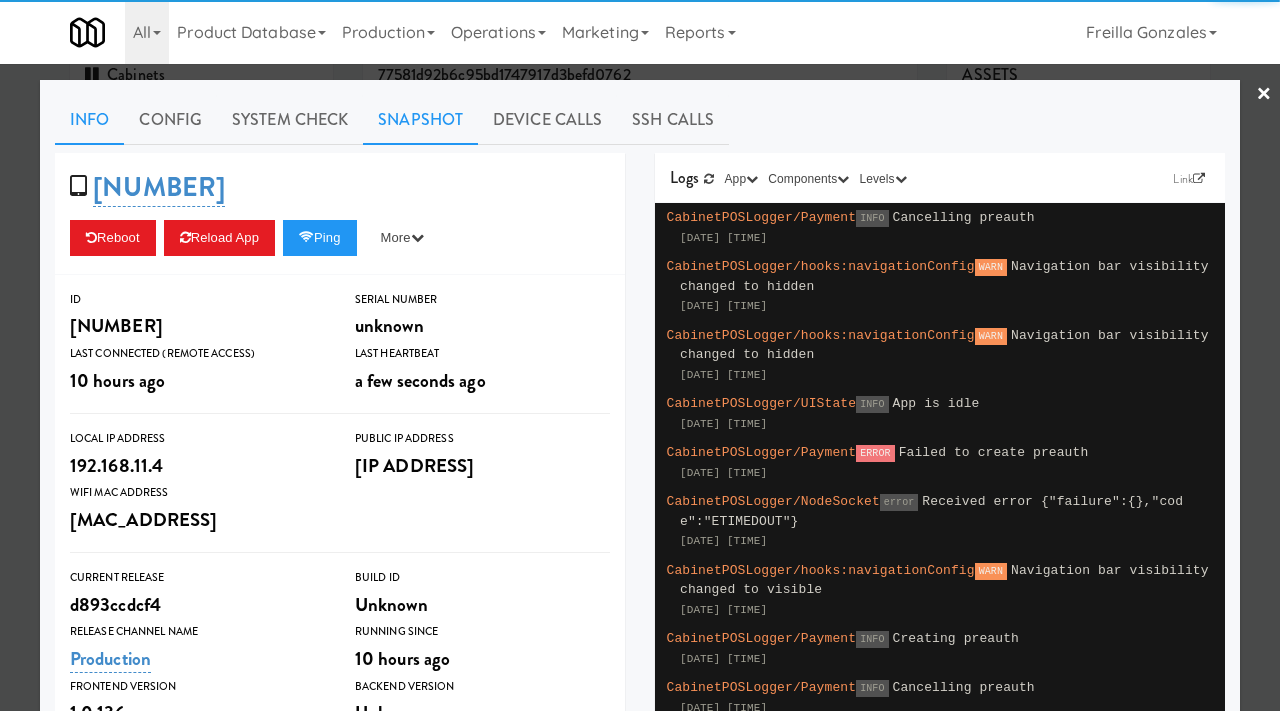 click on "Snapshot" at bounding box center [420, 120] 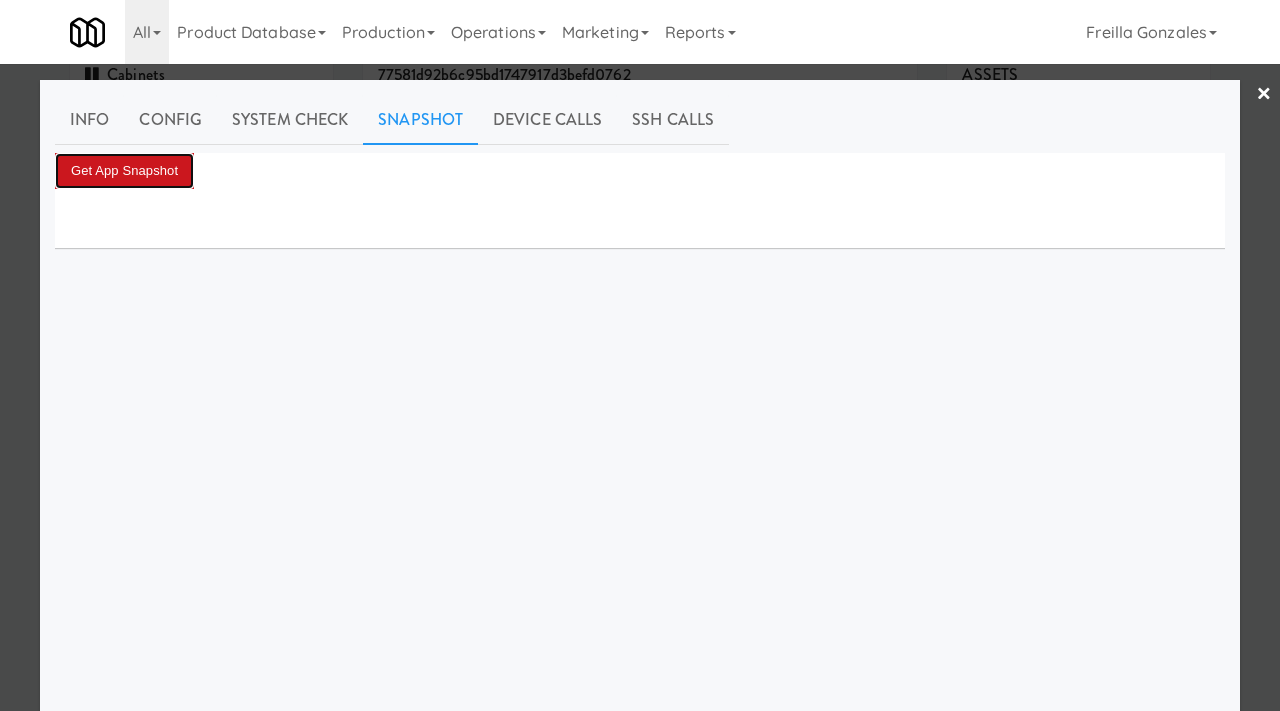 click on "Get App Snapshot" at bounding box center (124, 171) 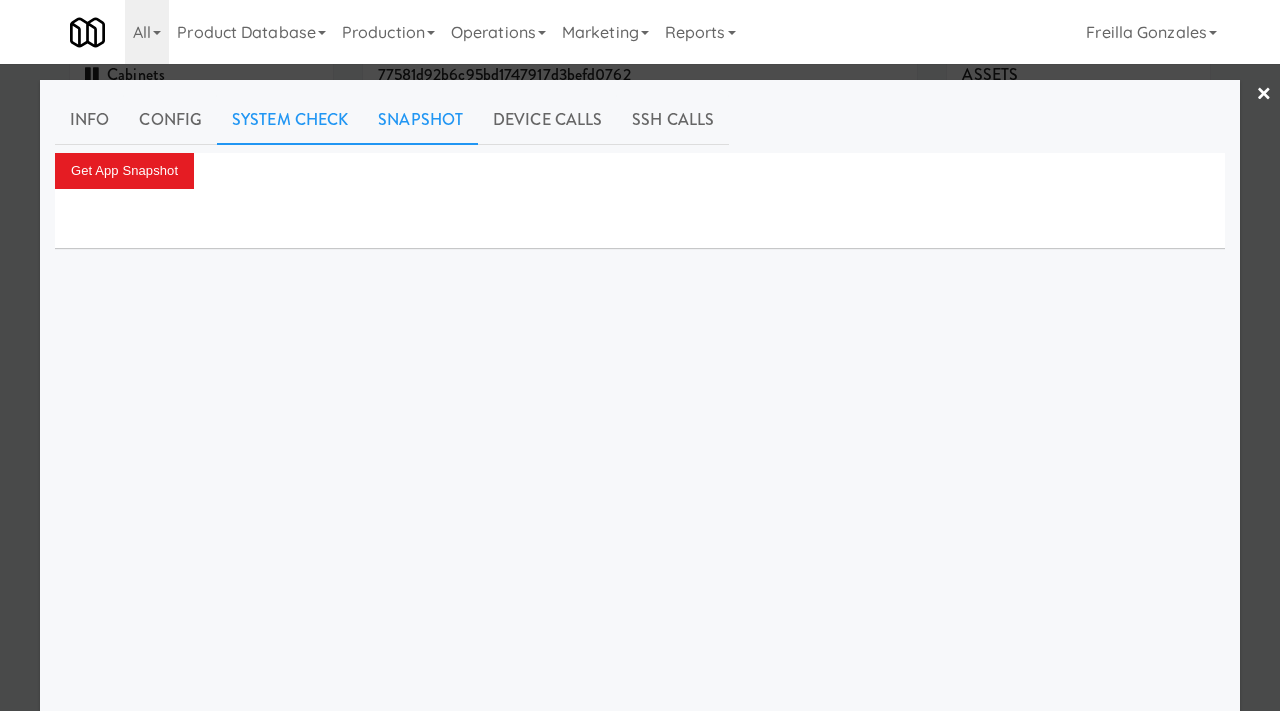 click on "System Check" at bounding box center (290, 120) 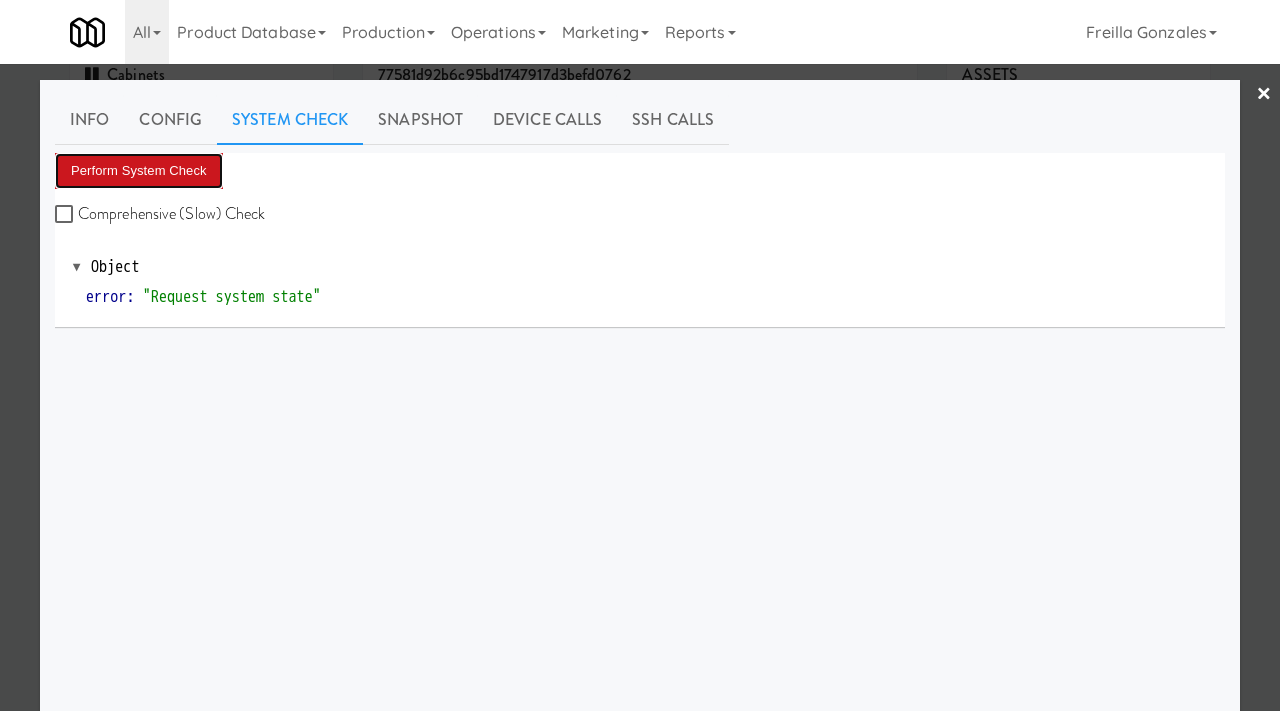 click on "Perform System Check" at bounding box center (139, 171) 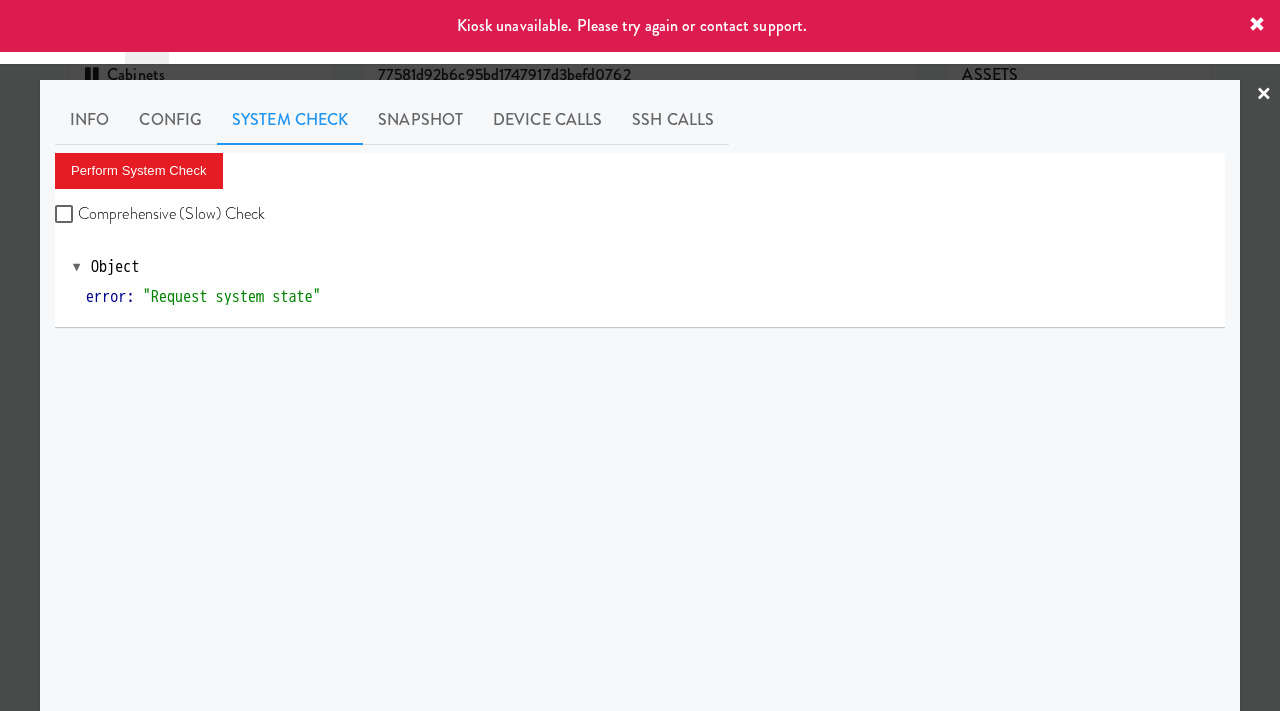 click at bounding box center [640, 355] 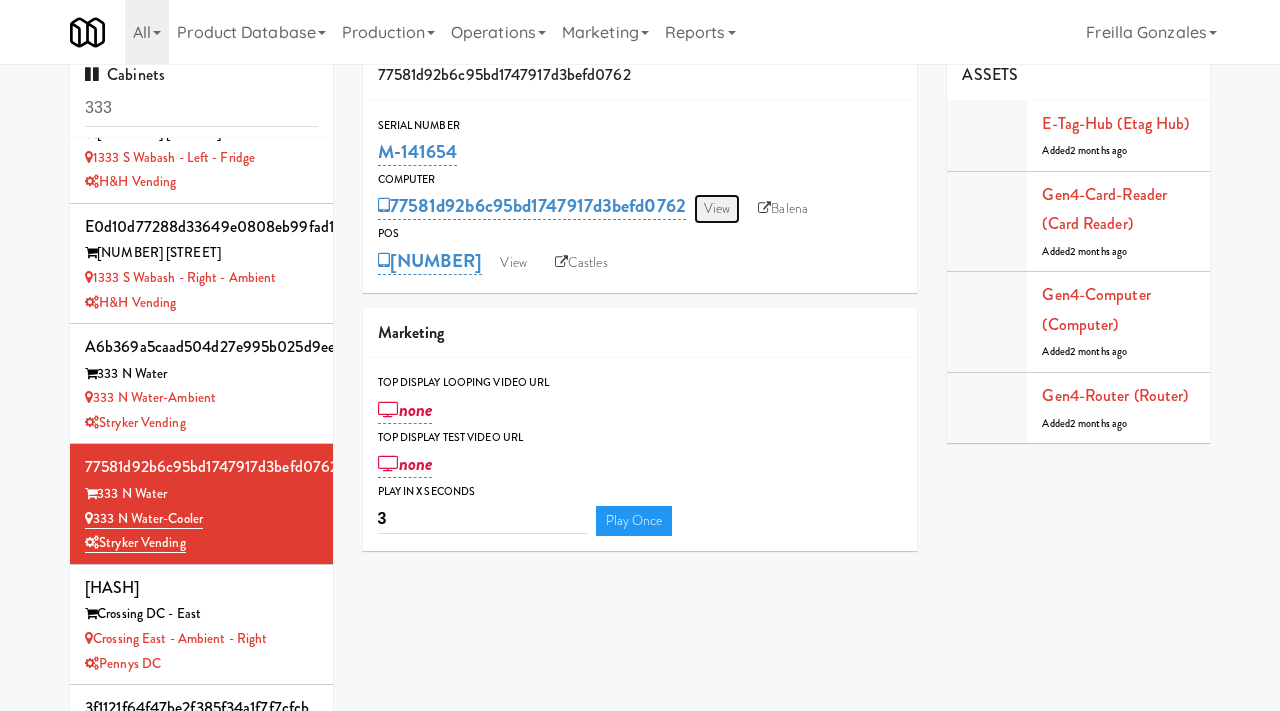 click on "View" at bounding box center (717, 209) 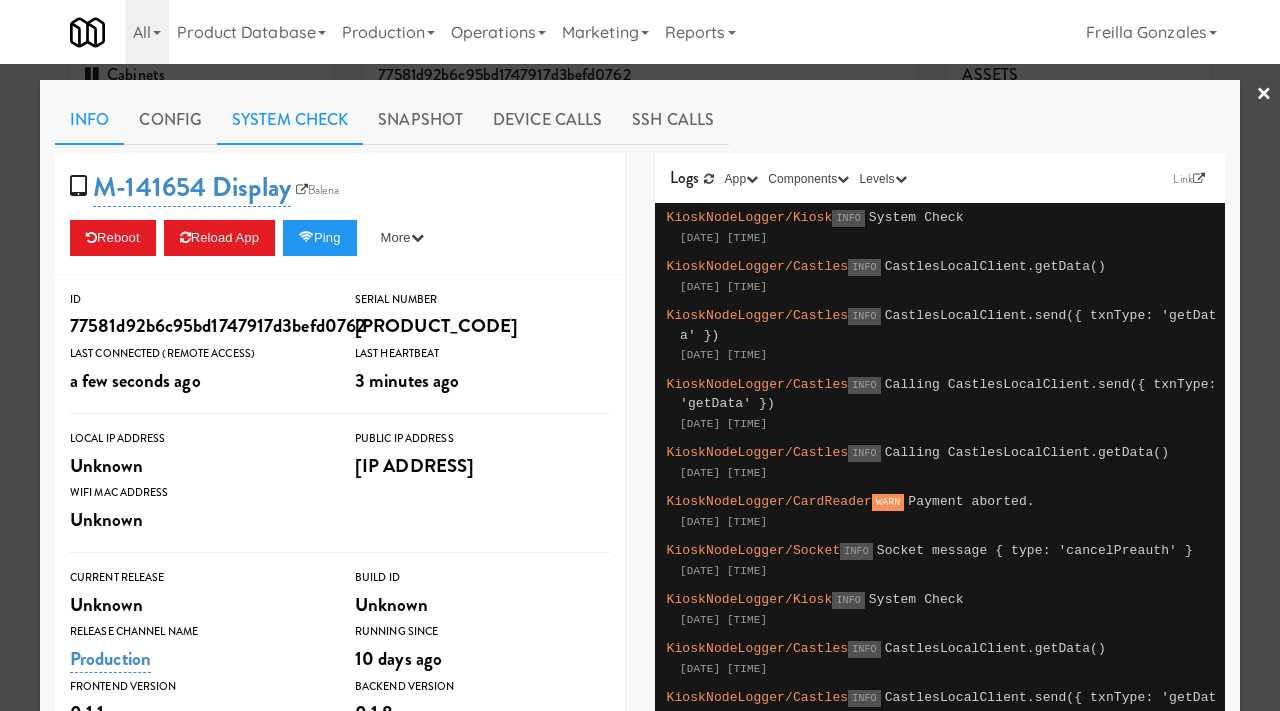 click on "System Check" at bounding box center (290, 120) 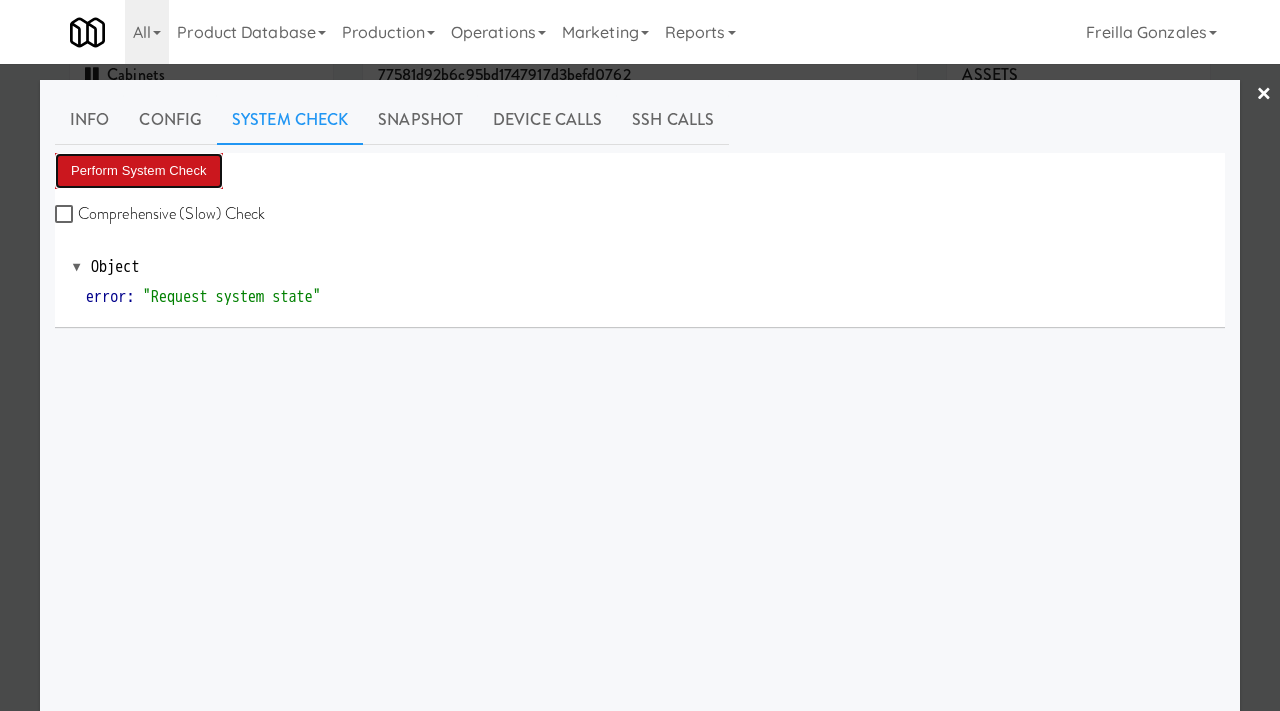 click on "Perform System Check" at bounding box center (139, 171) 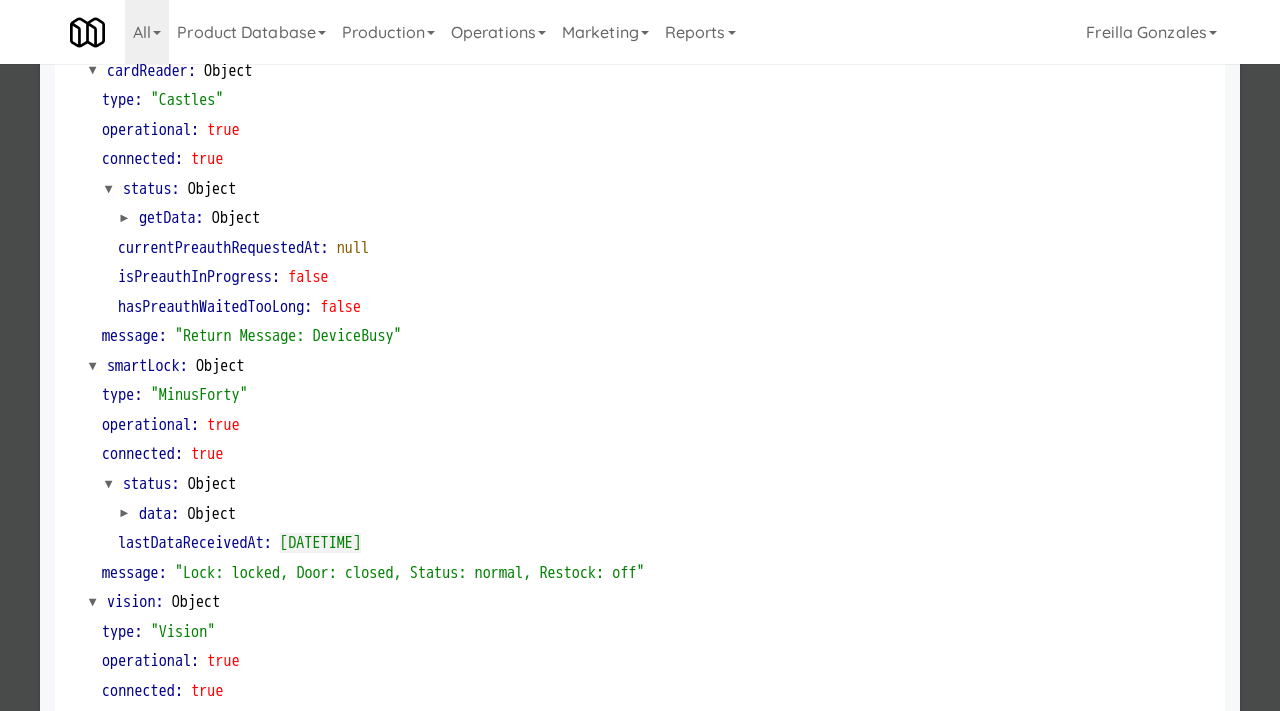 scroll, scrollTop: 0, scrollLeft: 0, axis: both 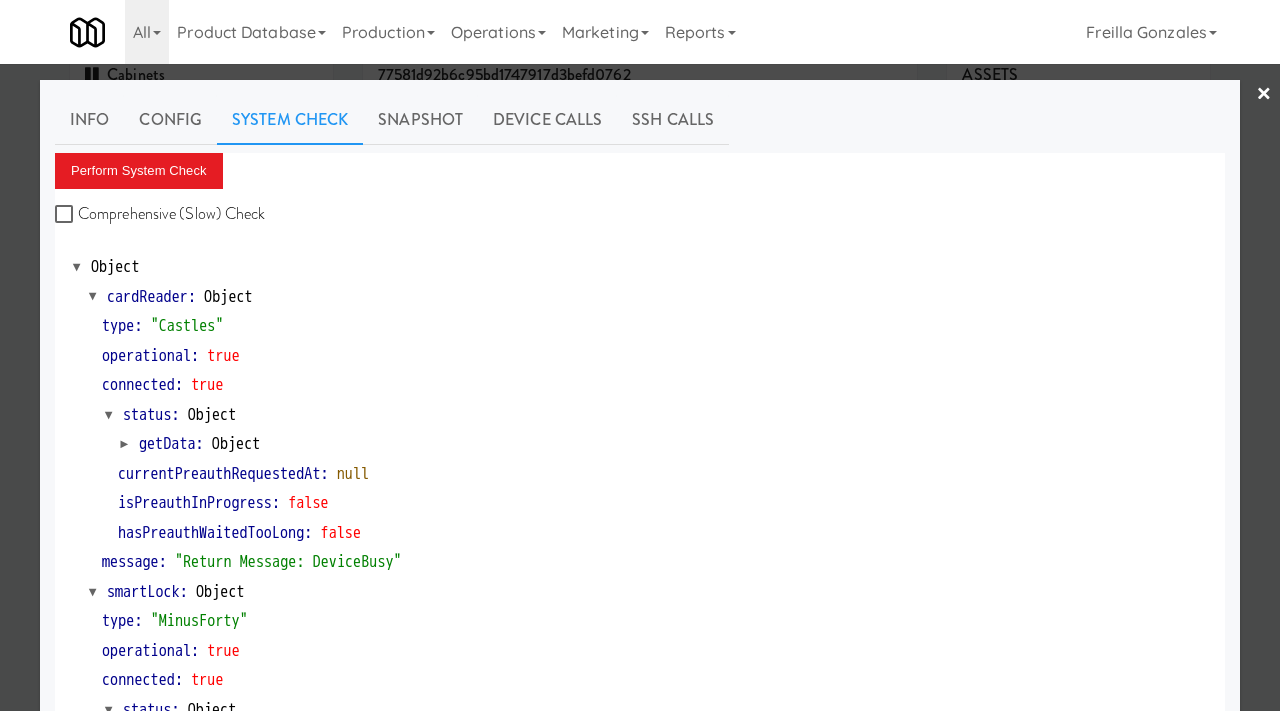 click at bounding box center [640, 355] 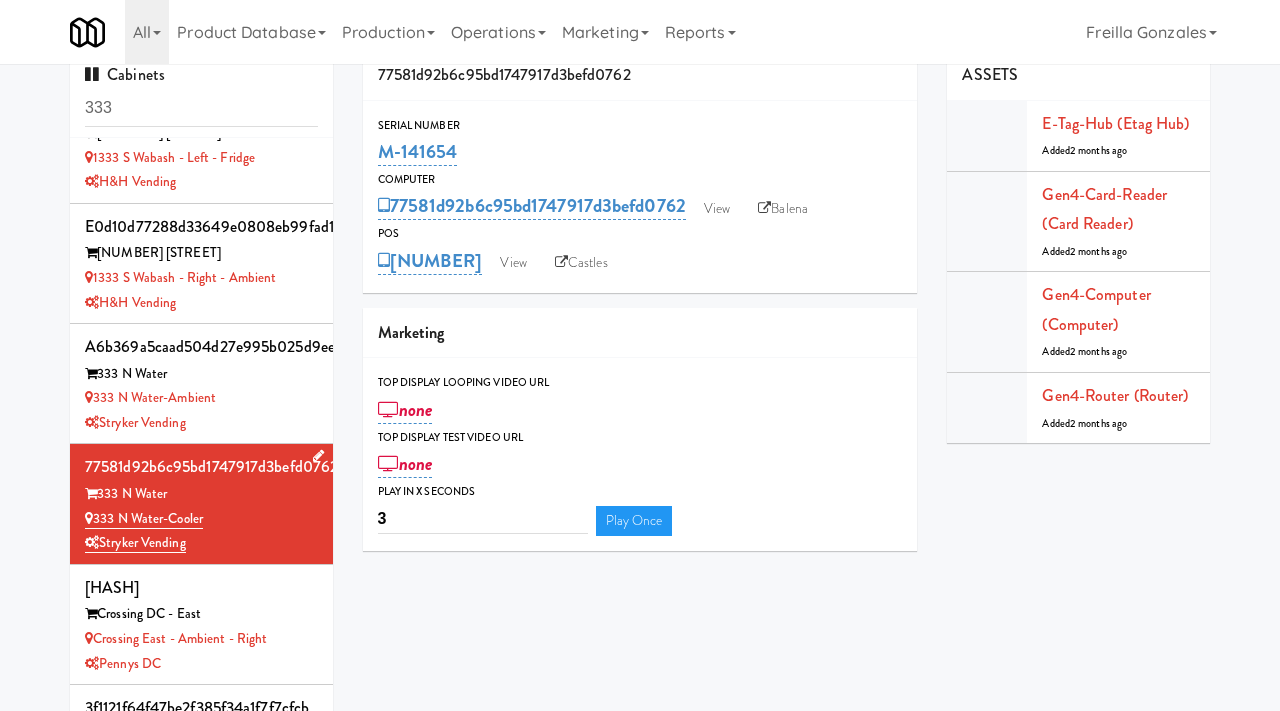 drag, startPoint x: 219, startPoint y: 519, endPoint x: 97, endPoint y: 523, distance: 122.06556 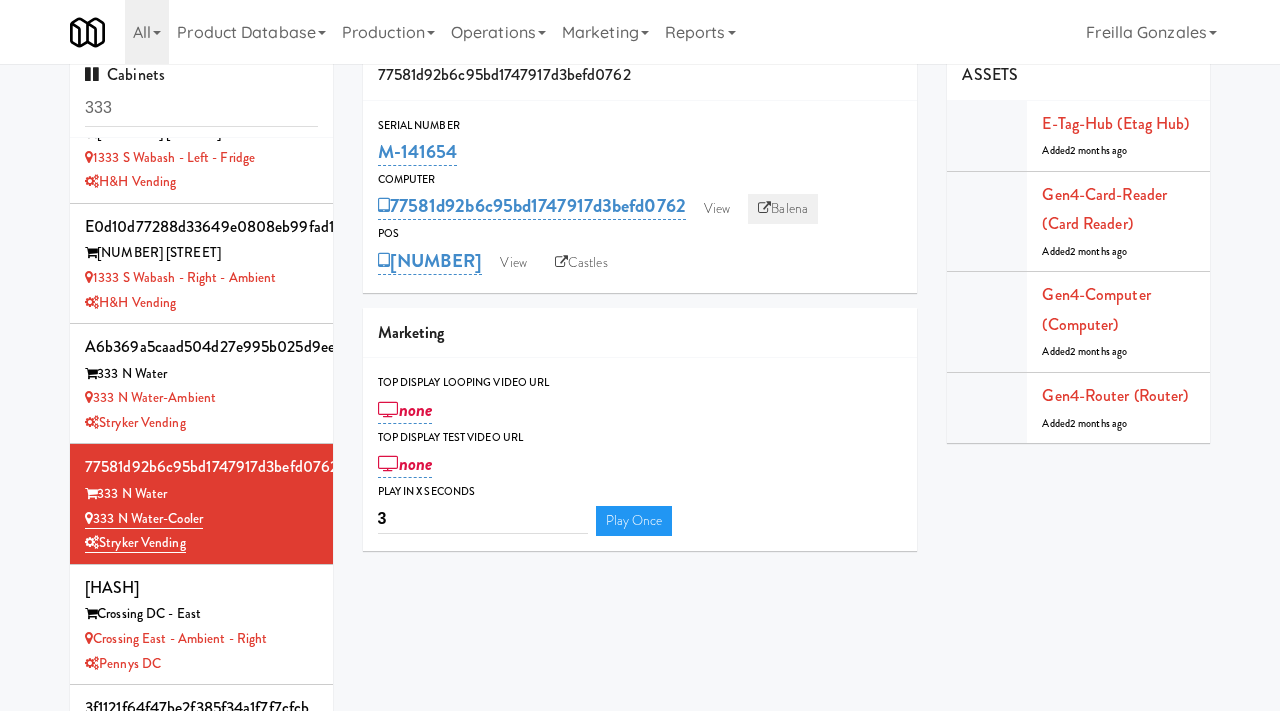 click at bounding box center (764, 208) 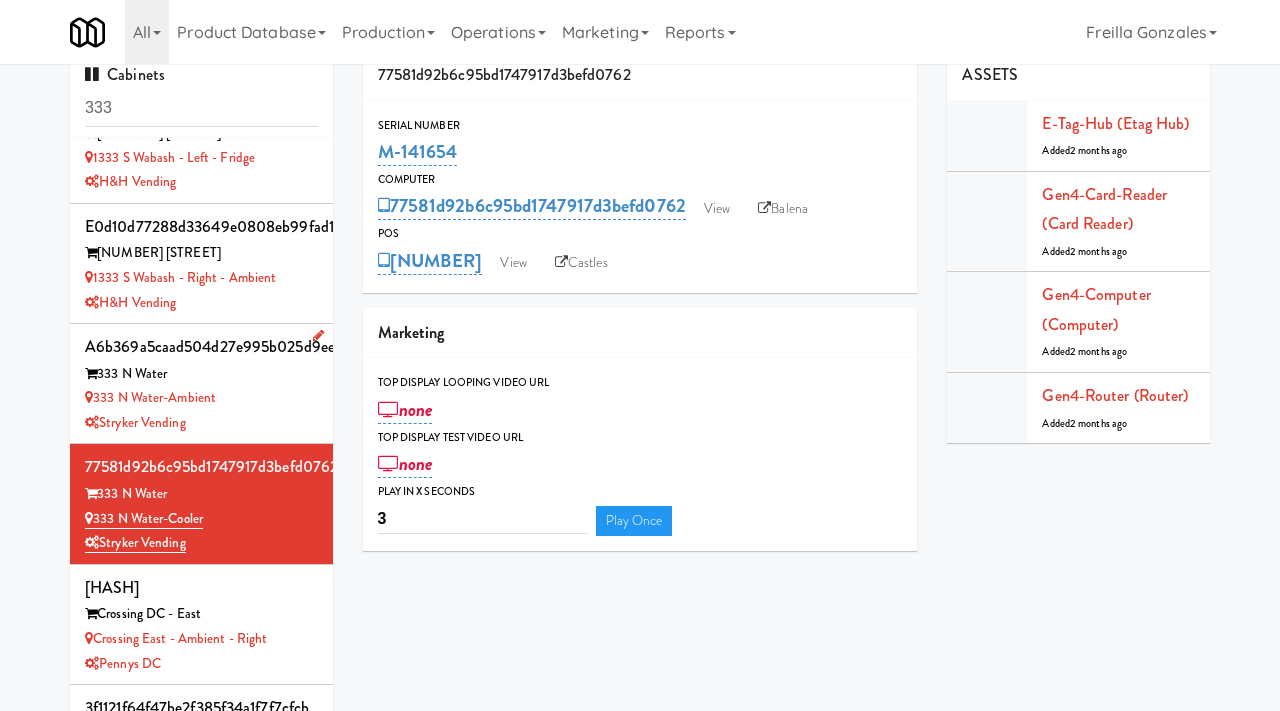 click on "Stryker Vending" at bounding box center [201, 423] 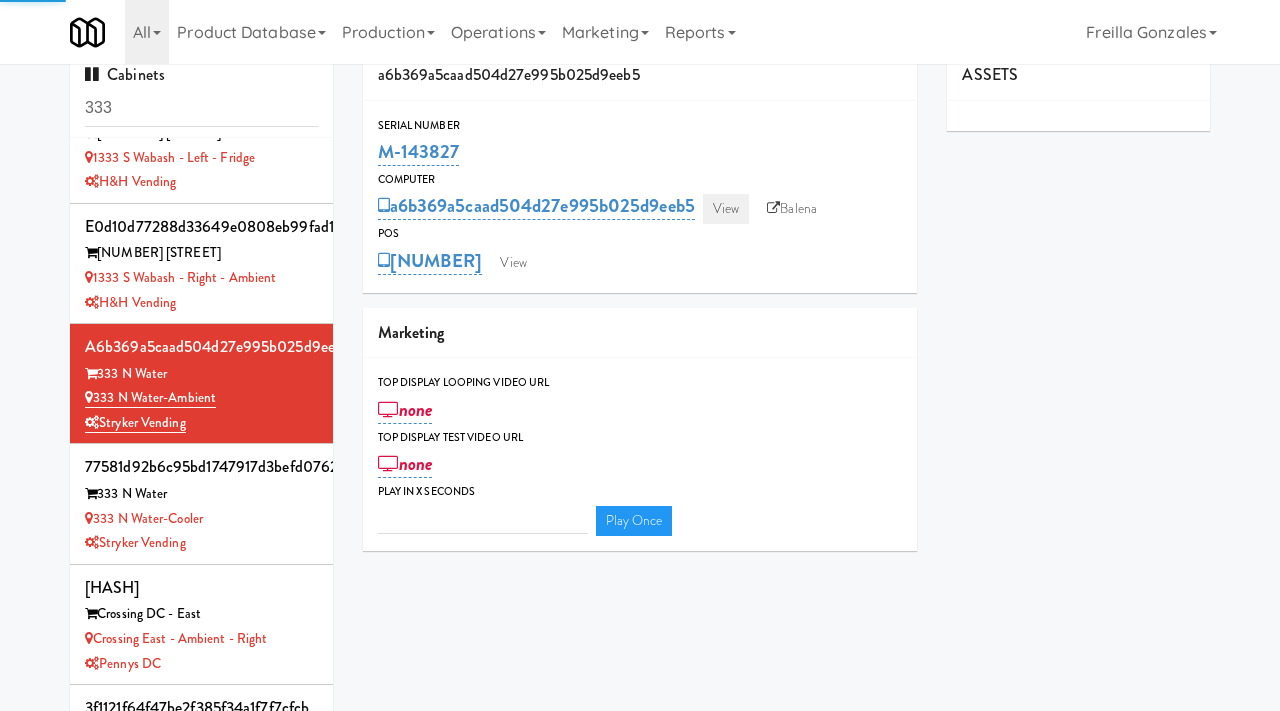 type on "3" 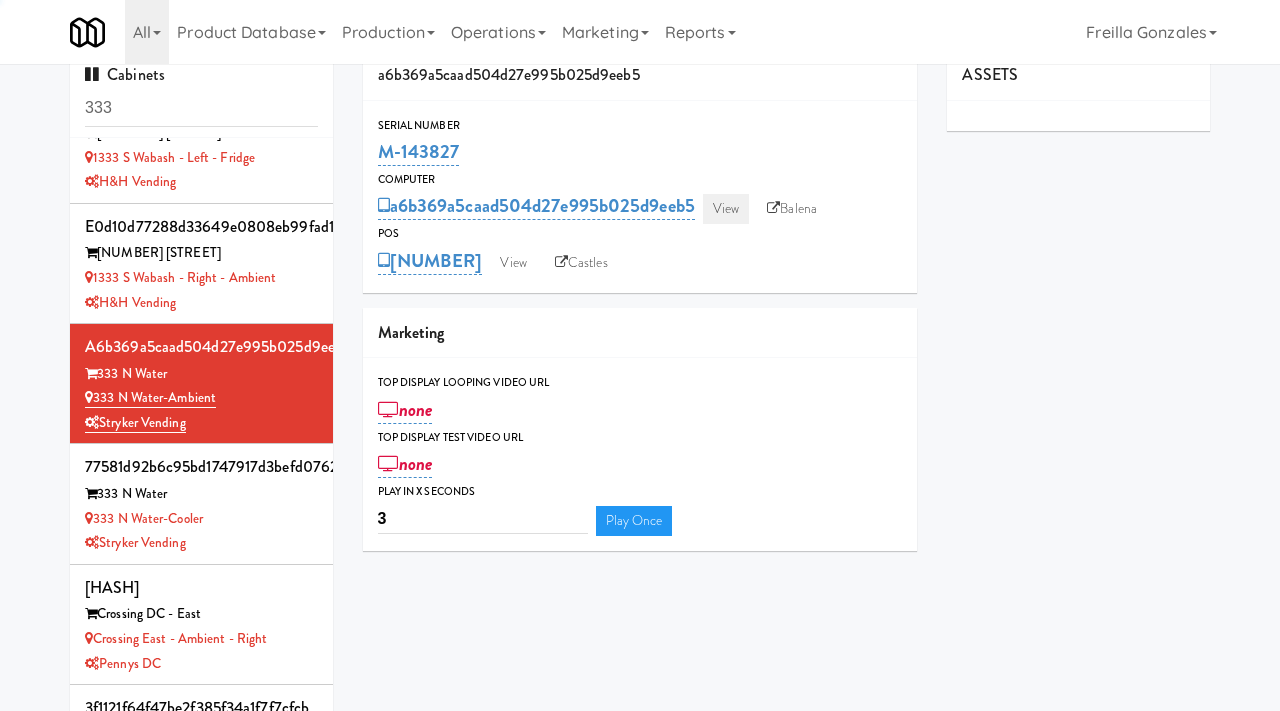click on "View" at bounding box center (726, 209) 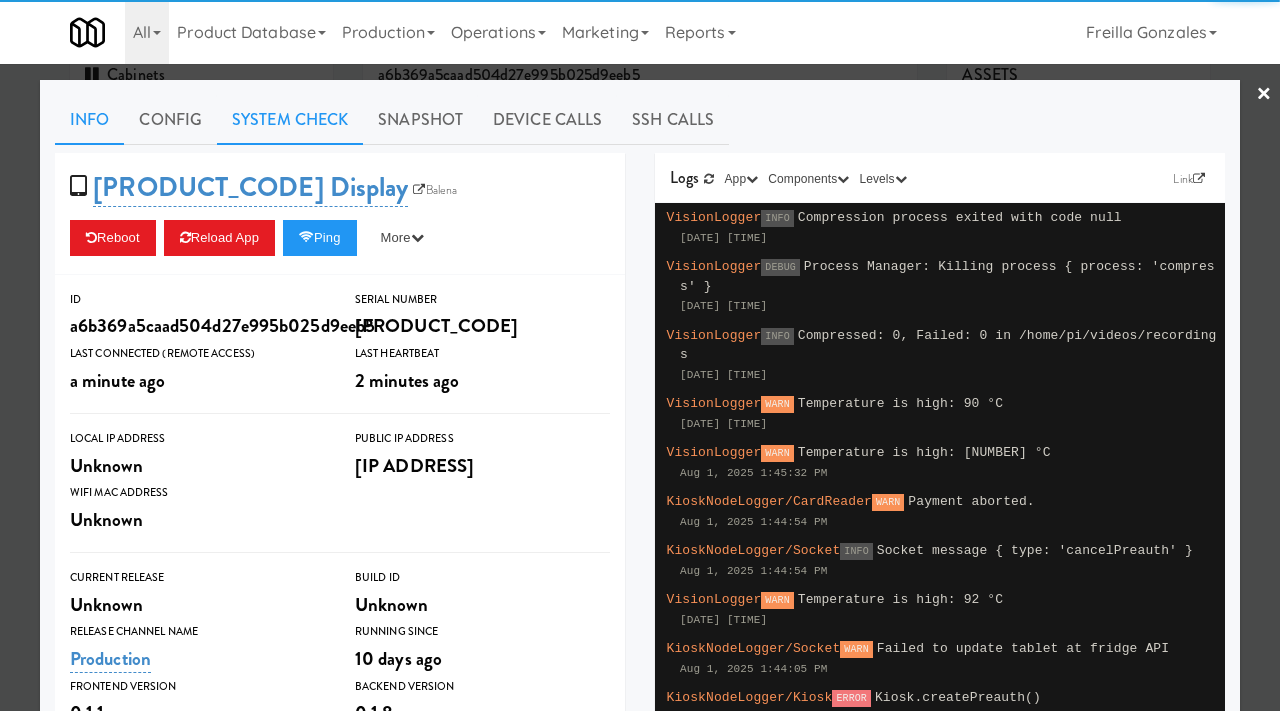 click on "System Check" at bounding box center (290, 120) 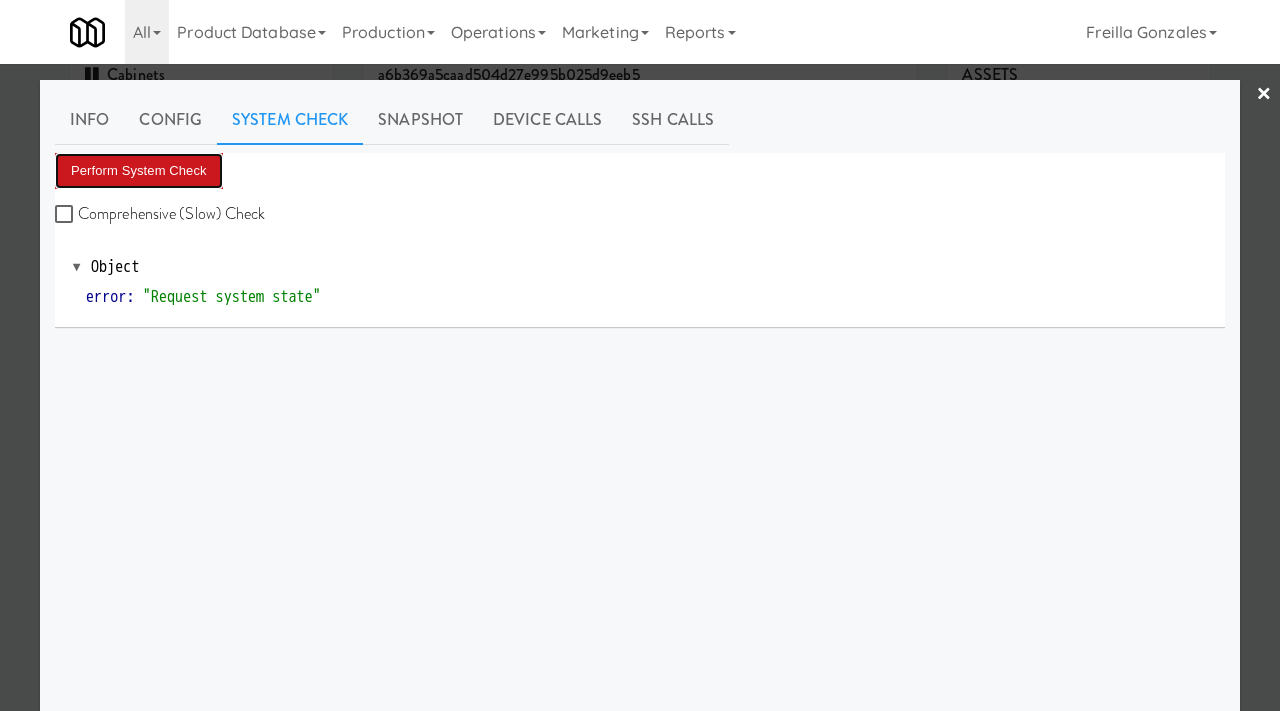 click on "Perform System Check" at bounding box center [139, 171] 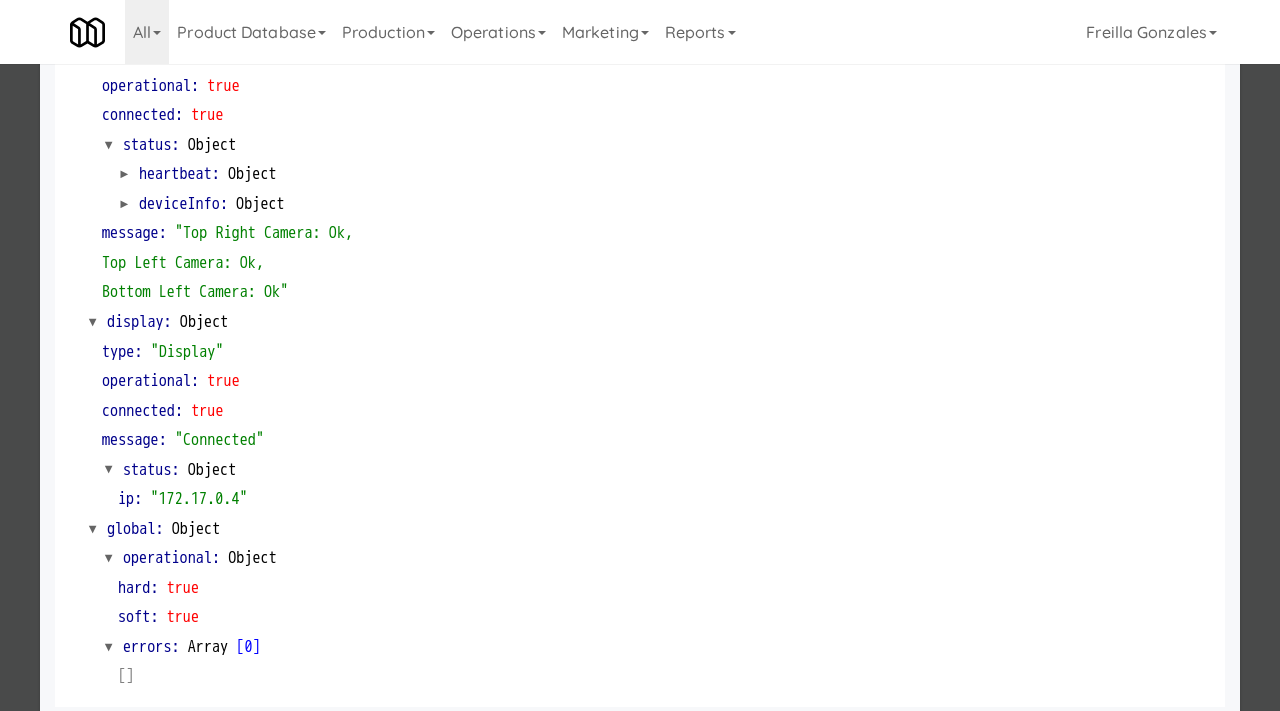 scroll, scrollTop: 842, scrollLeft: 0, axis: vertical 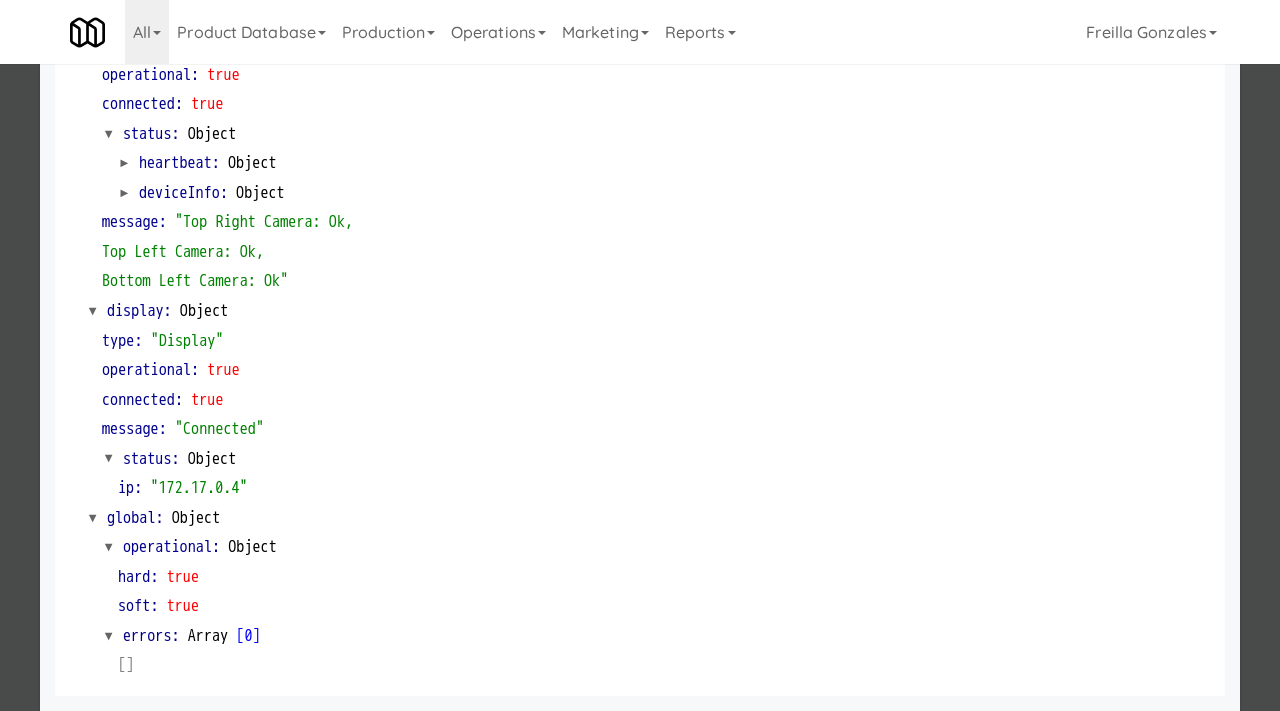 click at bounding box center [640, 355] 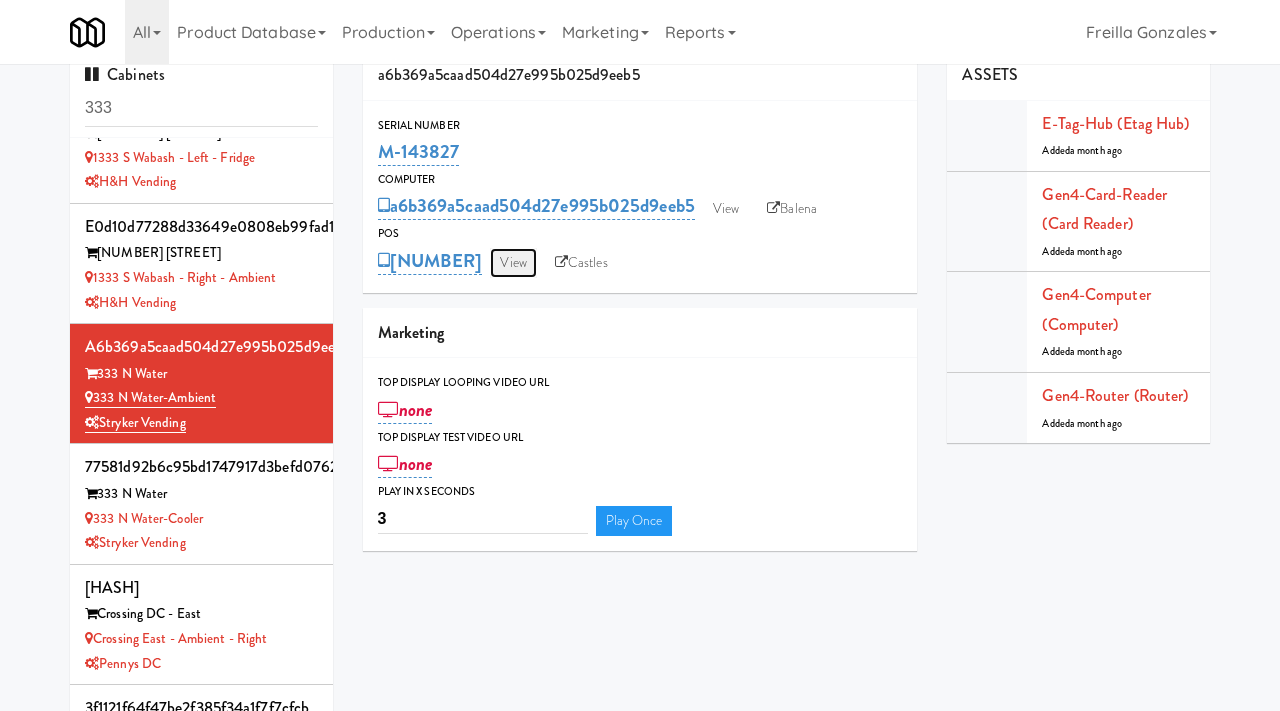 click on "View" at bounding box center (513, 263) 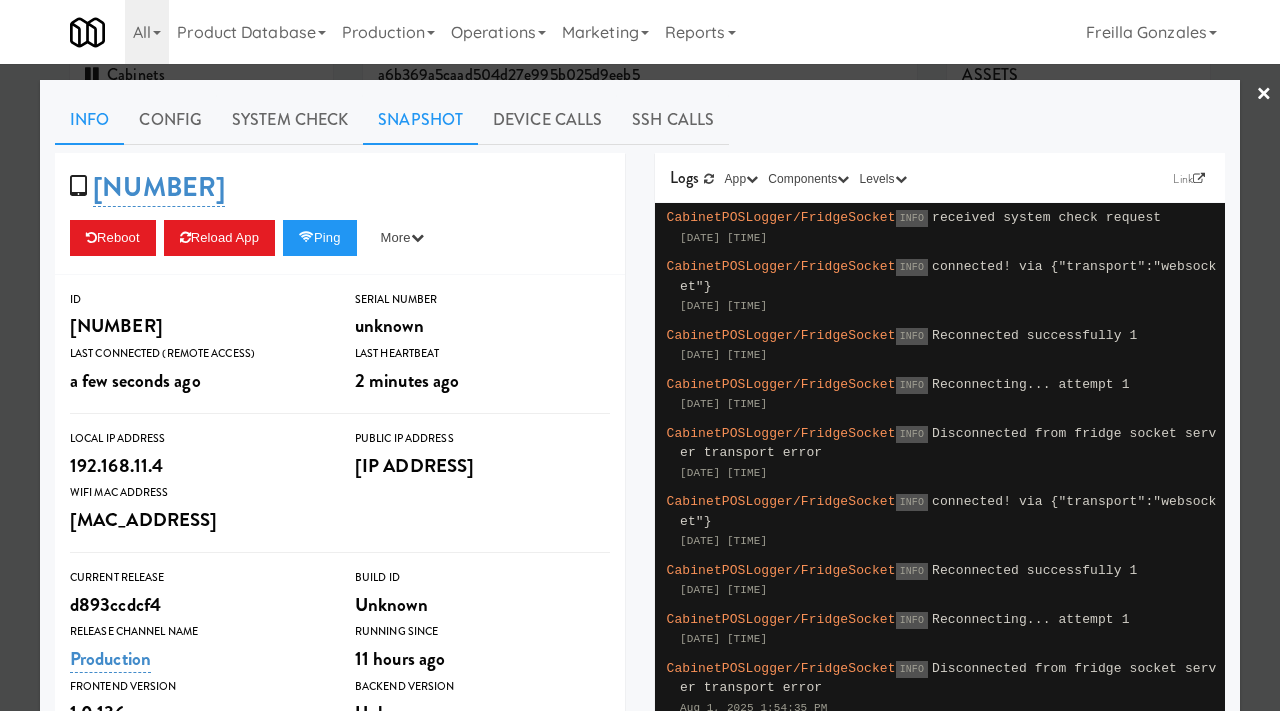 click on "Snapshot" at bounding box center [420, 120] 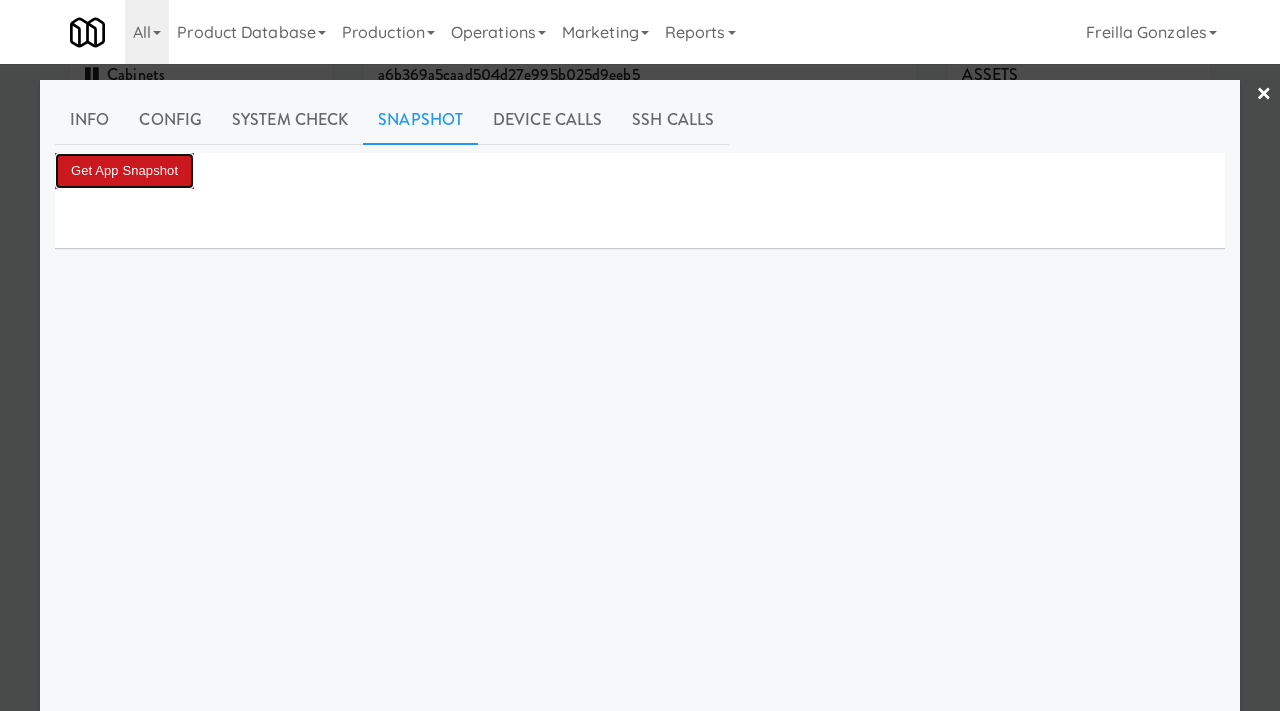 click on "Get App Snapshot" at bounding box center (124, 171) 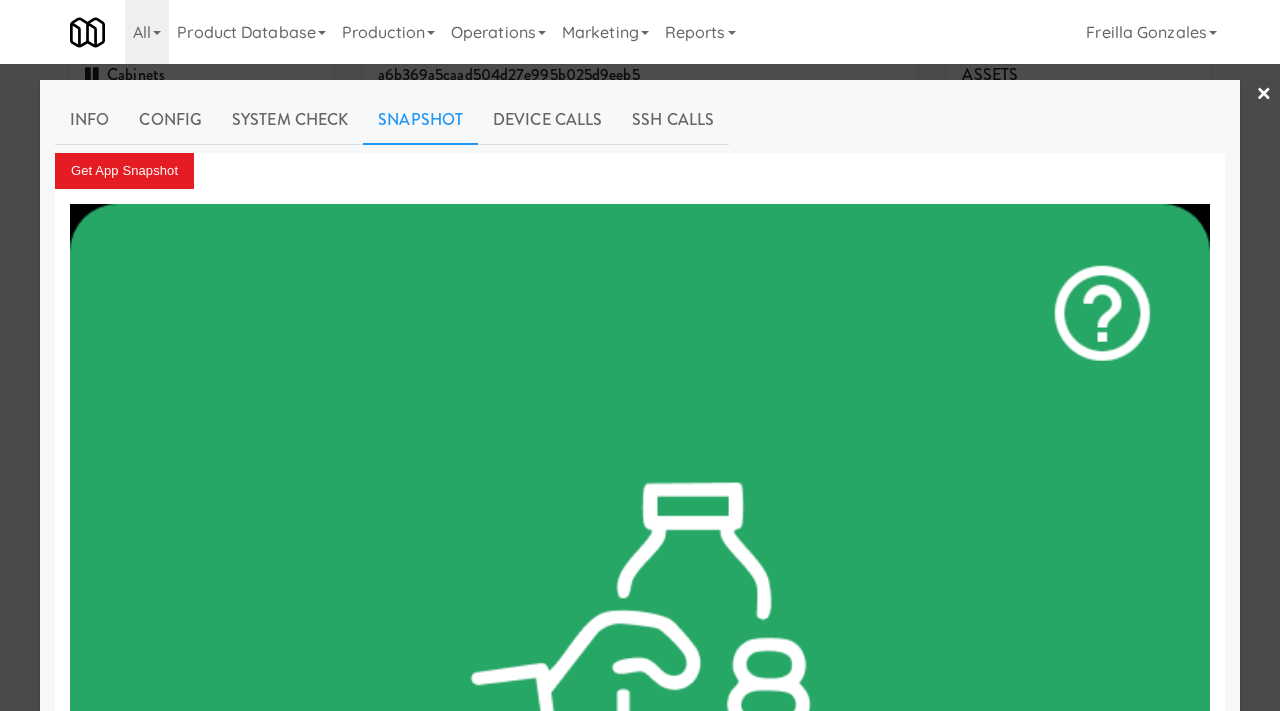 click at bounding box center [640, 355] 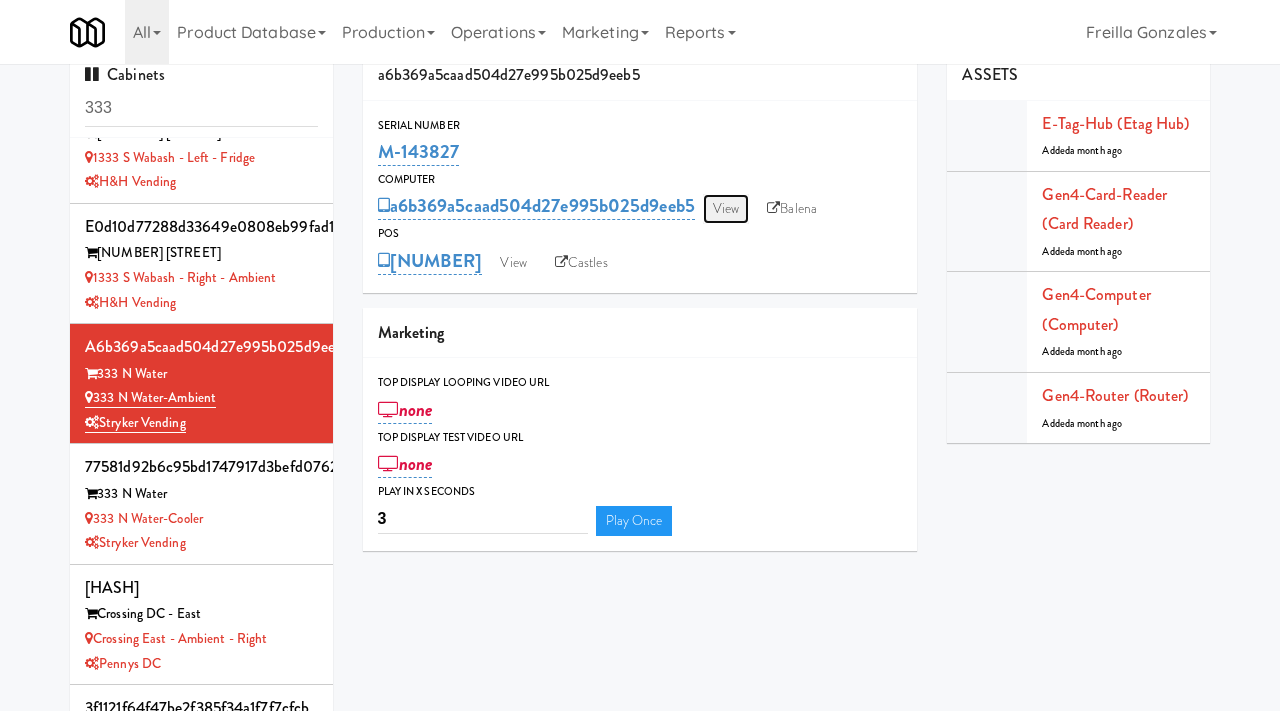 click on "View" at bounding box center (726, 209) 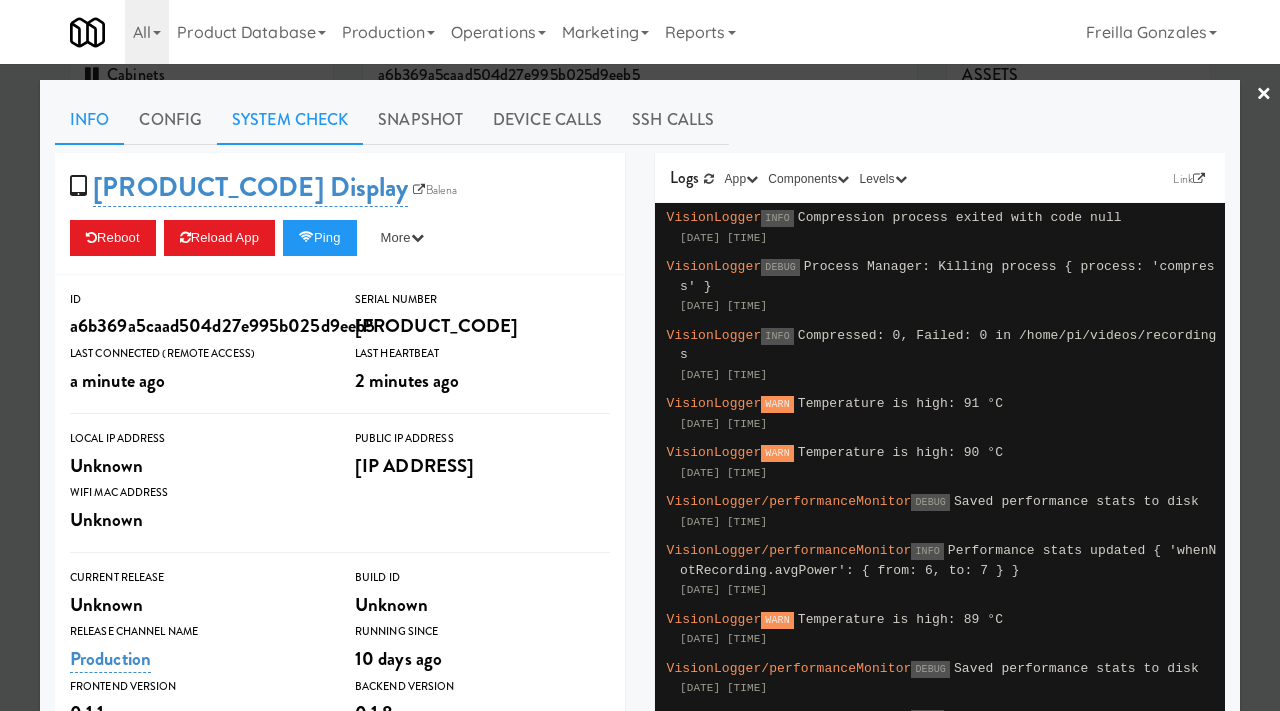 click on "System Check" at bounding box center [290, 120] 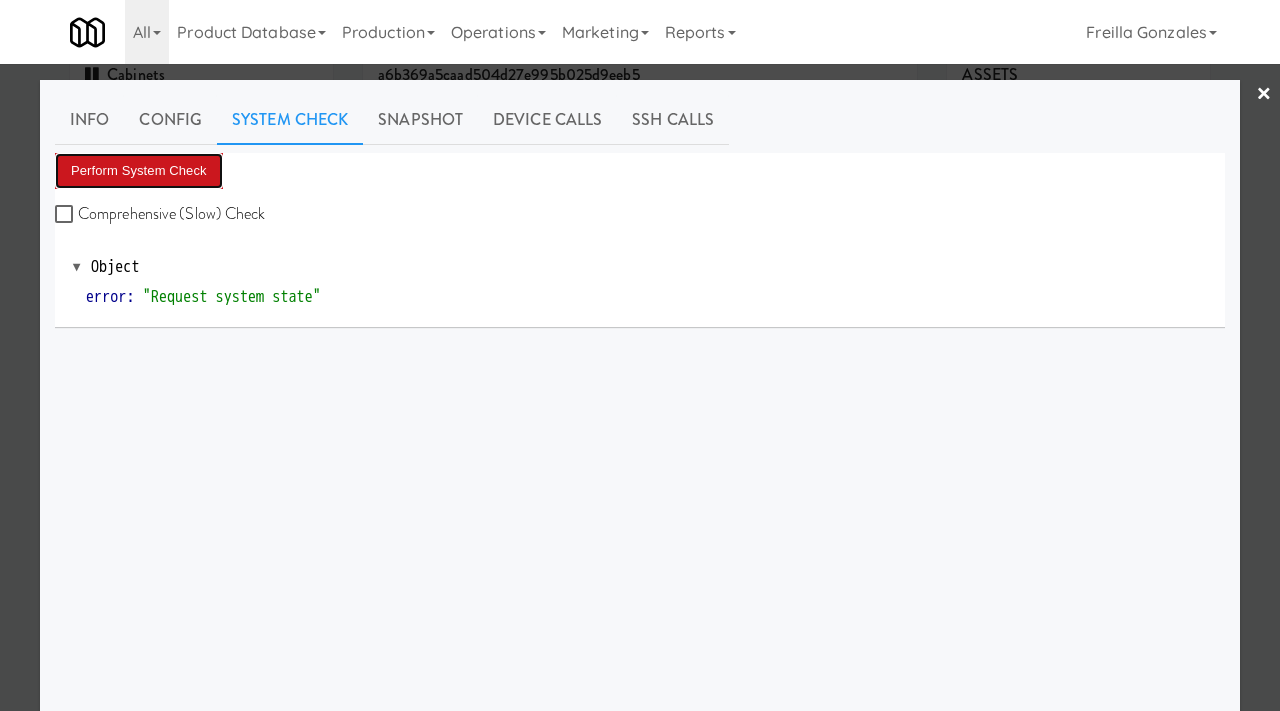 click on "Perform System Check" at bounding box center (139, 171) 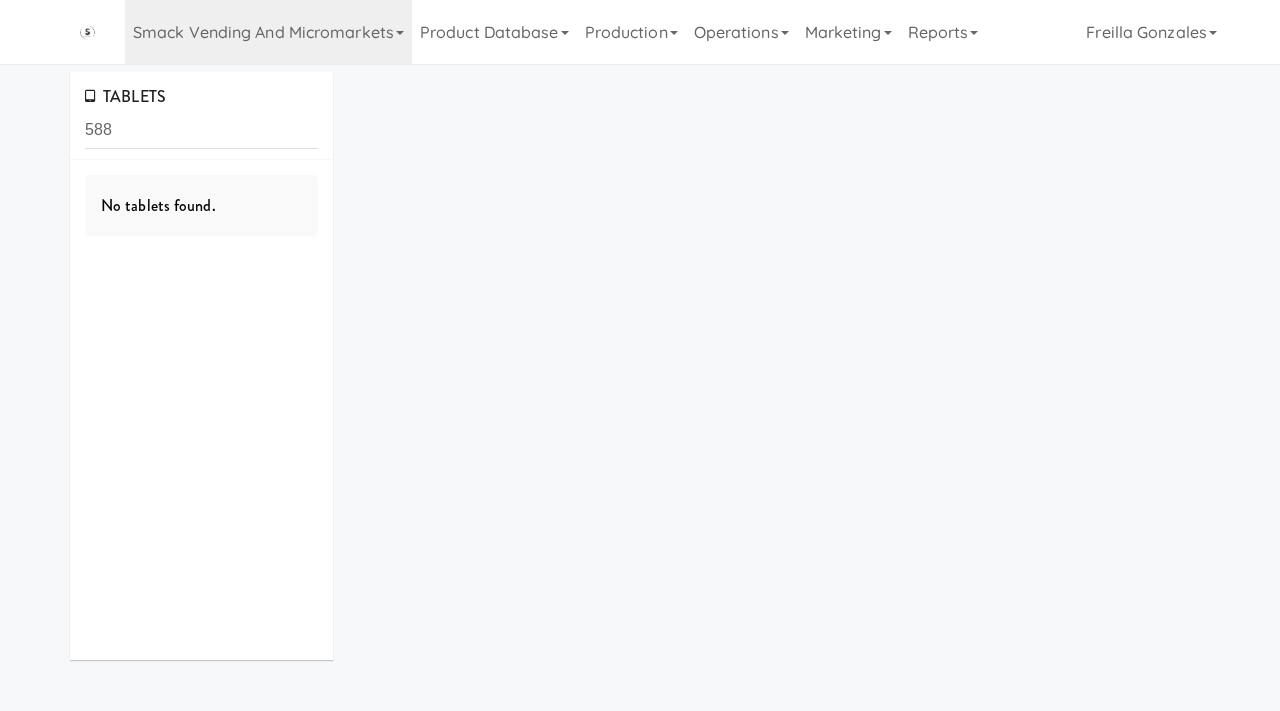 scroll, scrollTop: 0, scrollLeft: 0, axis: both 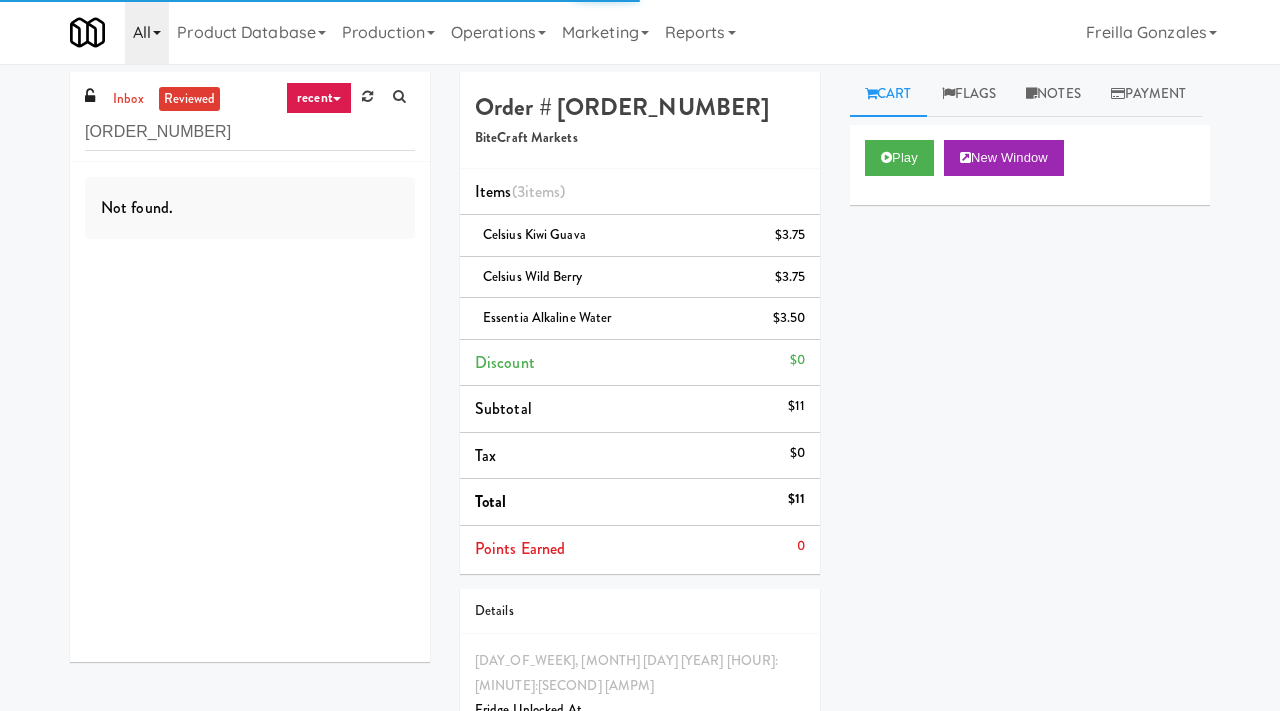 click on "All" at bounding box center (147, 32) 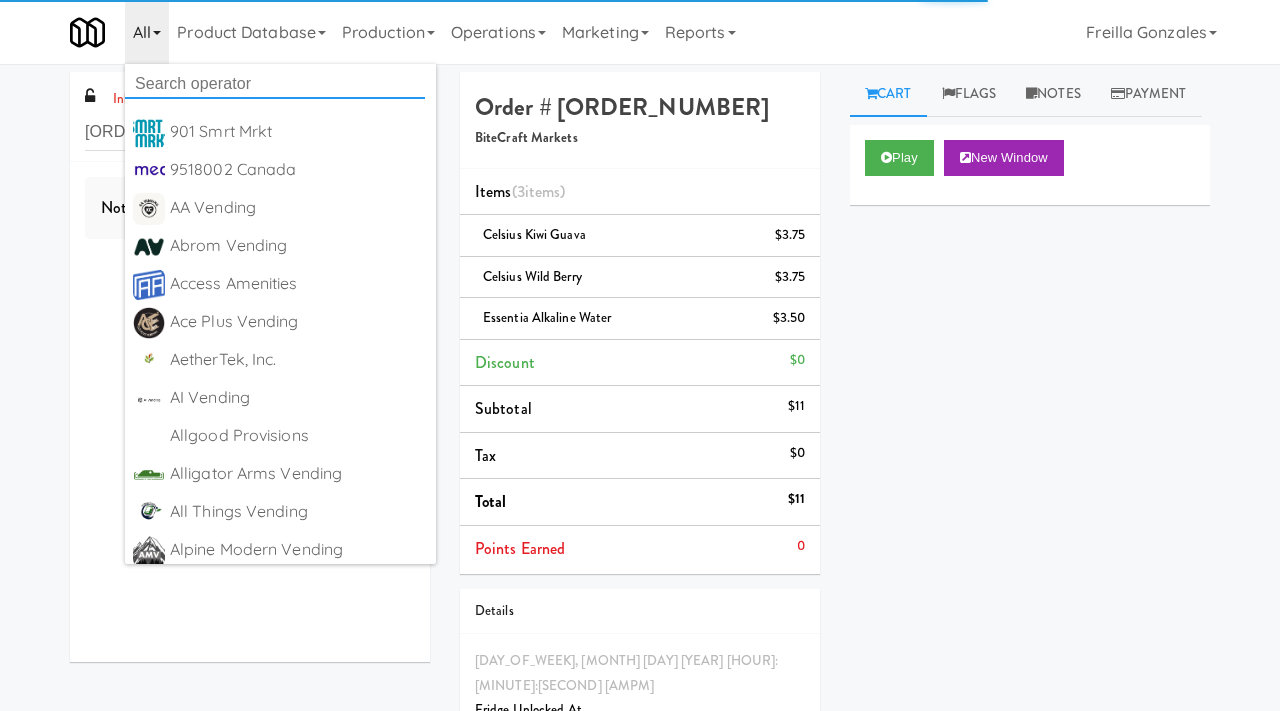 click at bounding box center (275, 84) 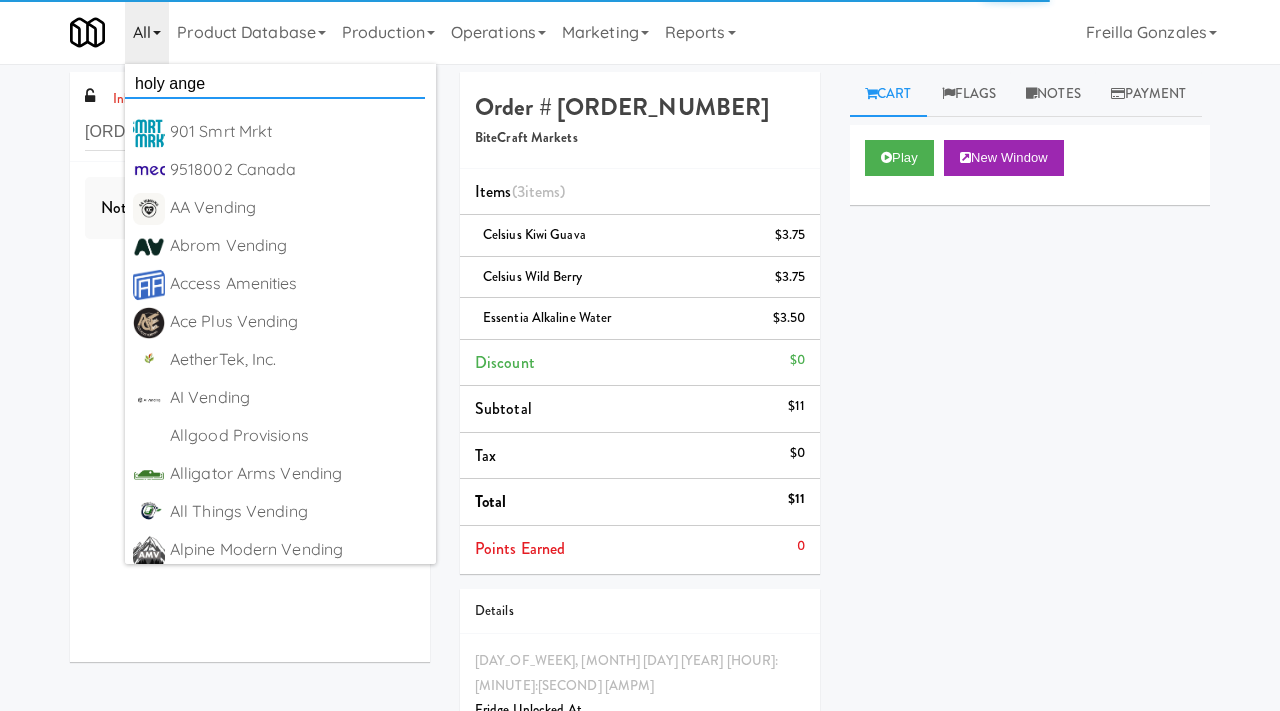 type on "holy angel" 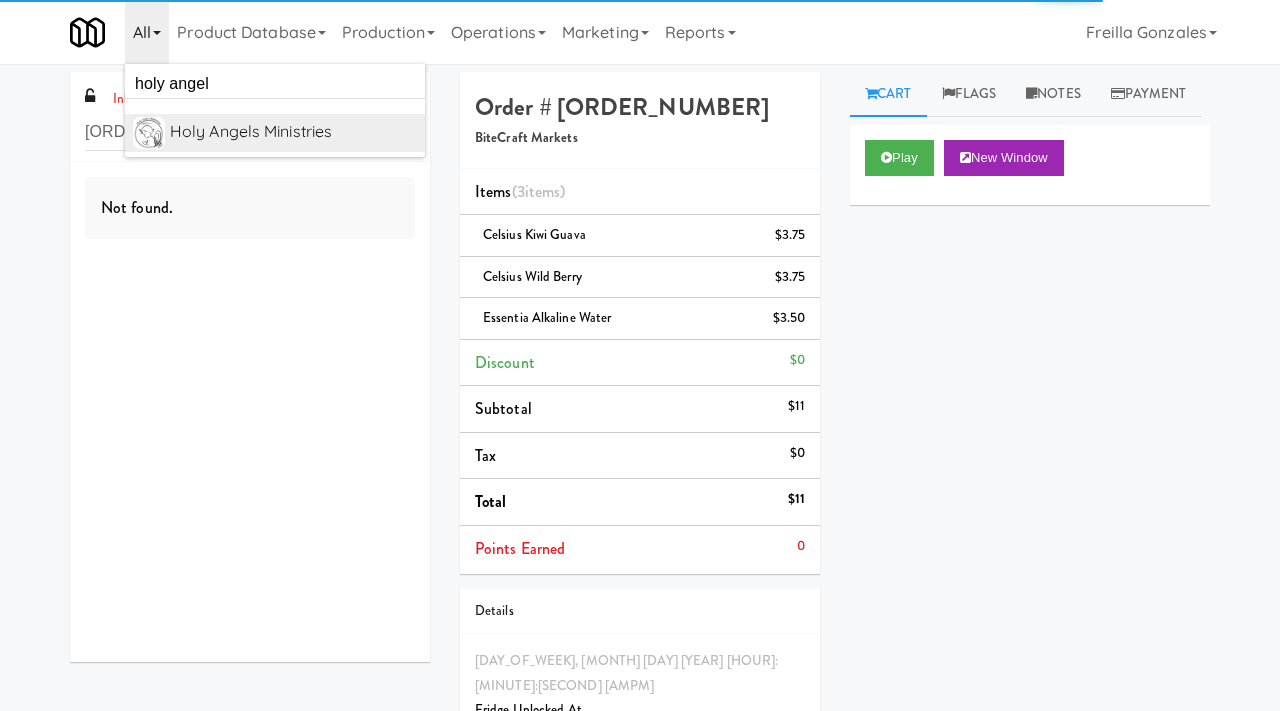 click on "Holy Angels Ministries" at bounding box center (293, 132) 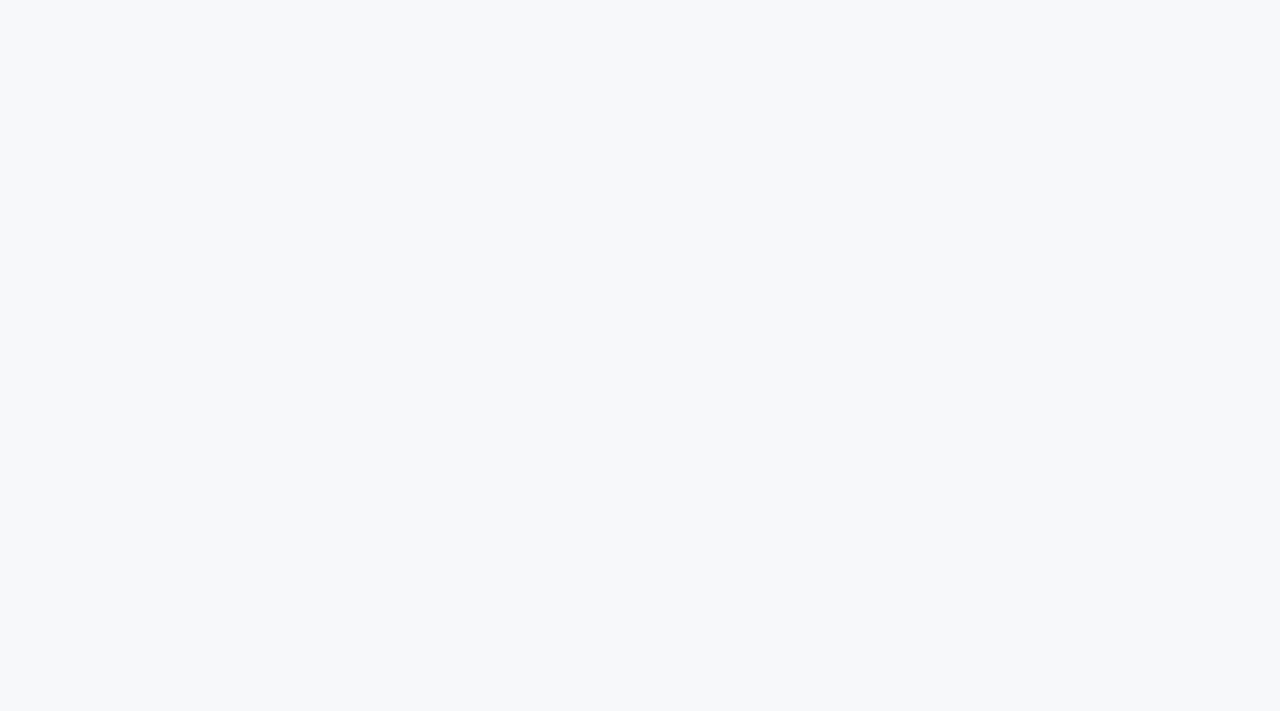 scroll, scrollTop: 0, scrollLeft: 0, axis: both 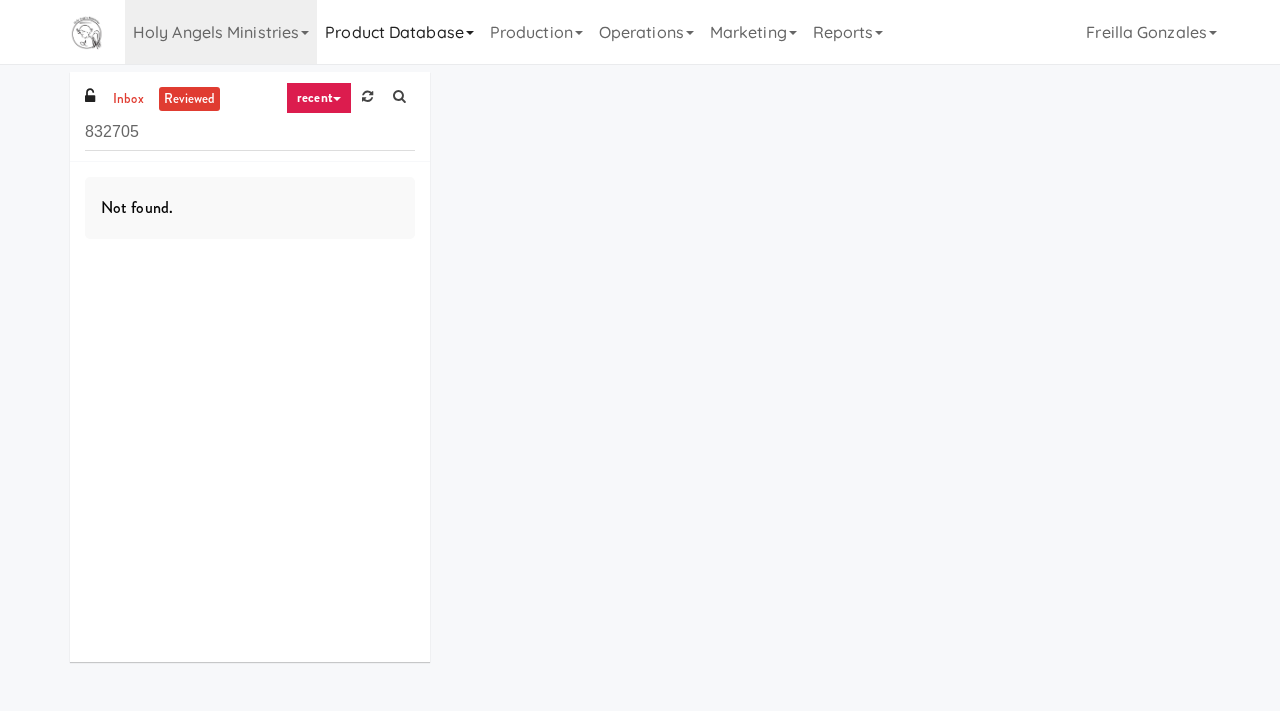 click on "Product Database" at bounding box center (399, 32) 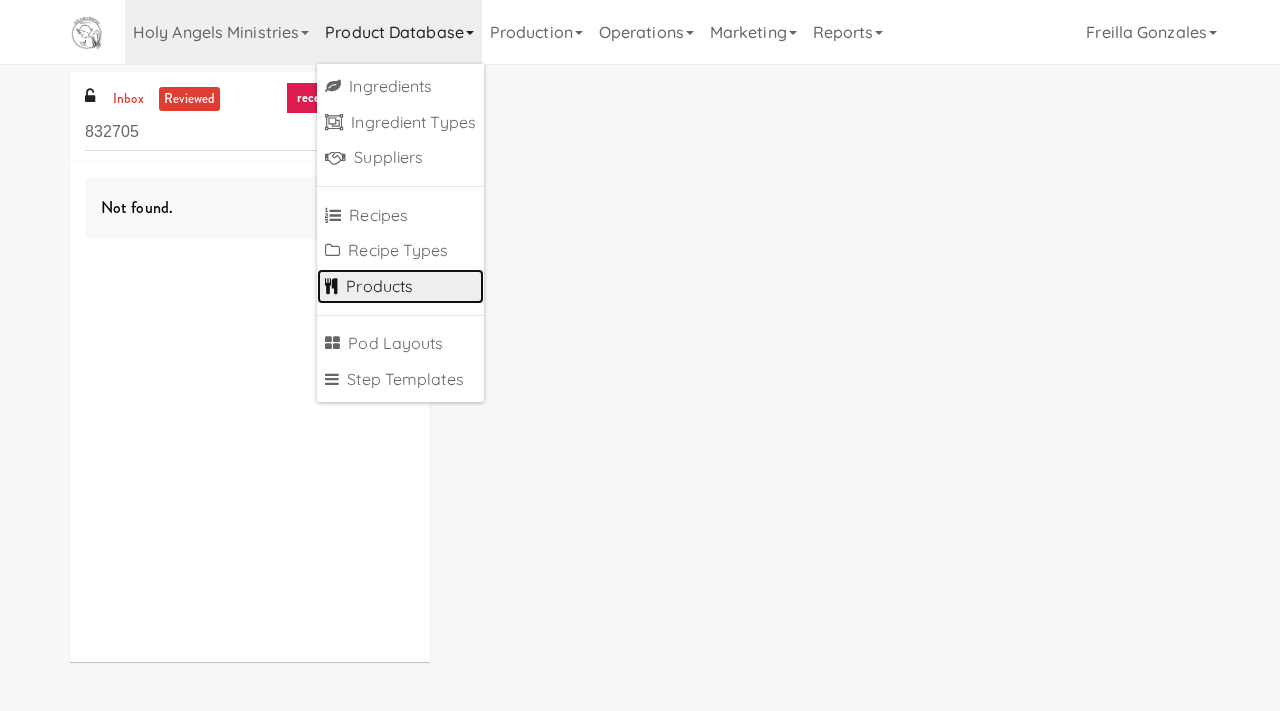 click on "Products" at bounding box center [400, 287] 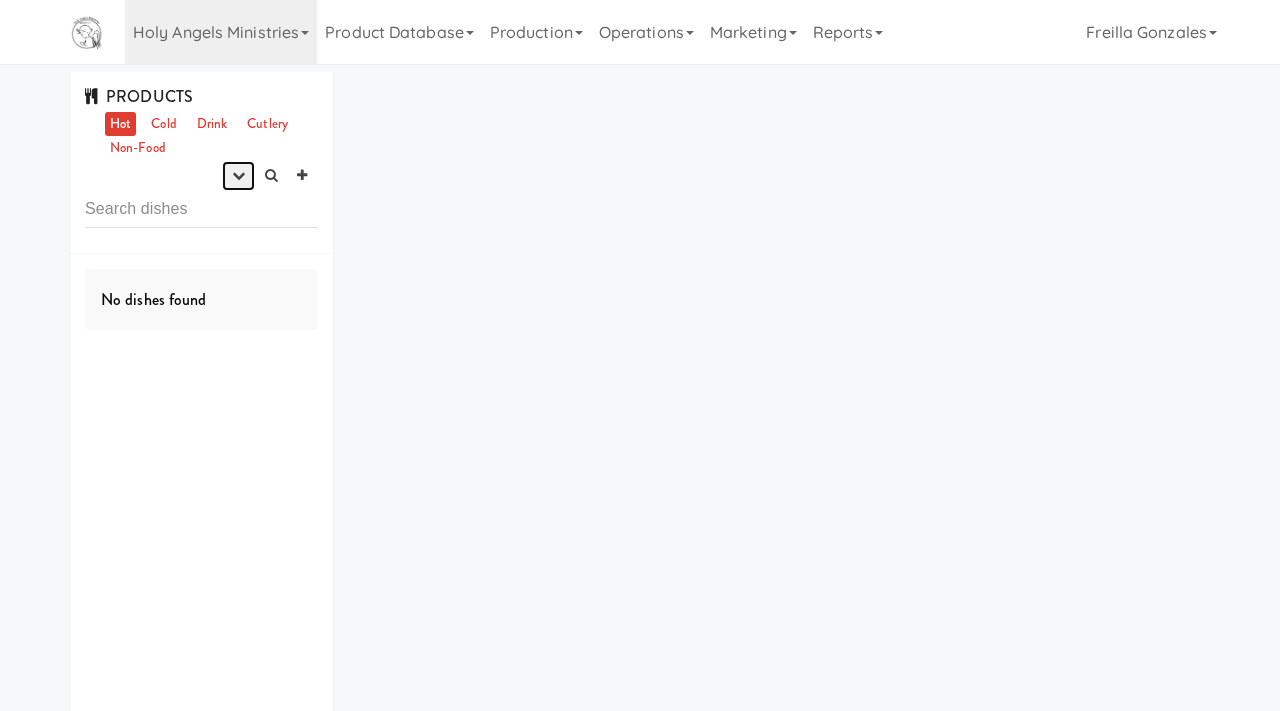 click at bounding box center [238, 176] 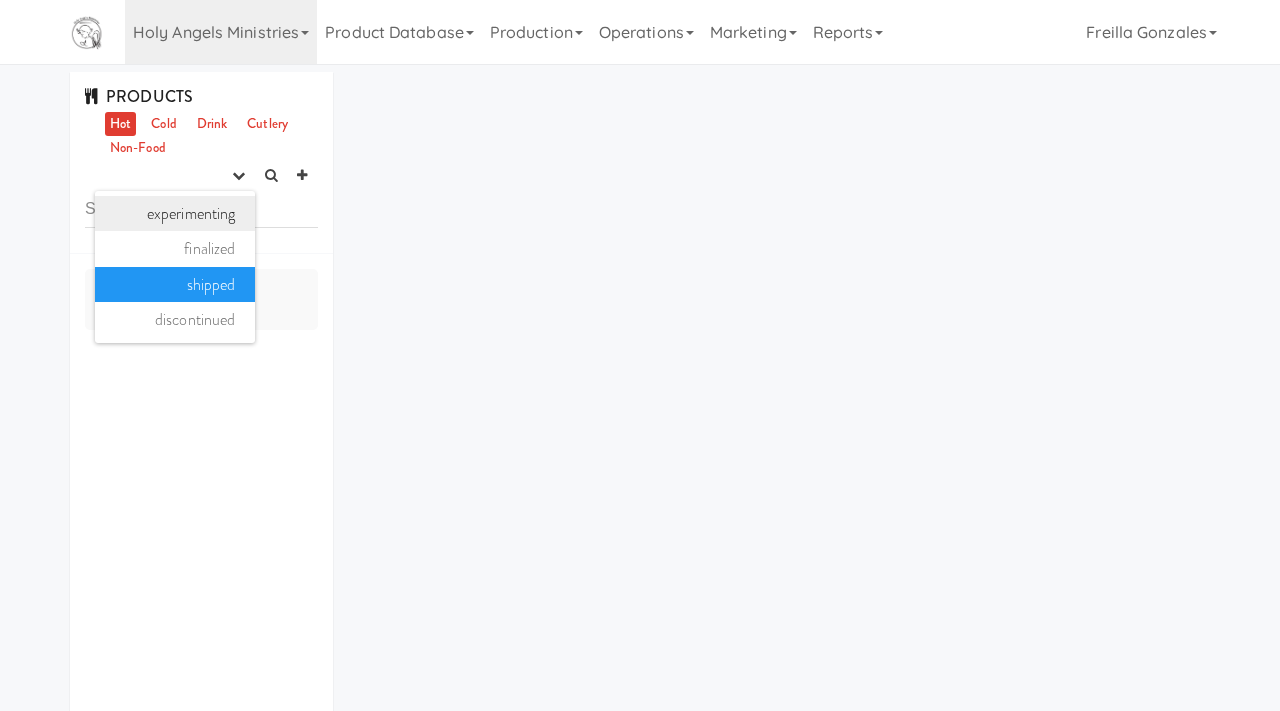 click on "experimenting" at bounding box center (175, 214) 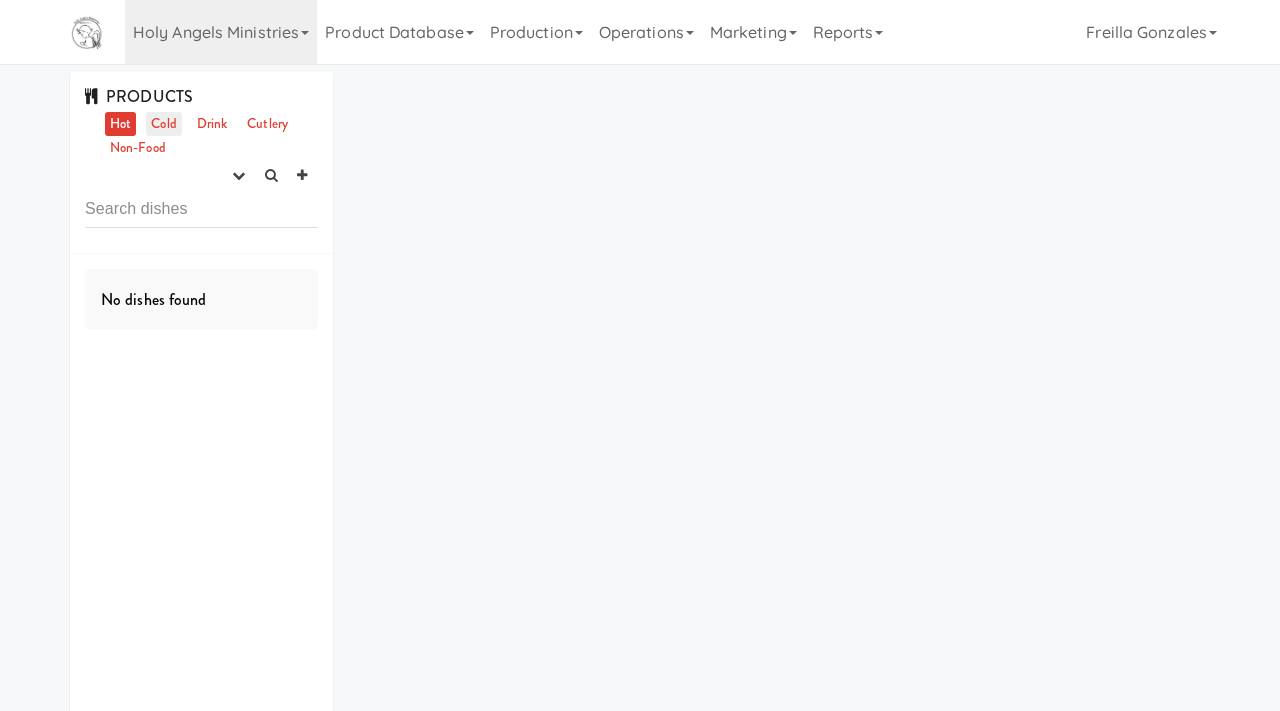 click on "Cold" at bounding box center (163, 124) 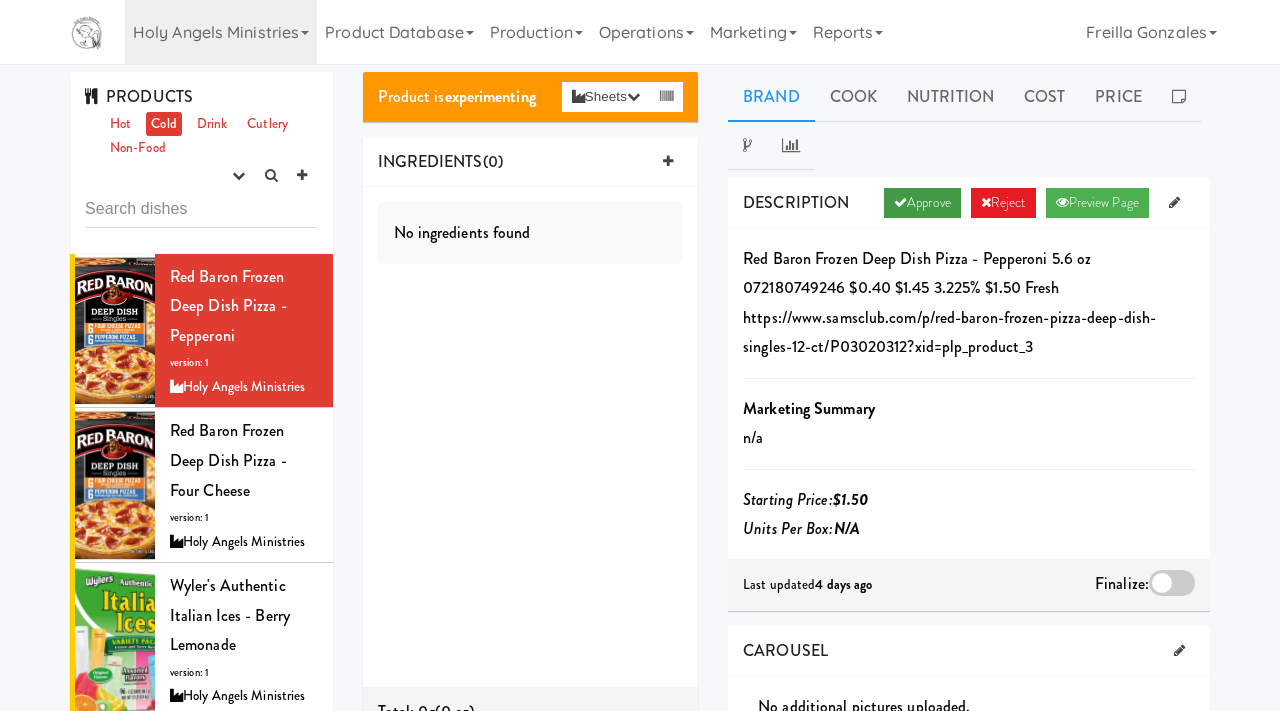 click at bounding box center [900, 202] 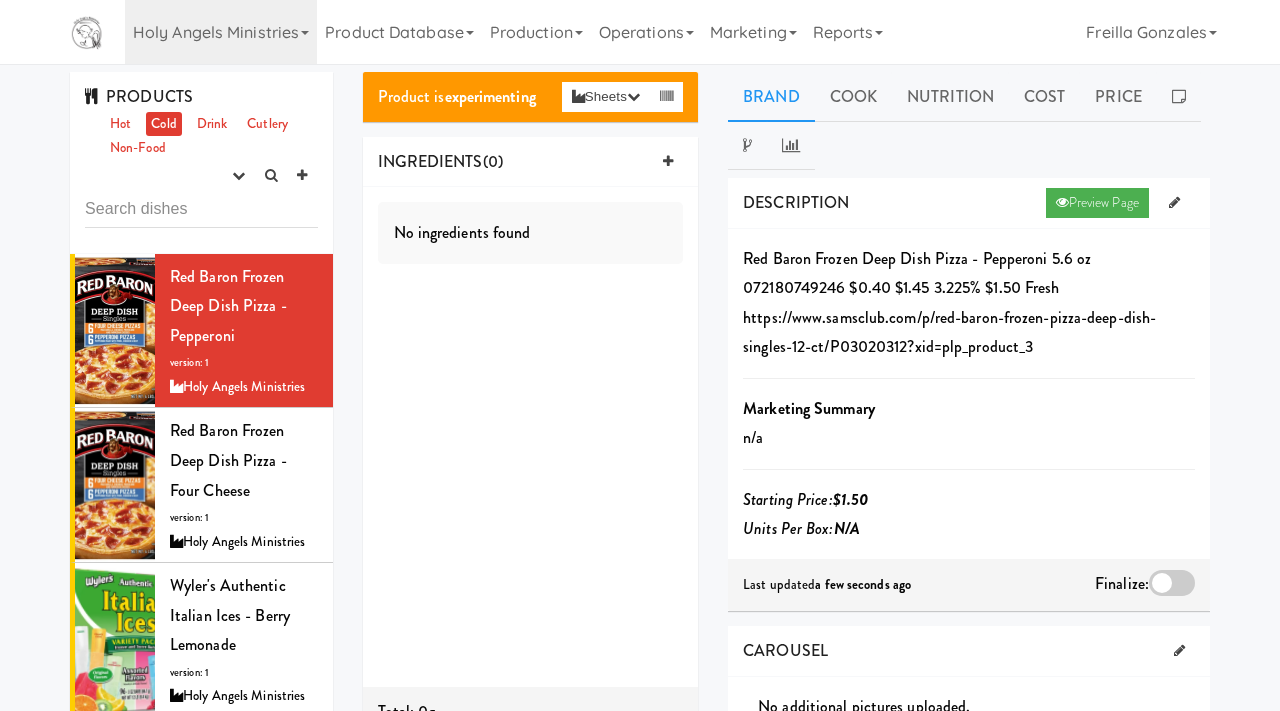 click at bounding box center [1172, 583] 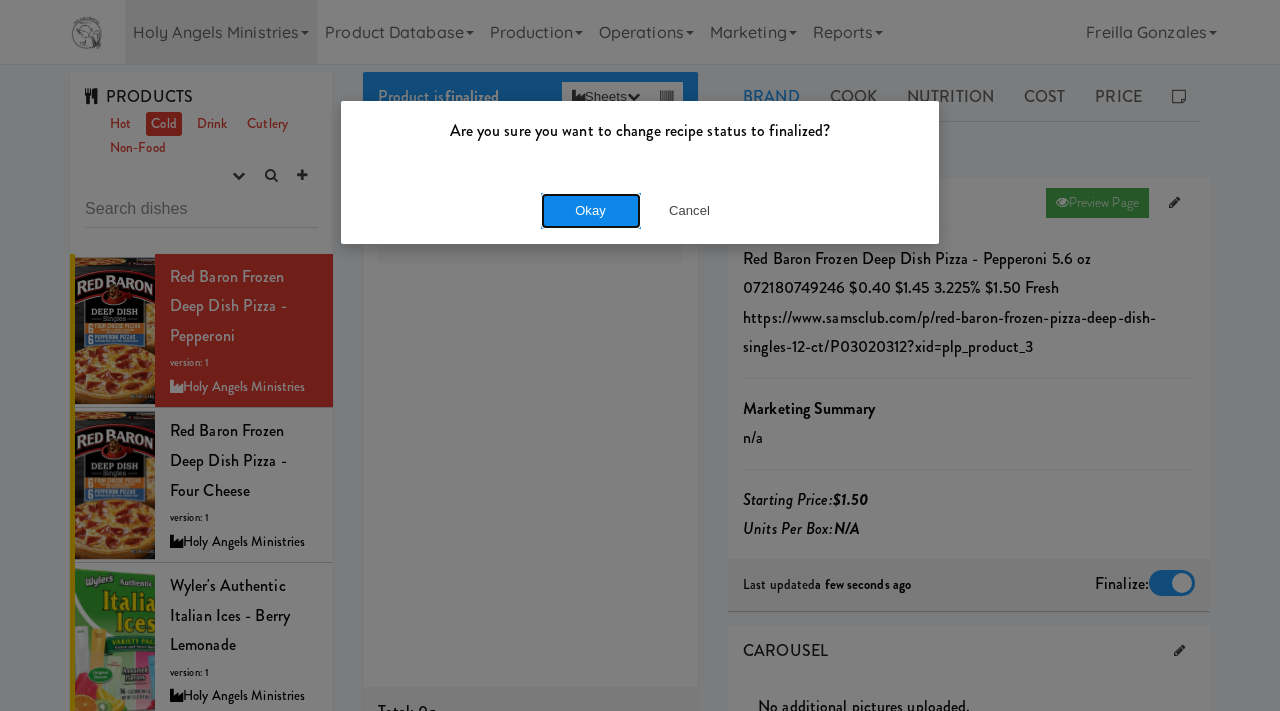 click on "Okay" at bounding box center (591, 211) 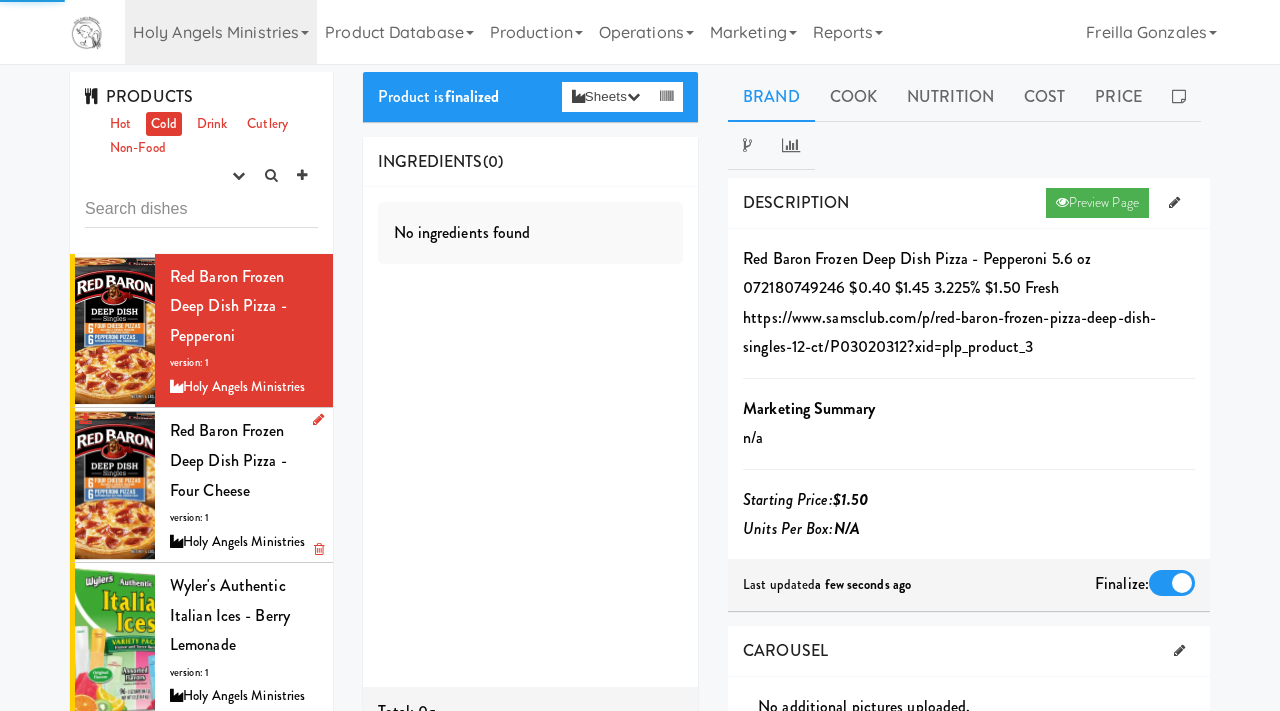 click on "Red Baron Frozen Deep Dish Pizza - Four Cheese  version: 1  Holy Angels Ministries" at bounding box center (244, 485) 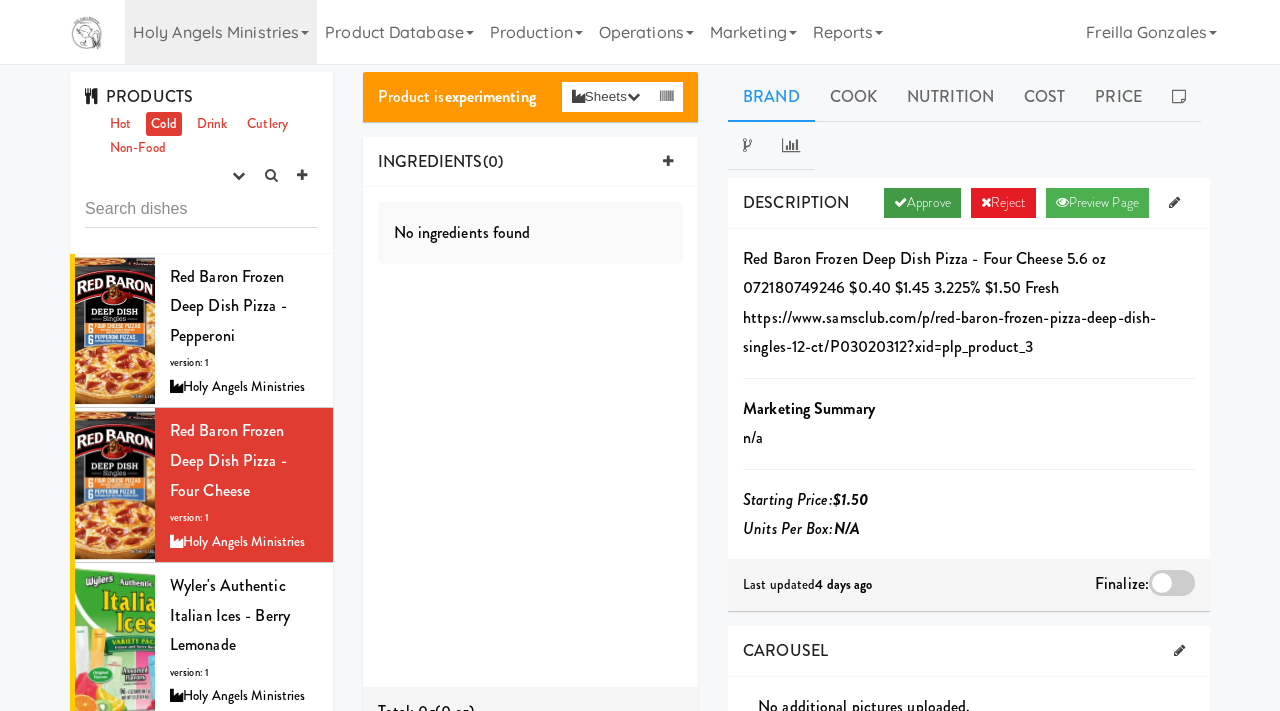 click on "Approve" at bounding box center (922, 203) 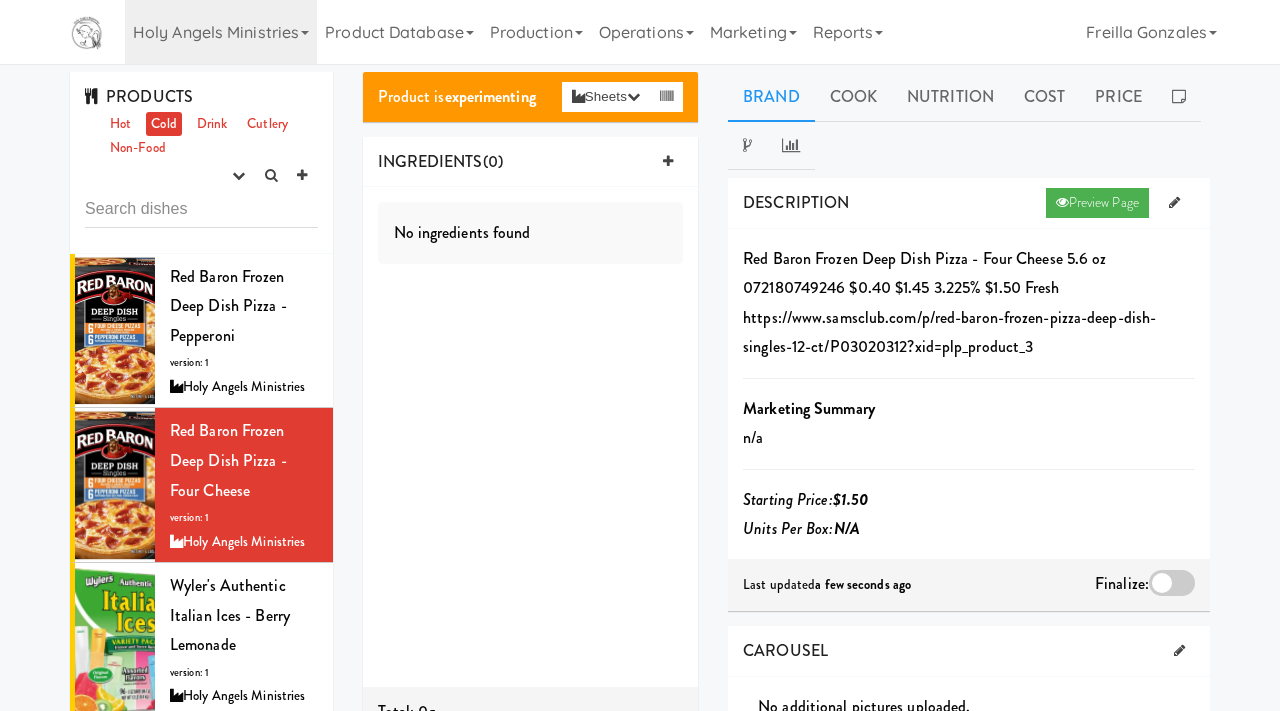 click at bounding box center [1172, 583] 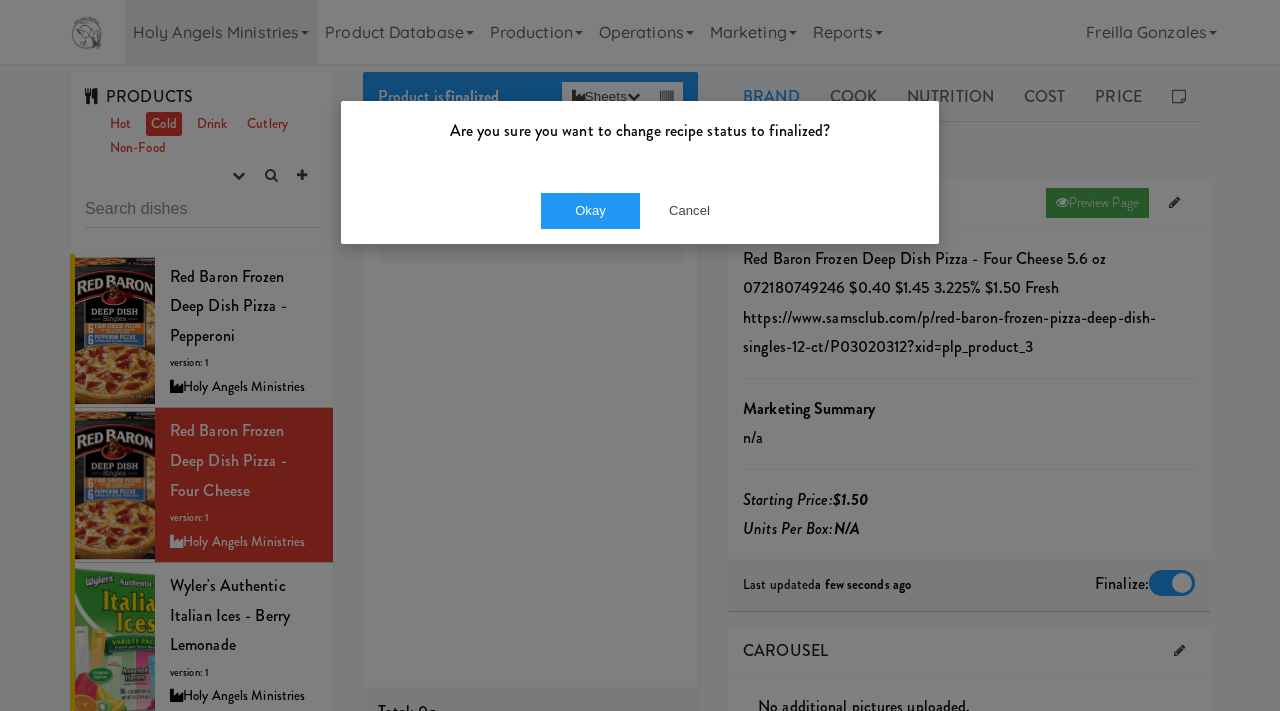 click on "Okay Cancel" at bounding box center (640, 210) 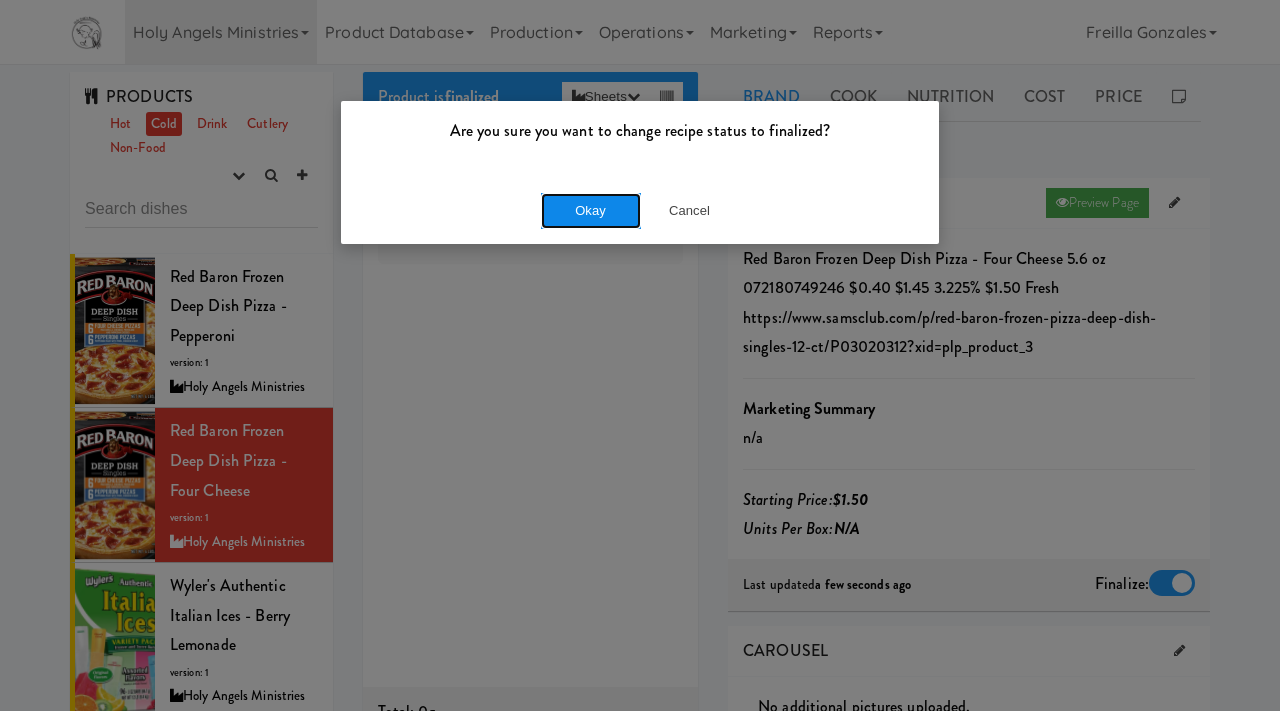 click on "Okay" at bounding box center [591, 211] 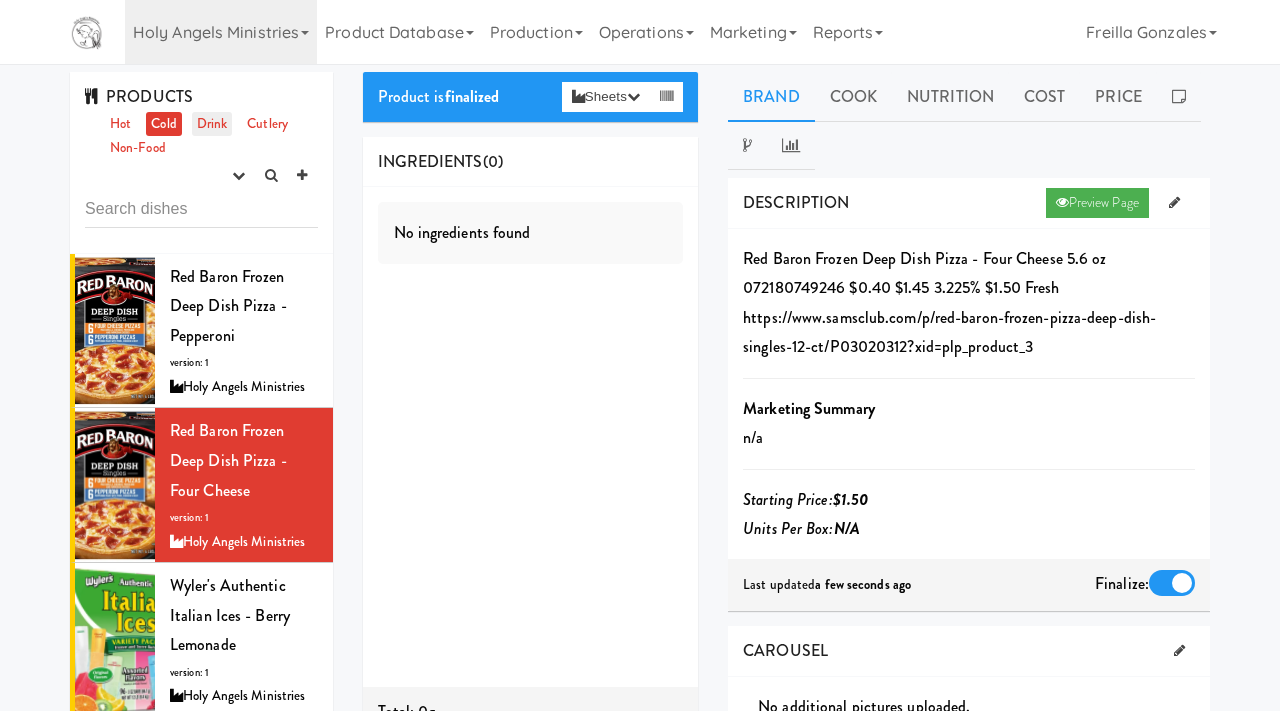 click on "Drink" at bounding box center [212, 124] 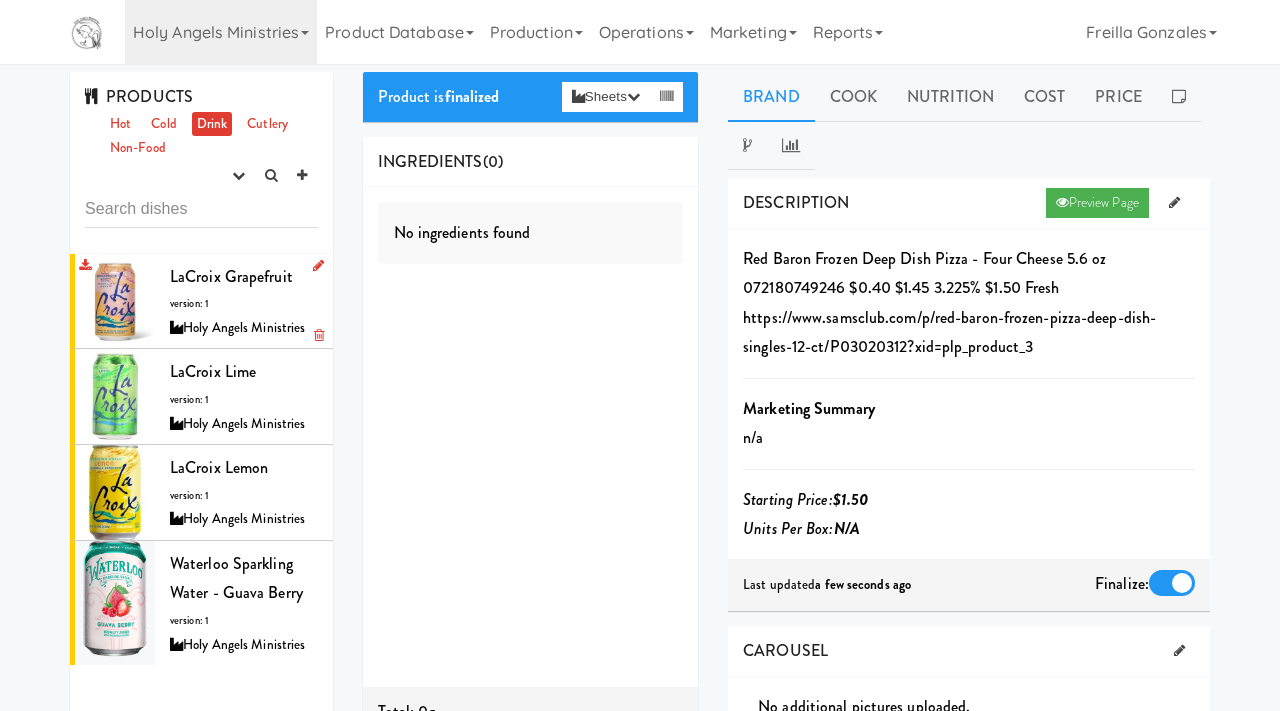 click on "LaCroix Grapefruit  version: 1  Holy Angels Ministries" at bounding box center (244, 301) 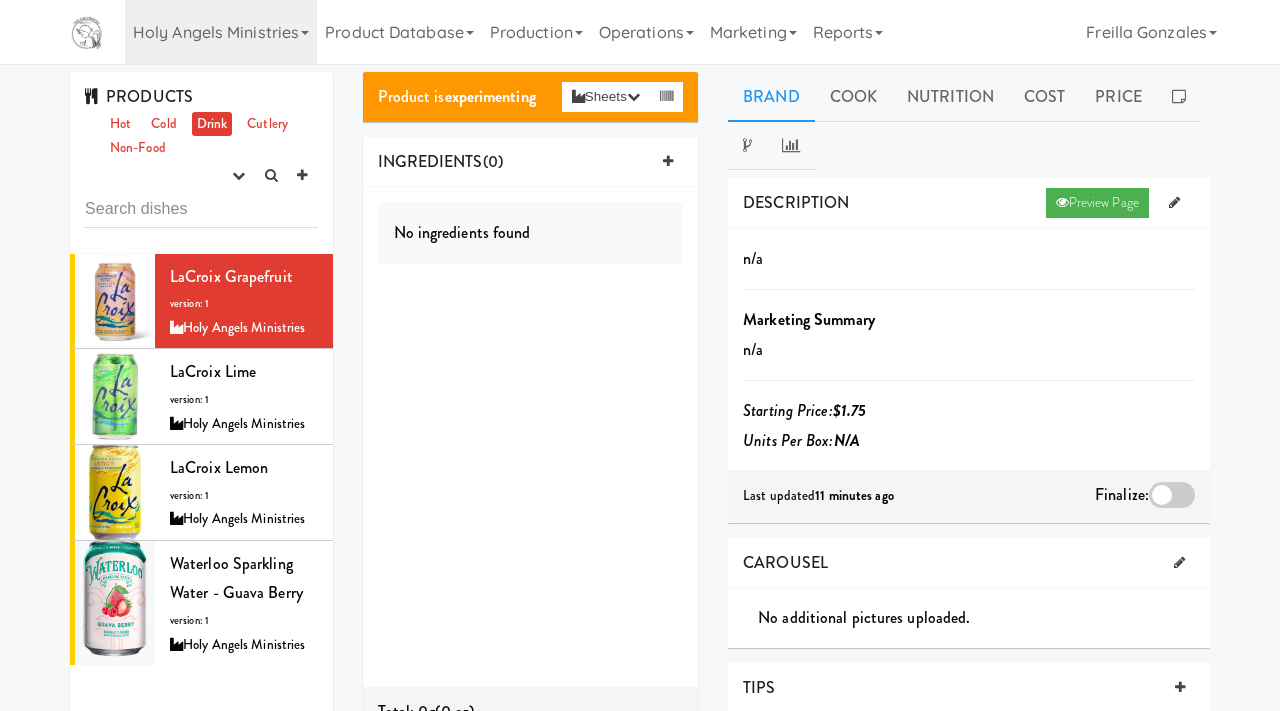 click at bounding box center [1172, 495] 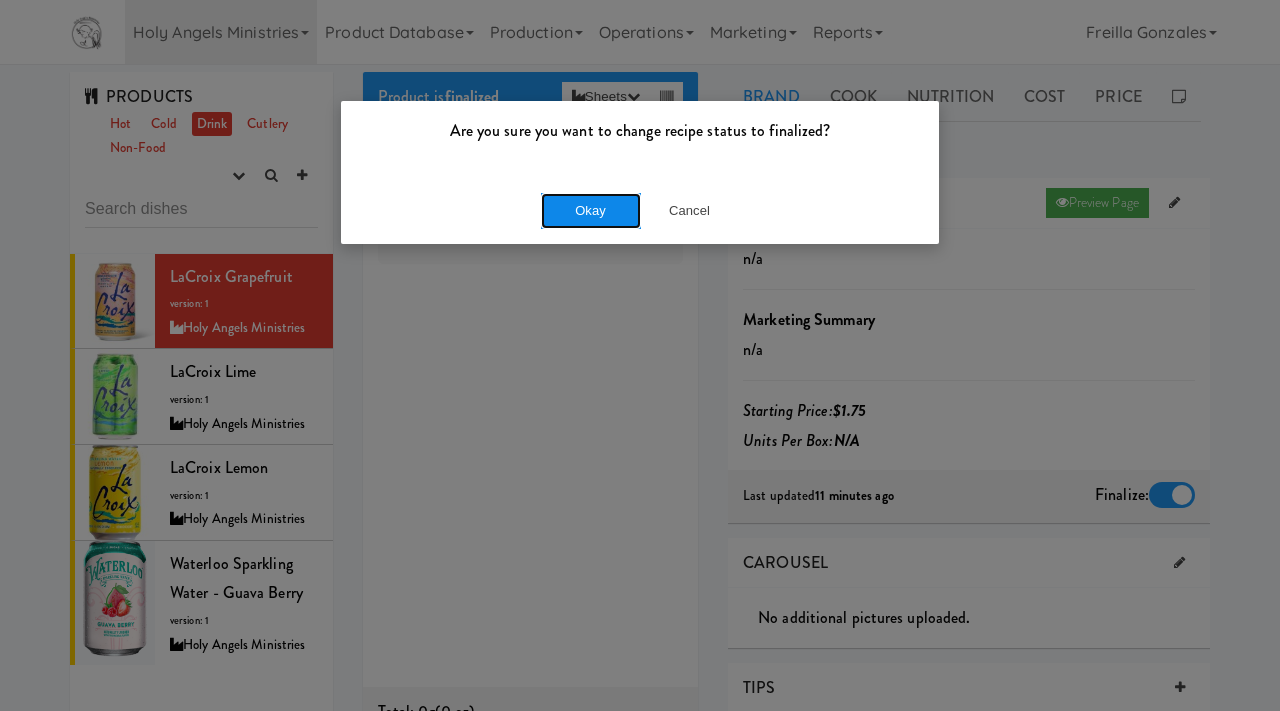 click on "Okay" at bounding box center (591, 211) 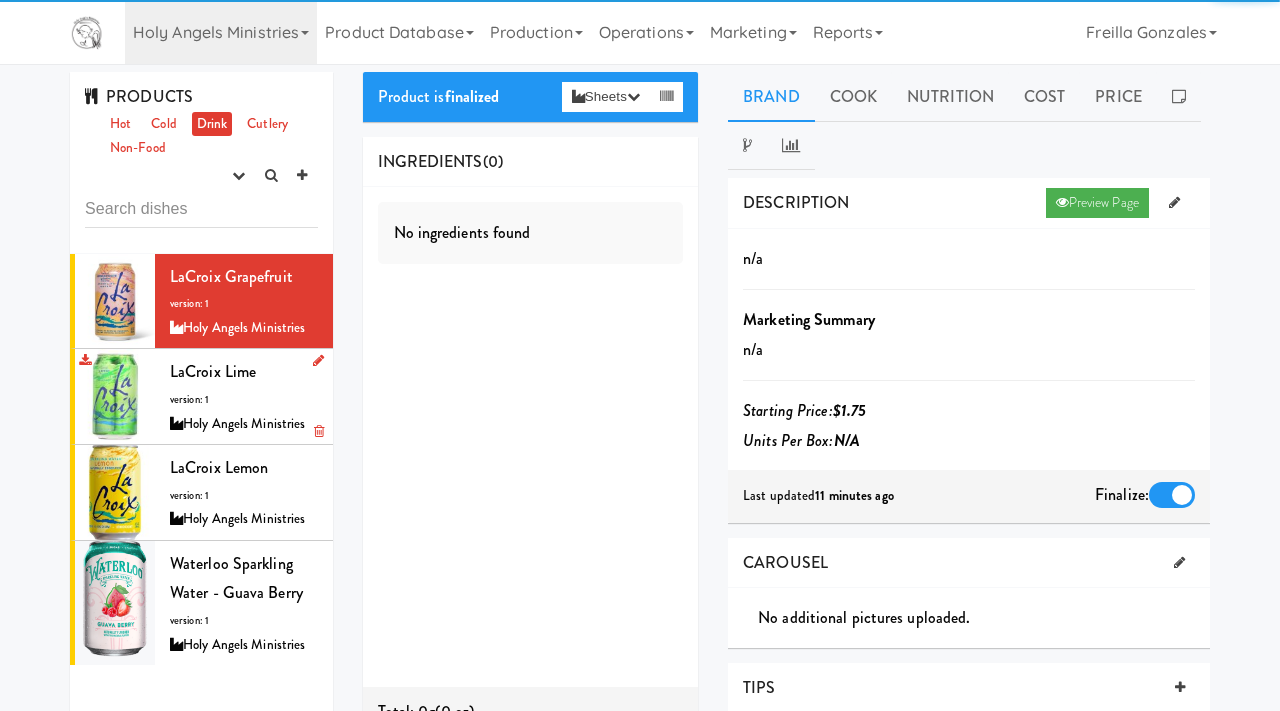 click on "LaCroix Lime  version: 1  Holy Angels Ministries" at bounding box center (244, 396) 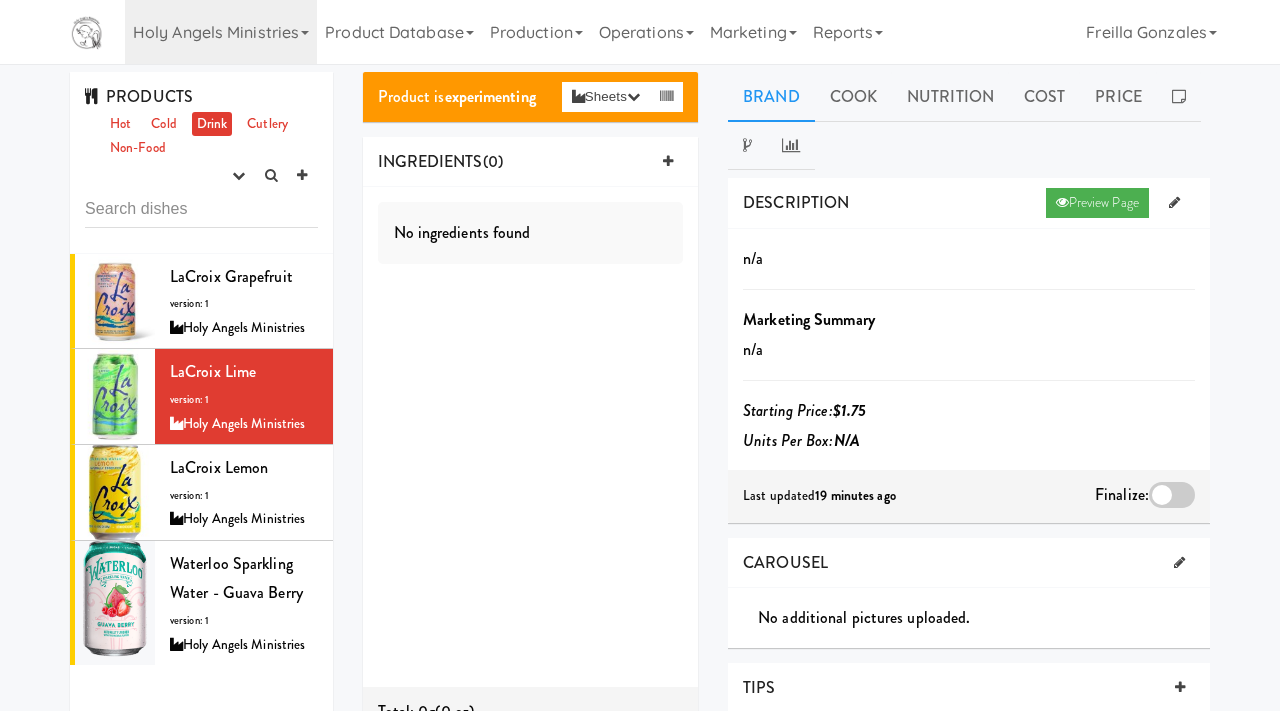 click at bounding box center [1172, 495] 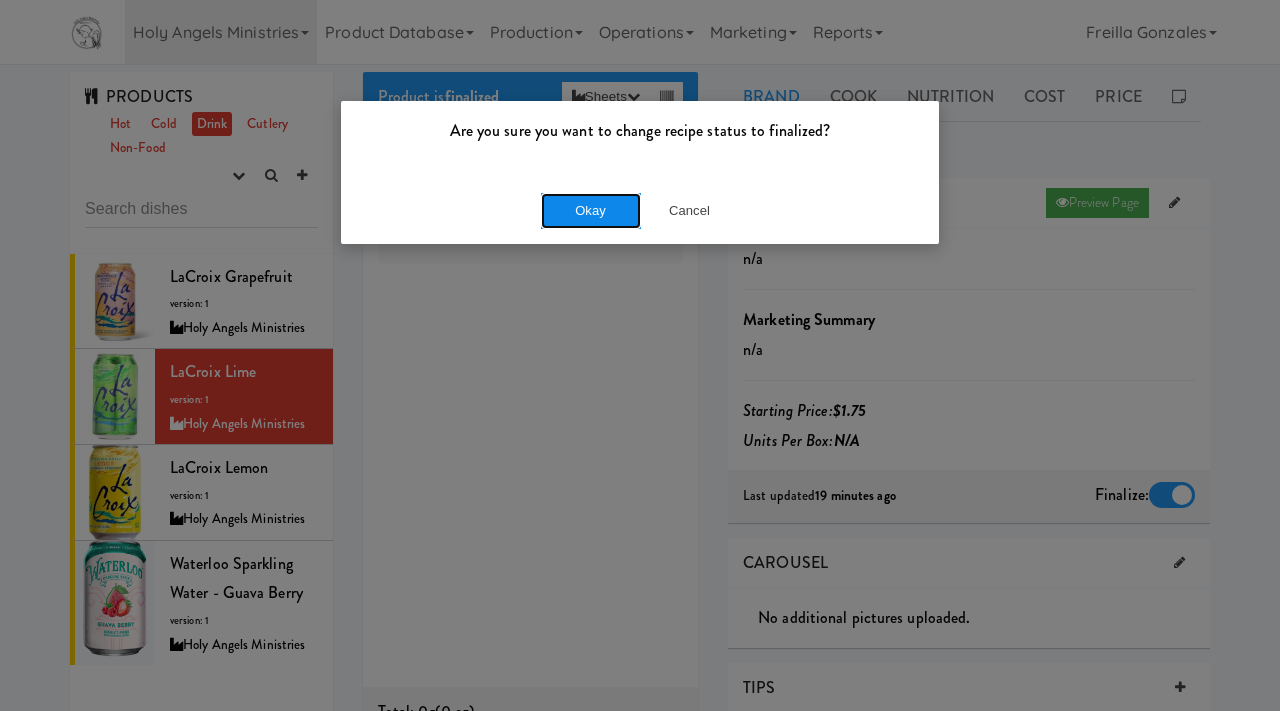 click on "Okay" at bounding box center (591, 211) 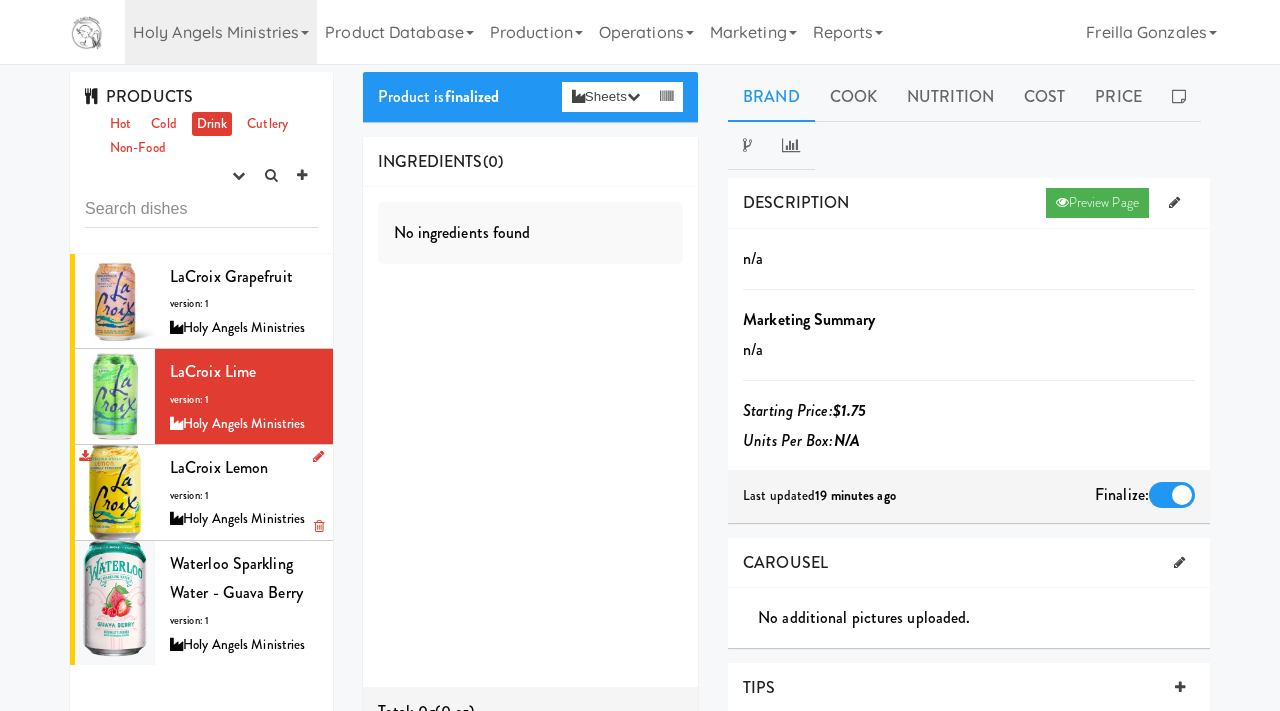 click on "Holy Angels Ministries" at bounding box center [244, 519] 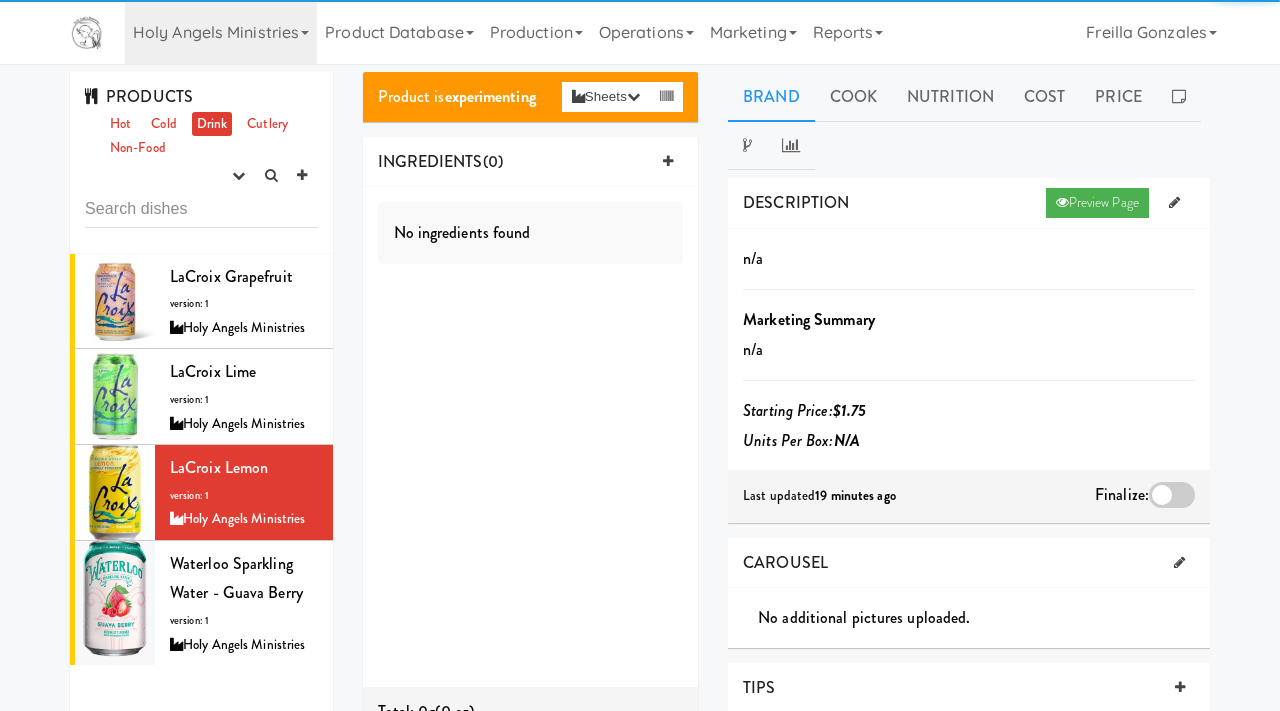 click at bounding box center [1172, 495] 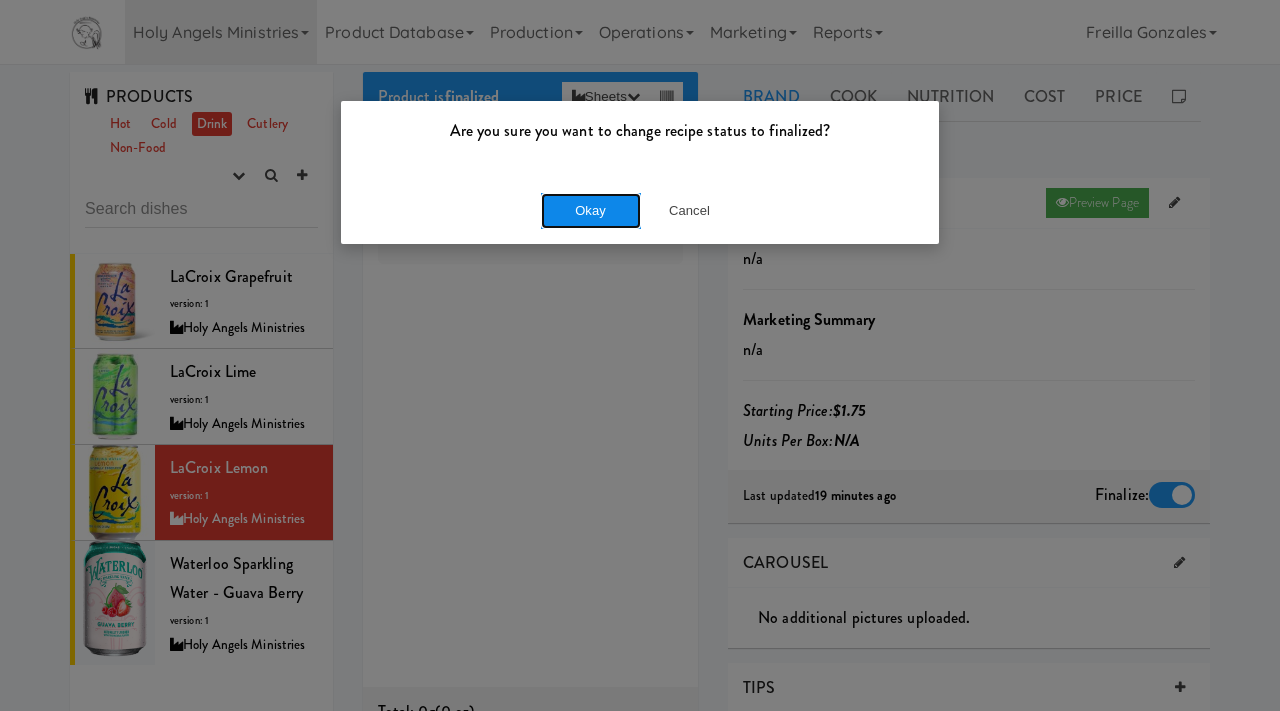 click on "Okay" at bounding box center [591, 211] 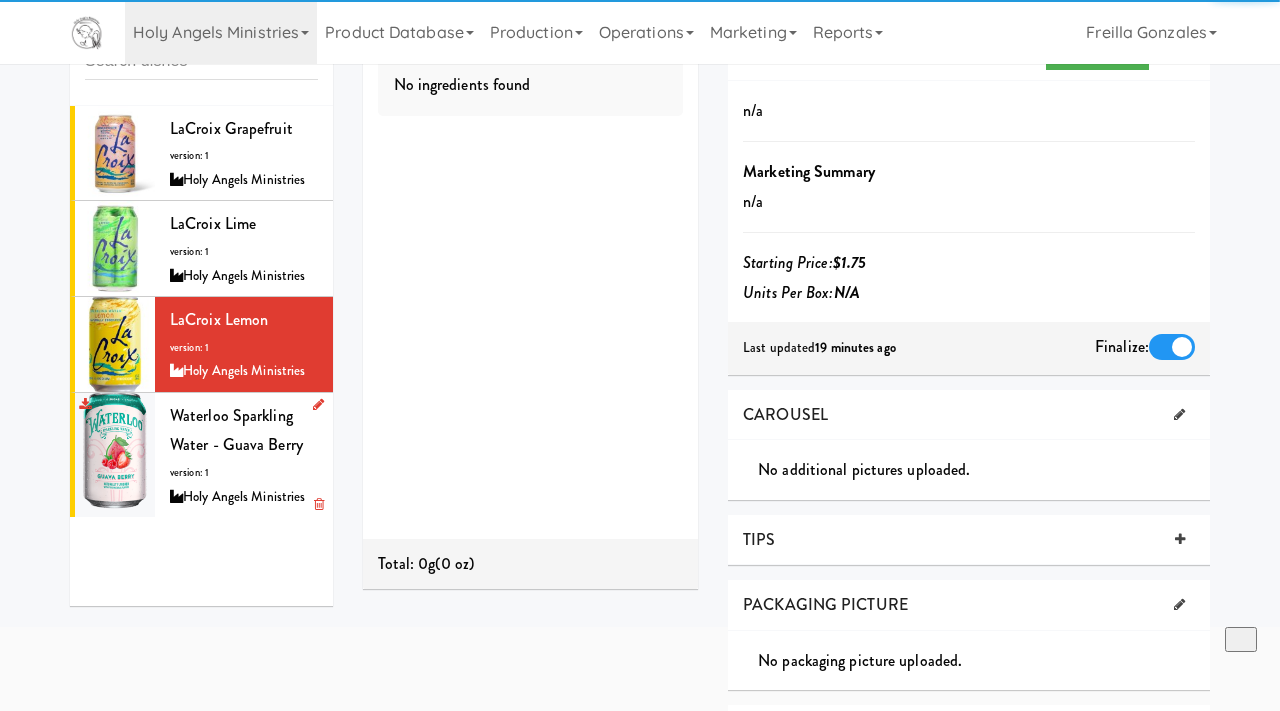 click on "Waterloo Sparkling Water - Guava Berry  version: 1  Holy Angels Ministries" at bounding box center (244, 455) 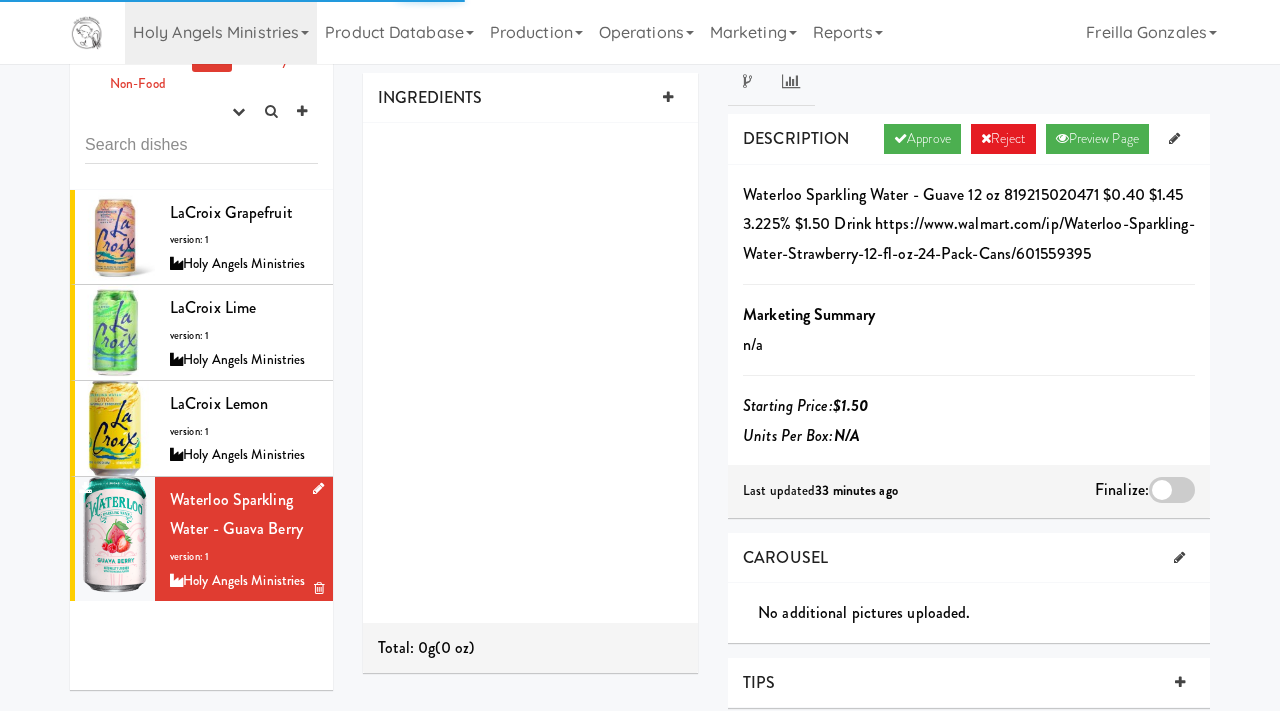 scroll, scrollTop: 148, scrollLeft: 0, axis: vertical 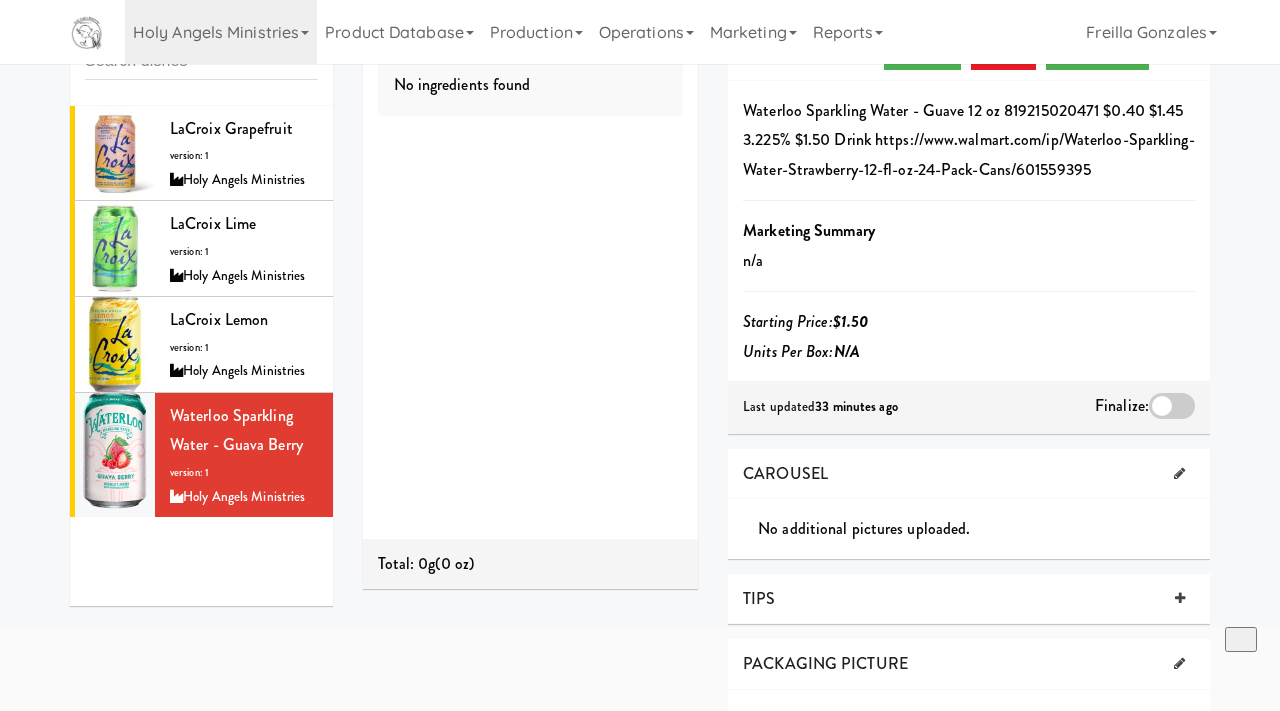 click at bounding box center [1172, 406] 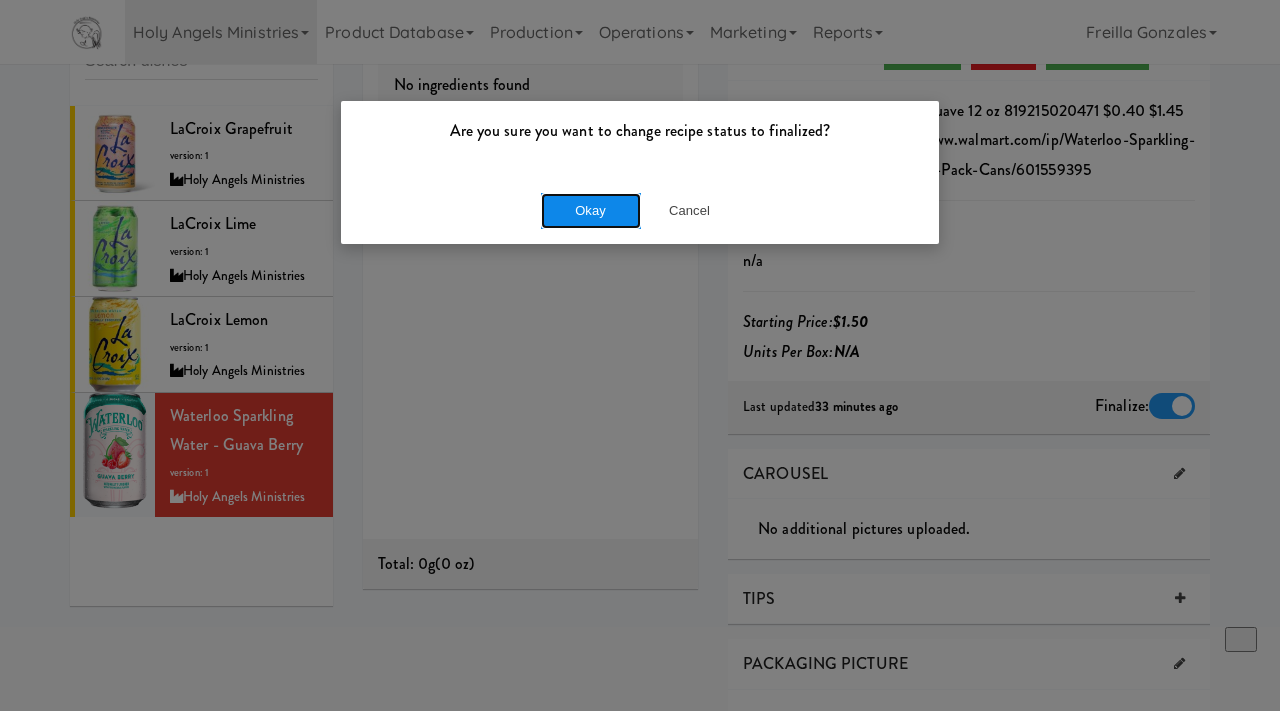 click on "Okay" at bounding box center (591, 211) 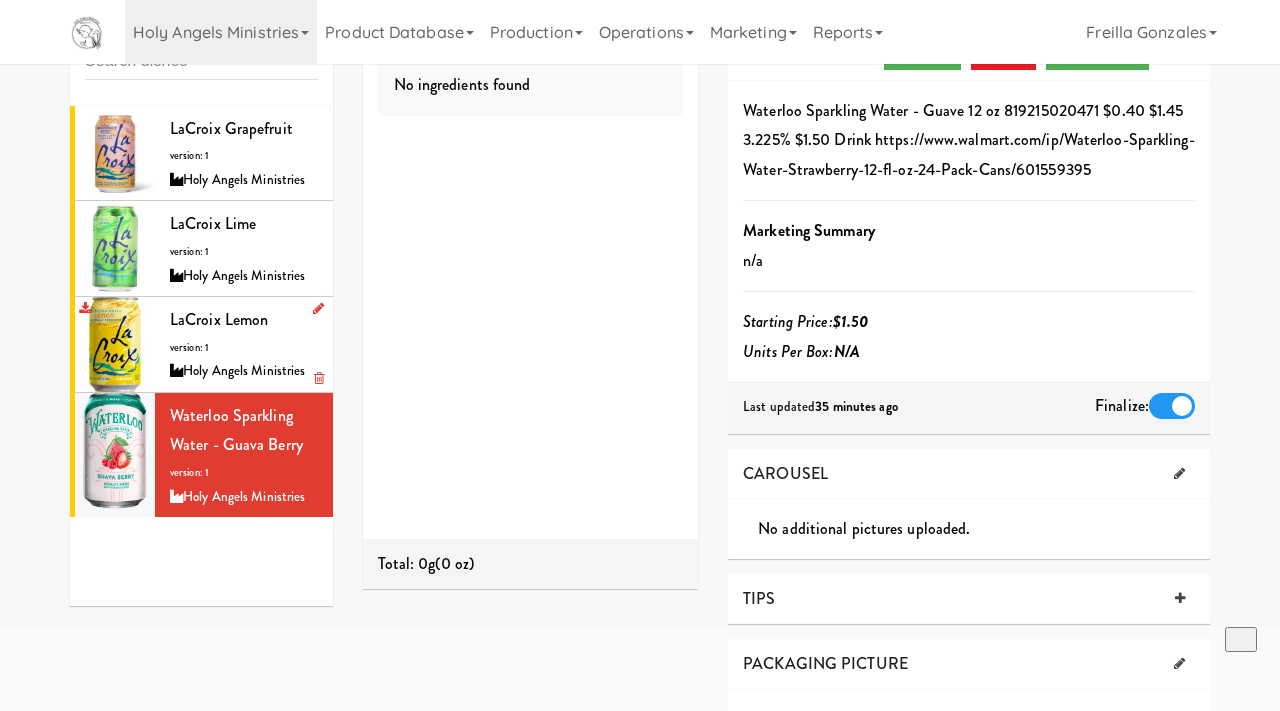 scroll, scrollTop: 0, scrollLeft: 0, axis: both 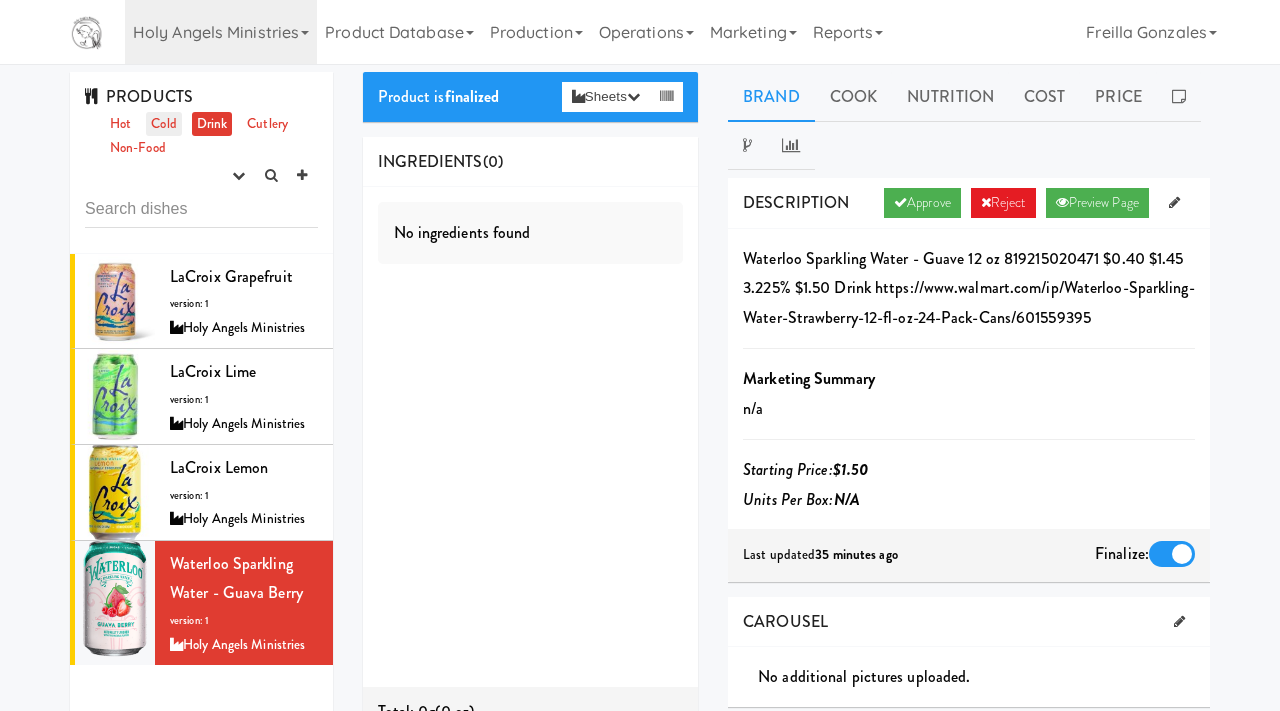 click on "Cold" at bounding box center [163, 124] 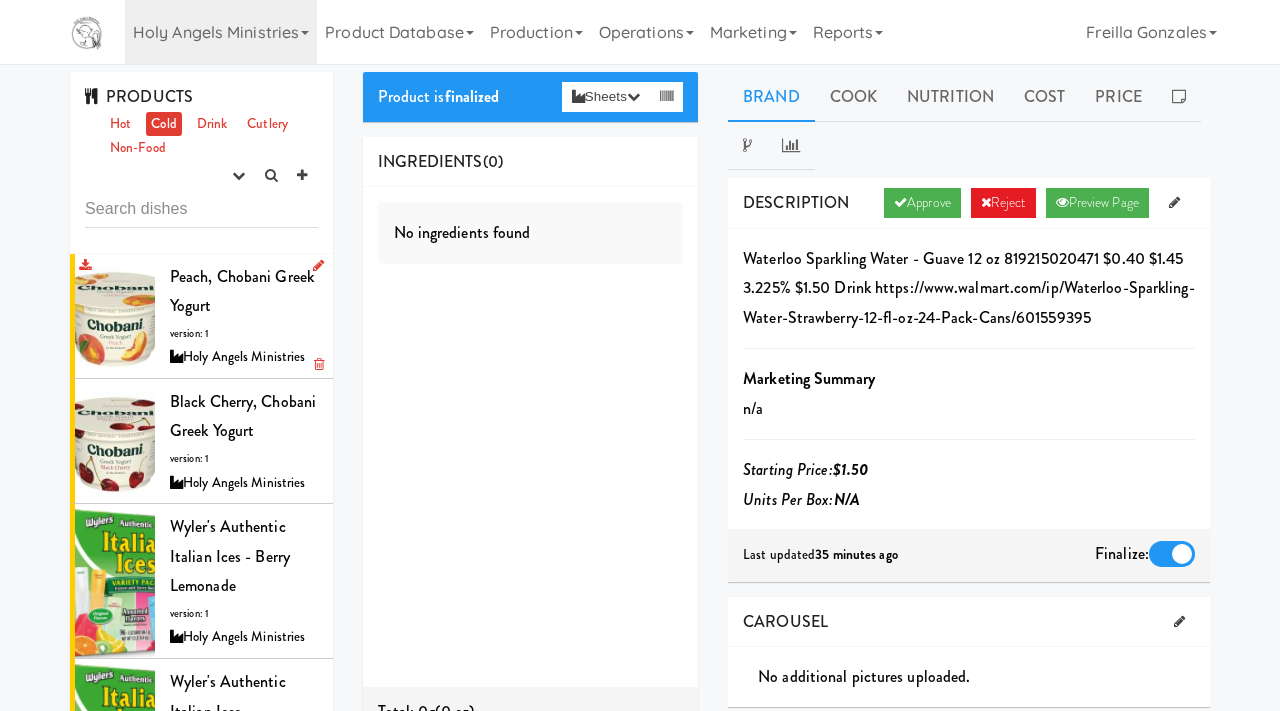 click on "Peach, Chobani Greek Yogurt  version: 1  Holy Angels Ministries" at bounding box center (244, 316) 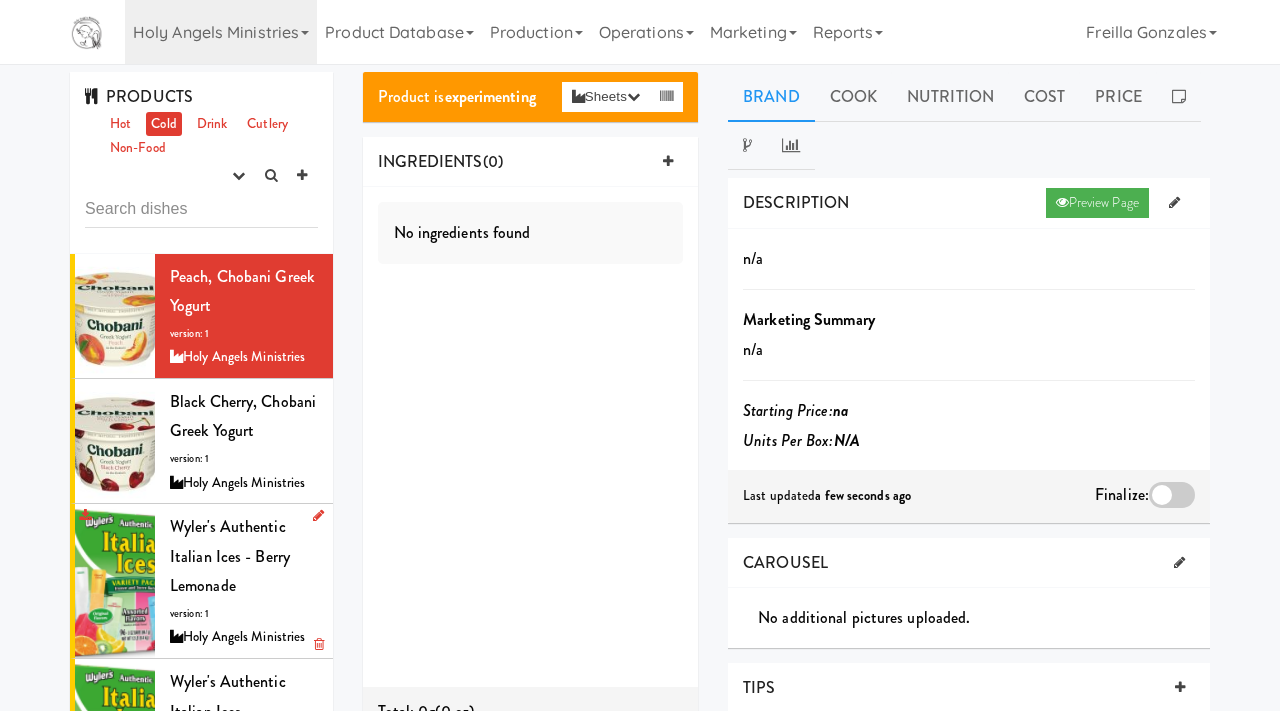 click on "Wyler's Authentic Italian Ices - Berry Lemonade" at bounding box center [230, 556] 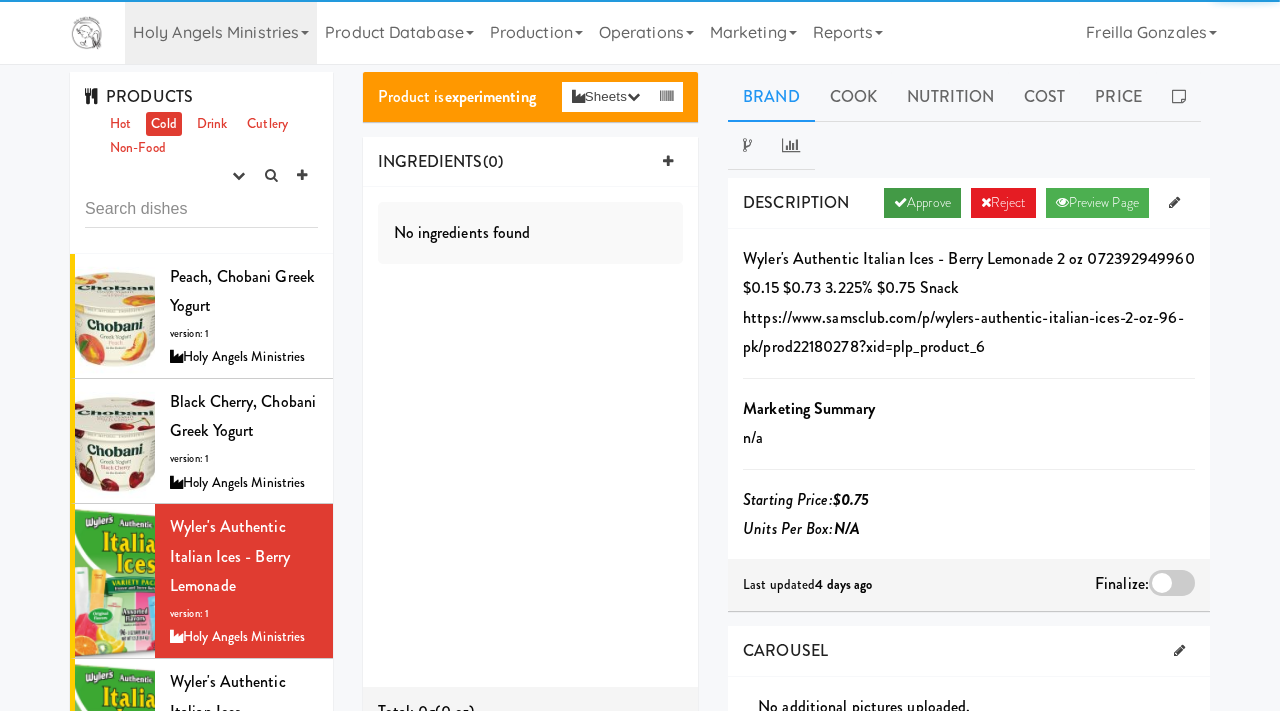 click on "Approve" at bounding box center [922, 203] 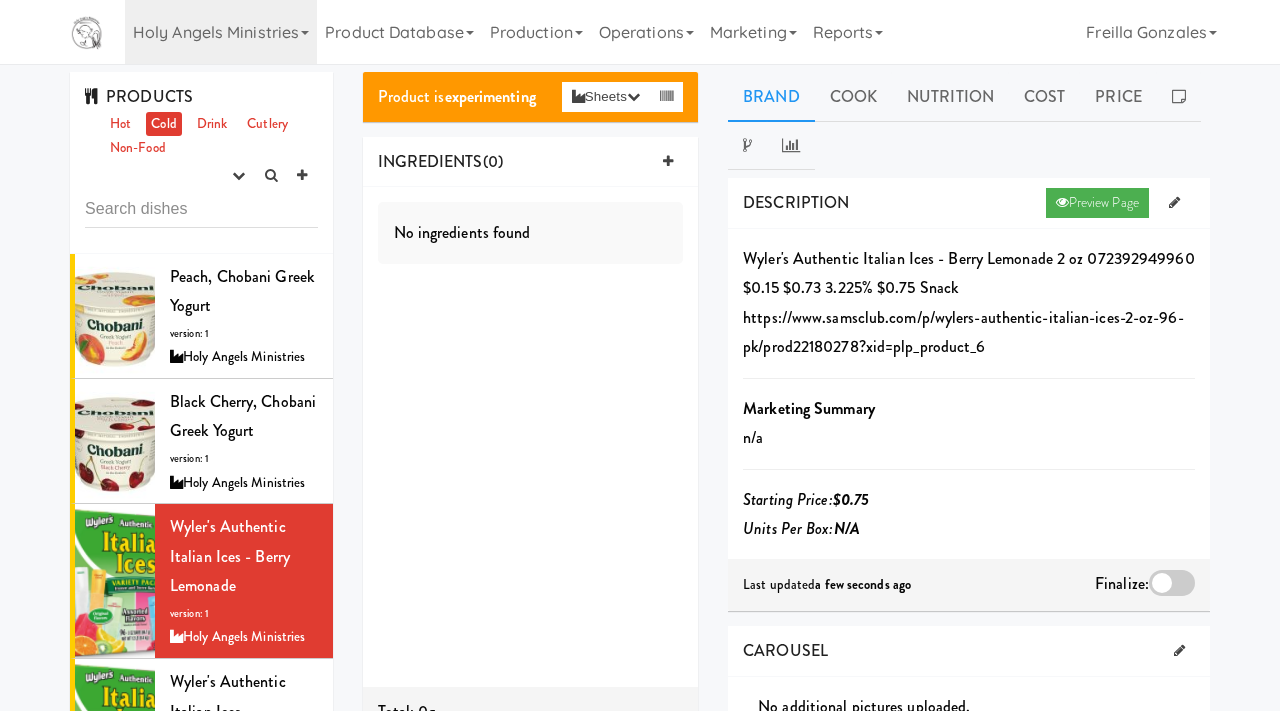 click at bounding box center (1172, 583) 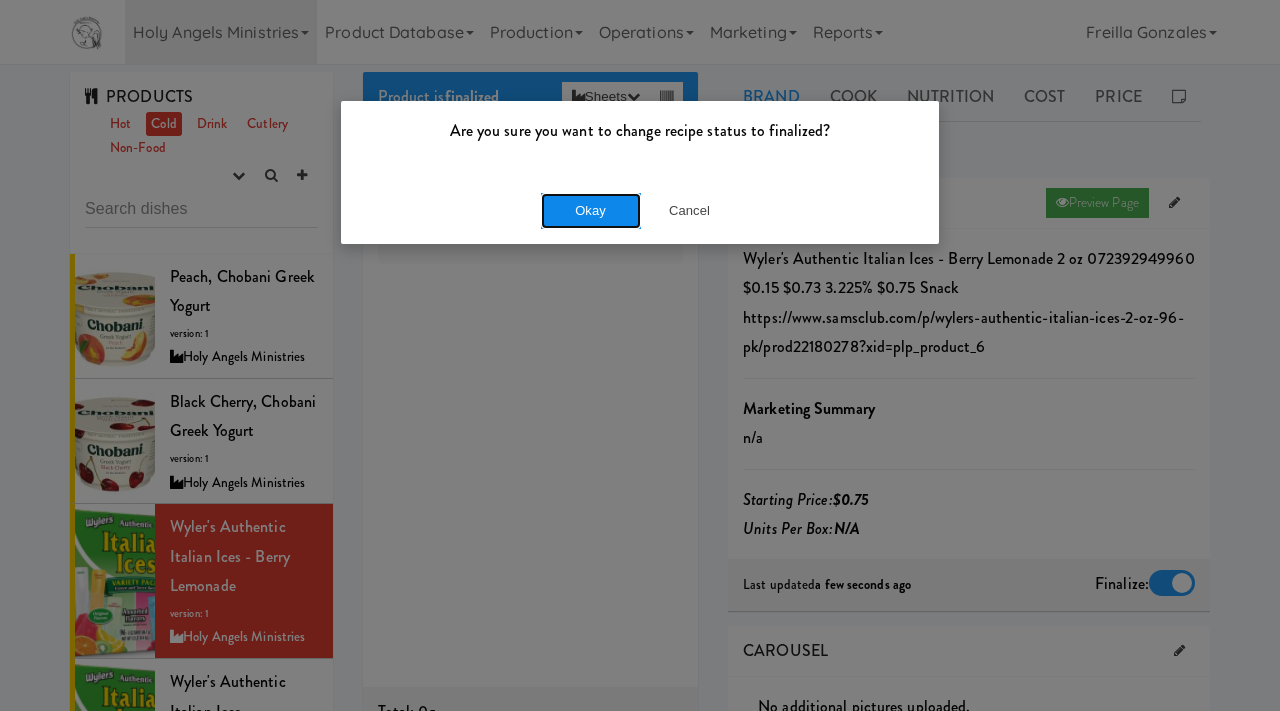 click on "Okay" at bounding box center (591, 211) 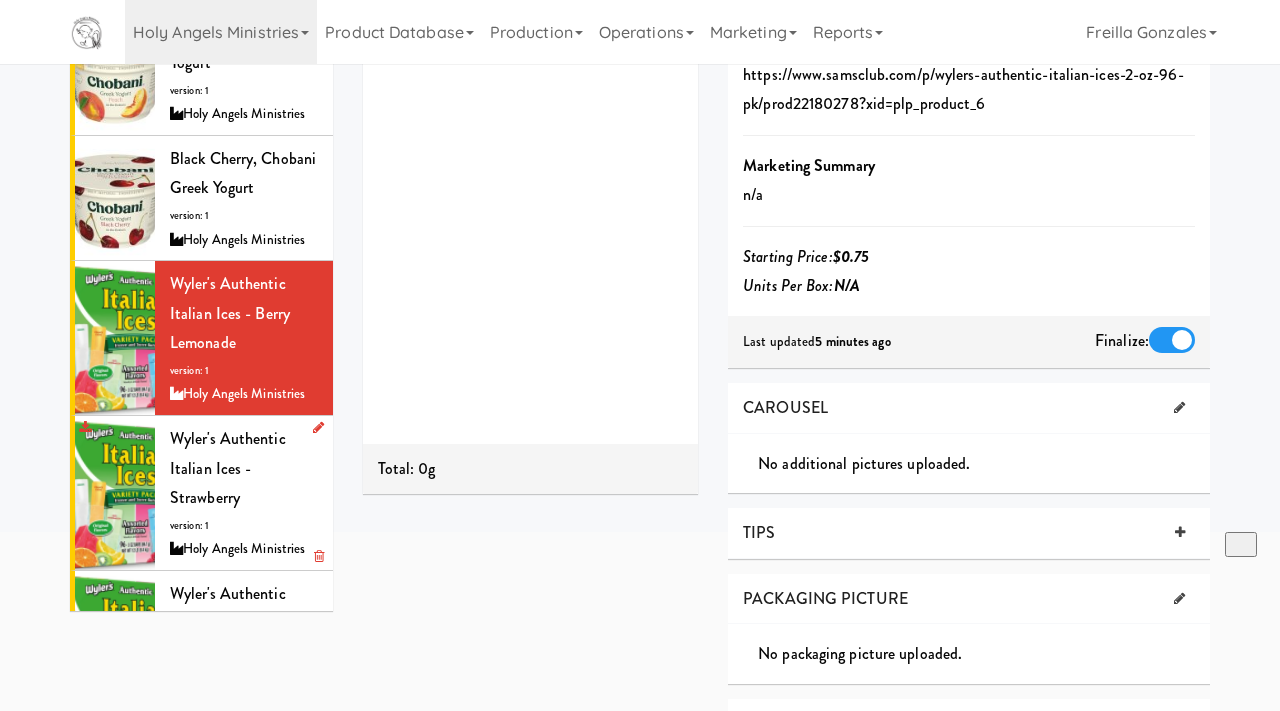 click on "Wyler's Authentic Italian Ices - Strawberry  version: 1  Holy Angels Ministries" at bounding box center [244, 493] 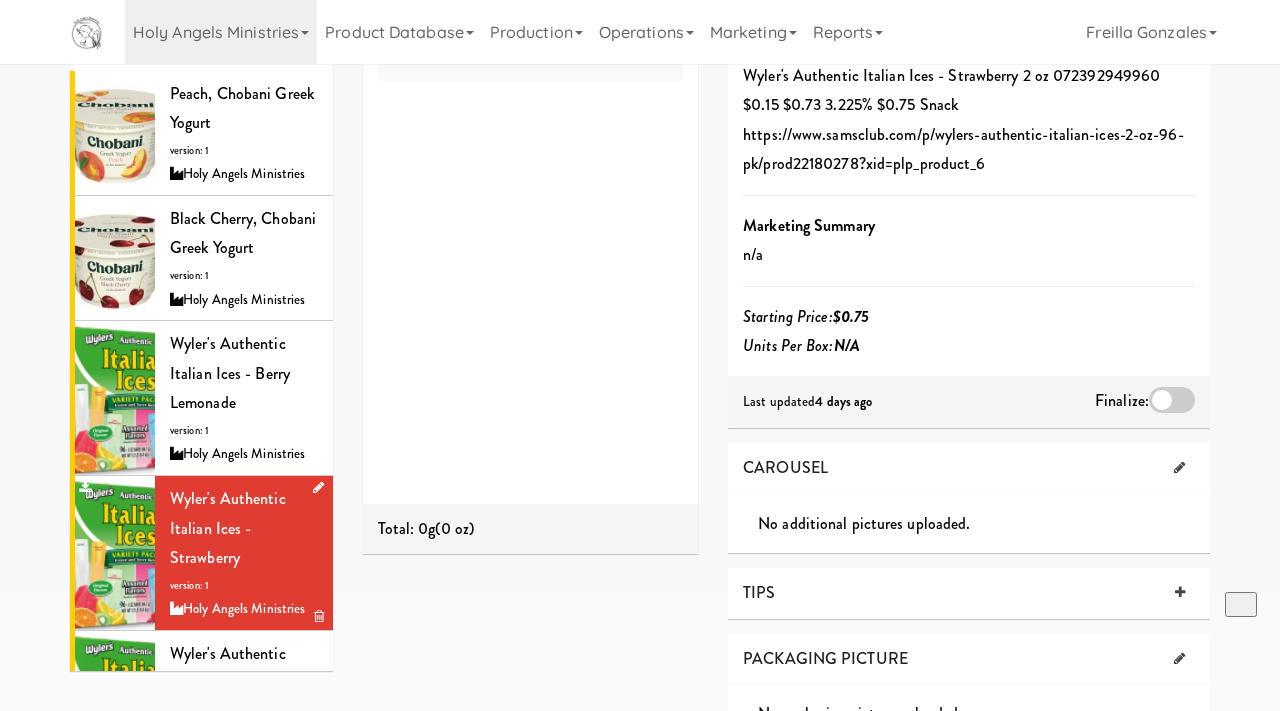 scroll, scrollTop: 171, scrollLeft: 0, axis: vertical 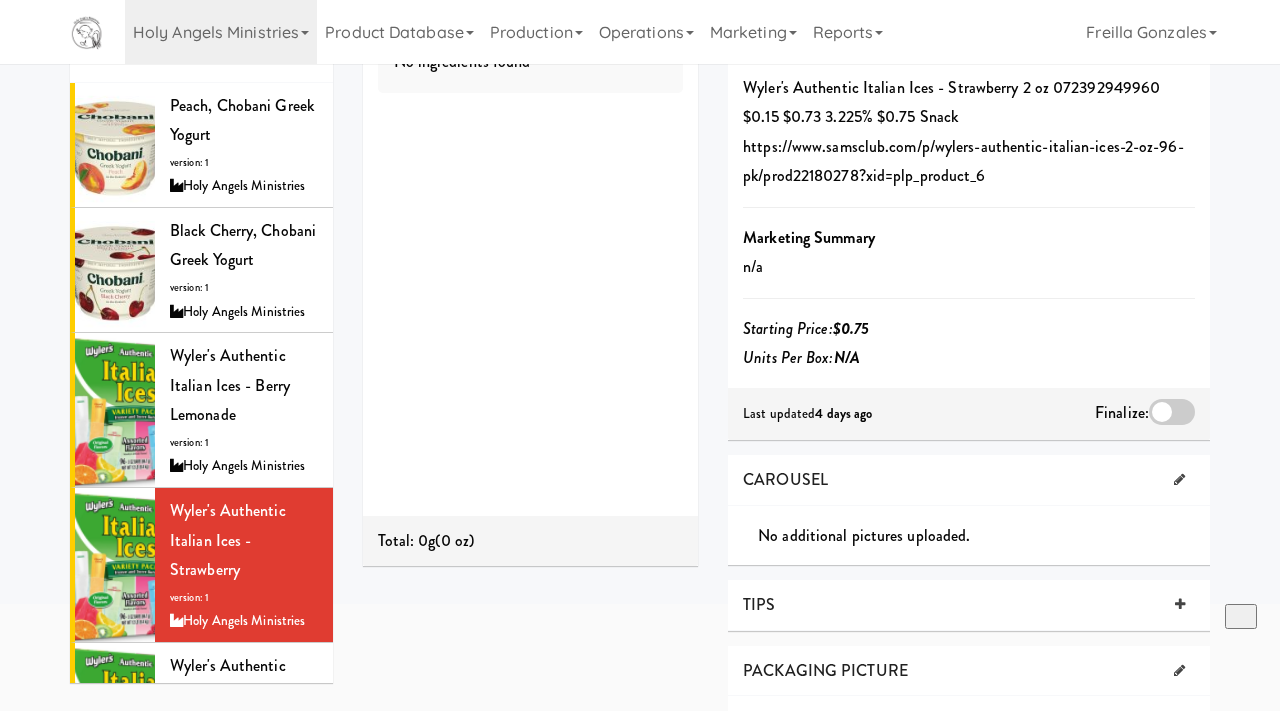 click at bounding box center [1172, 412] 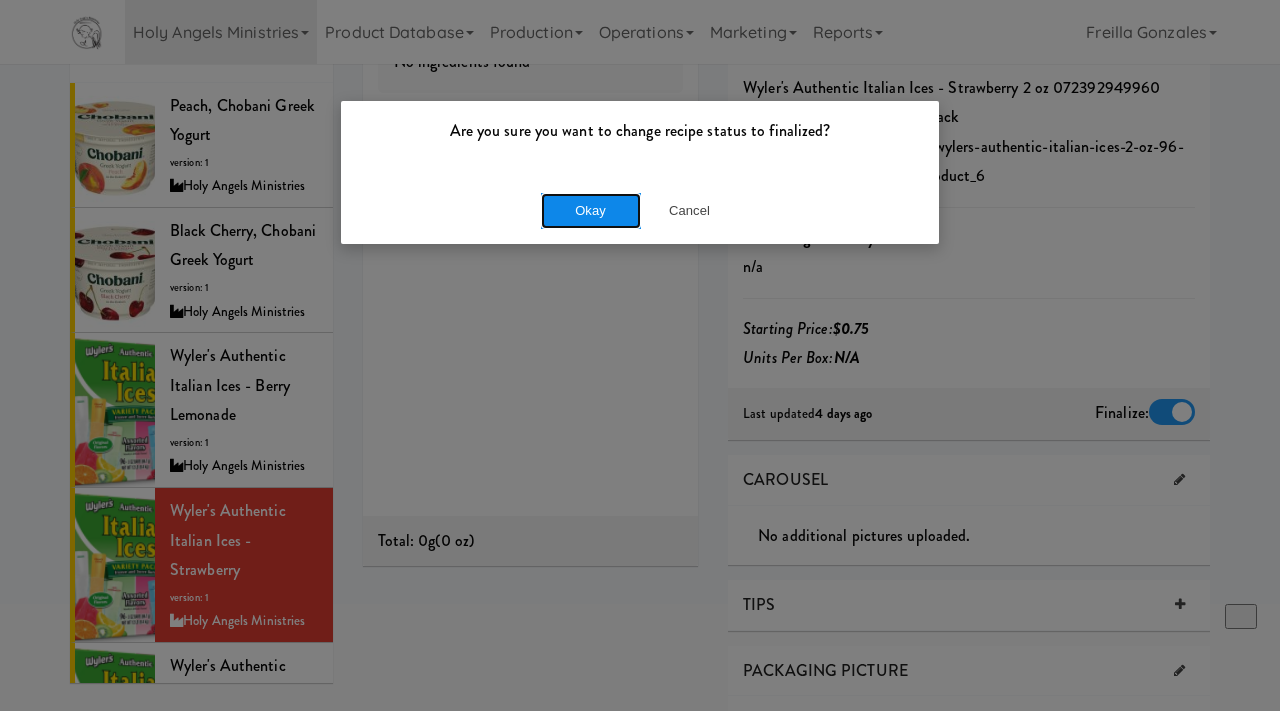 click on "Okay" at bounding box center [591, 211] 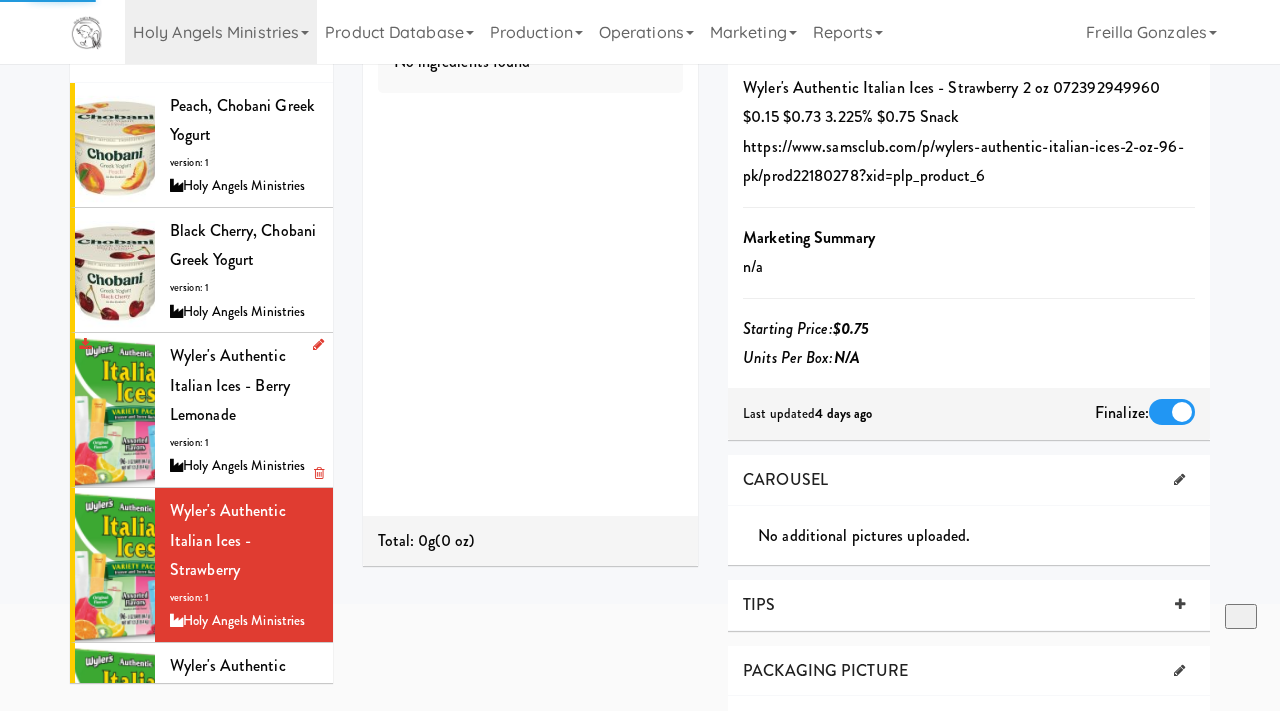 scroll, scrollTop: 127, scrollLeft: 0, axis: vertical 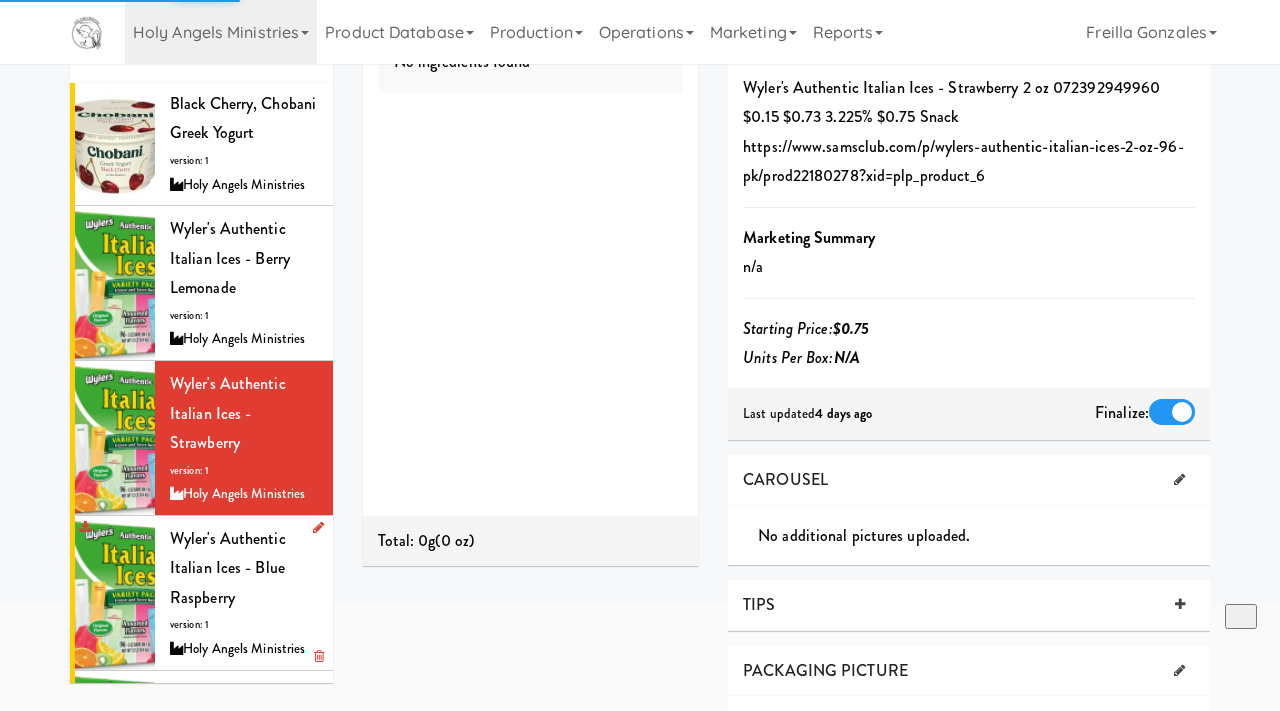 click on "Wyler's Authentic Italian Ices - Blue Raspberry  version: 1  Holy Angels Ministries" at bounding box center [244, 593] 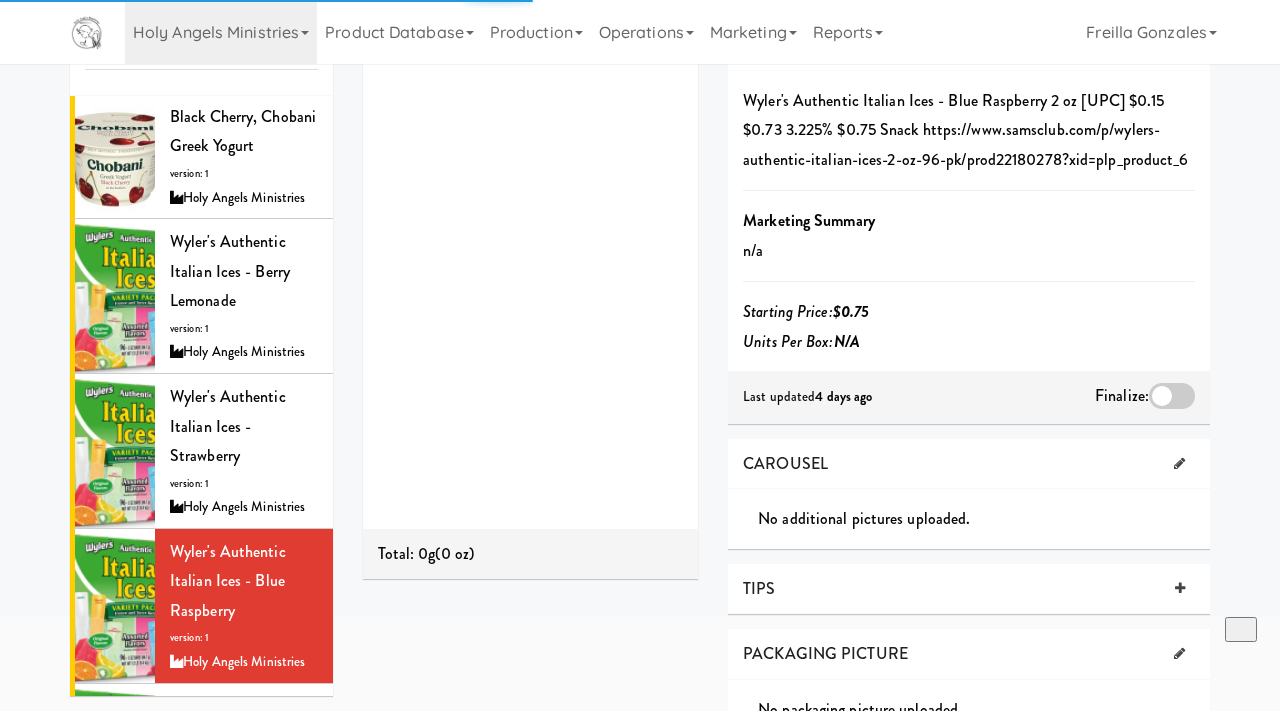 scroll, scrollTop: 171, scrollLeft: 0, axis: vertical 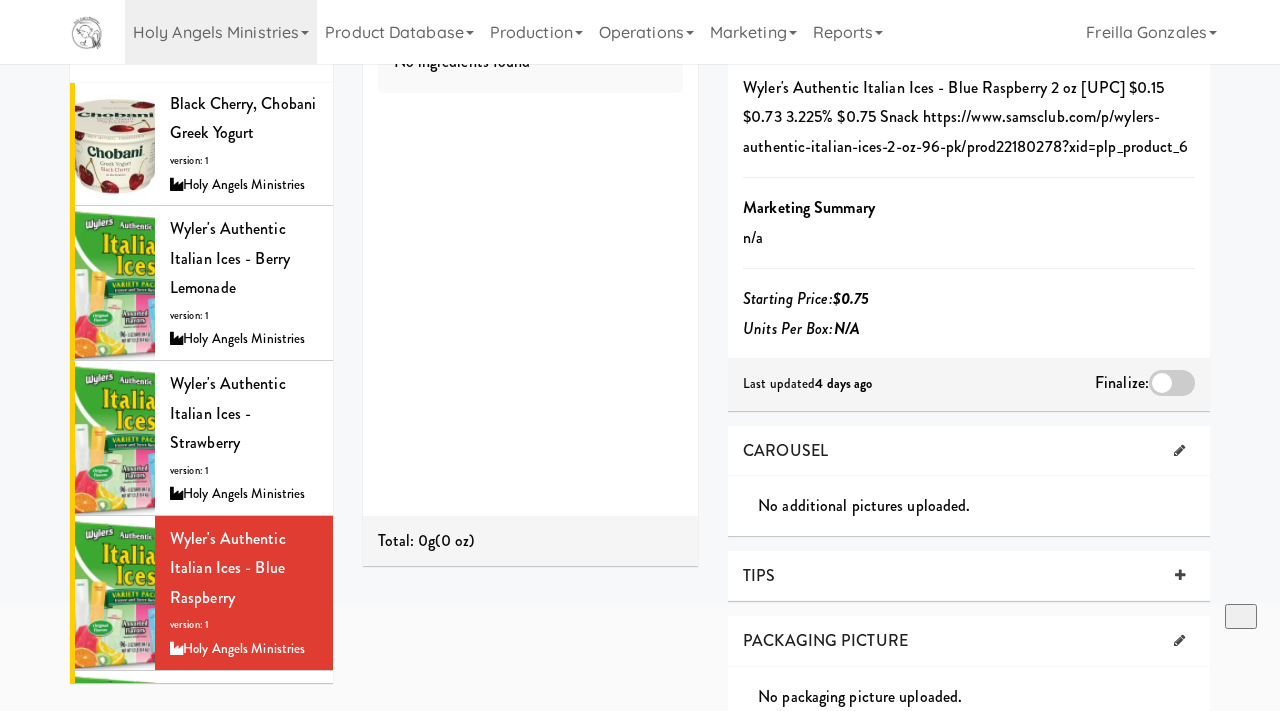 click at bounding box center [1172, 383] 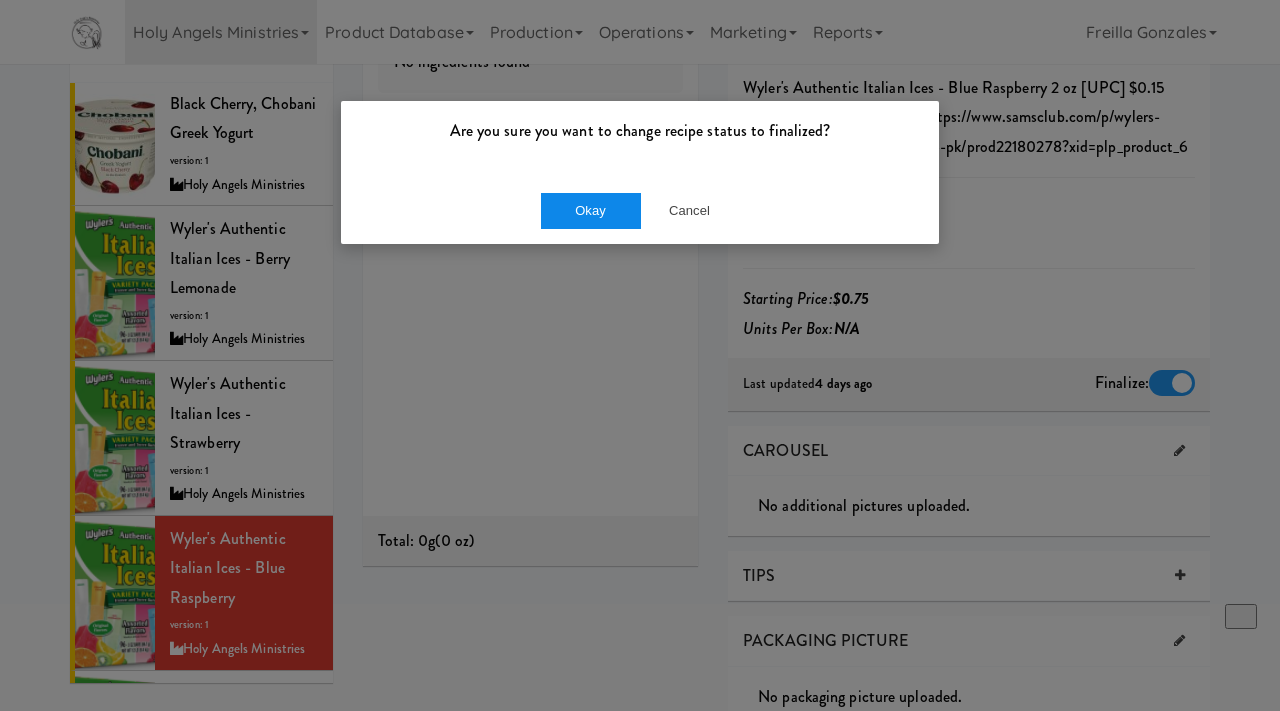 click on "Okay" at bounding box center [591, 211] 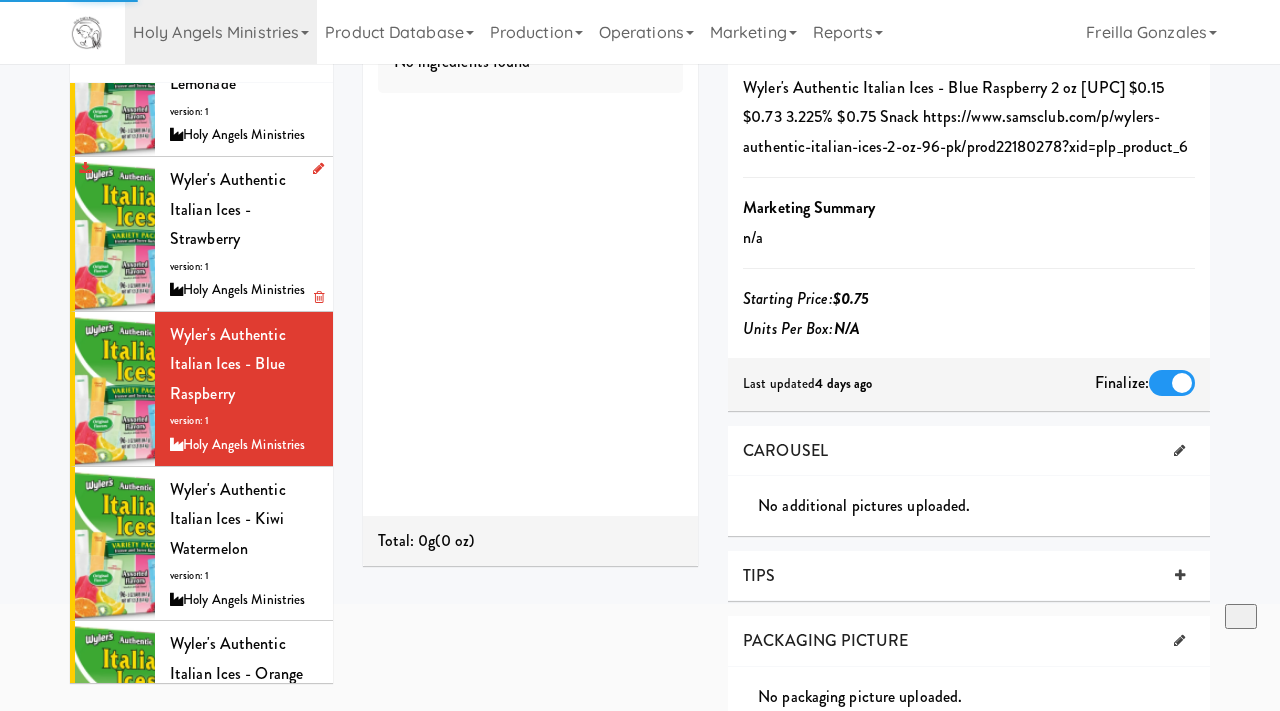 scroll, scrollTop: 333, scrollLeft: 0, axis: vertical 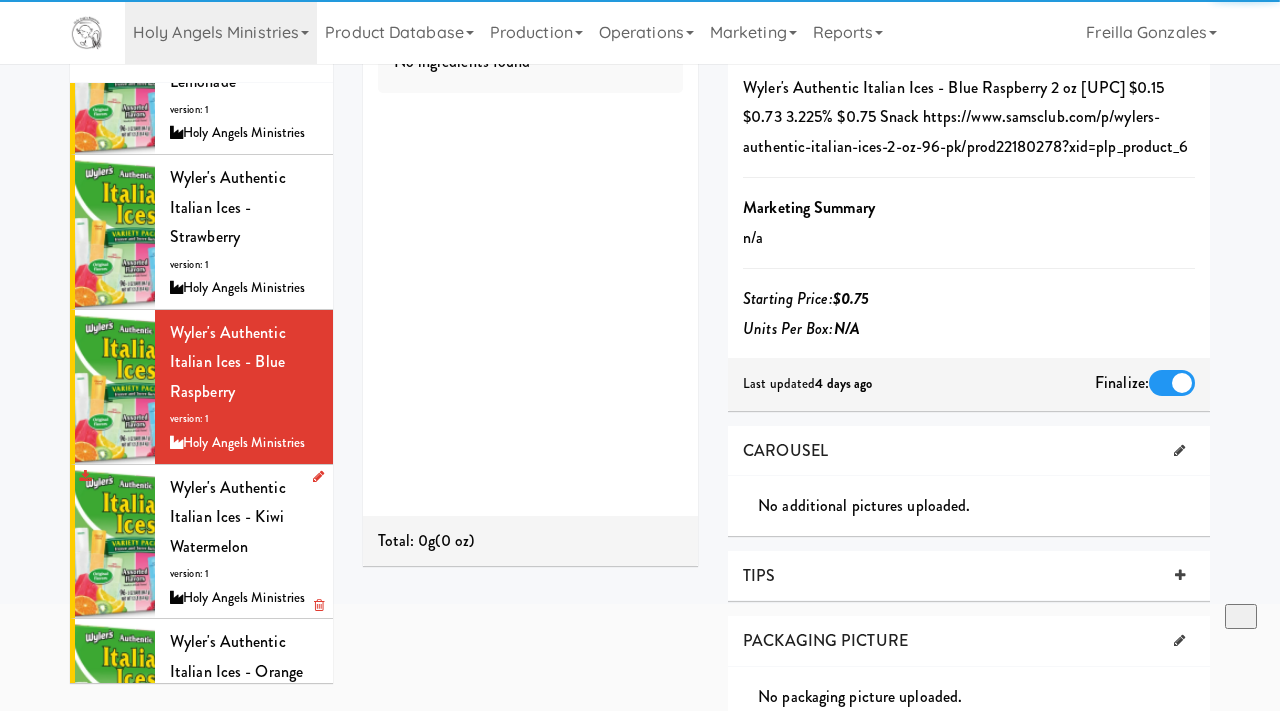 click on "Wyler's Authentic Italian Ices - Kiwi Watermelon  version: 1  Holy Angels Ministries" at bounding box center [244, 542] 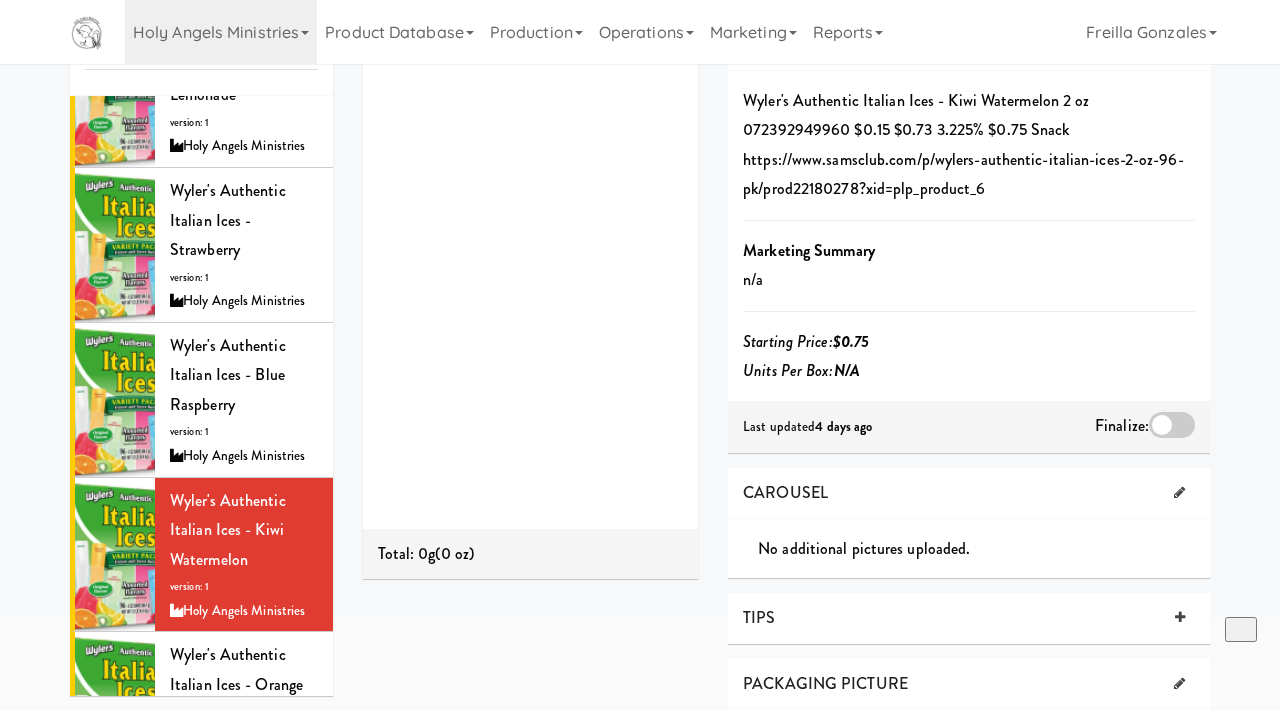 scroll, scrollTop: 171, scrollLeft: 0, axis: vertical 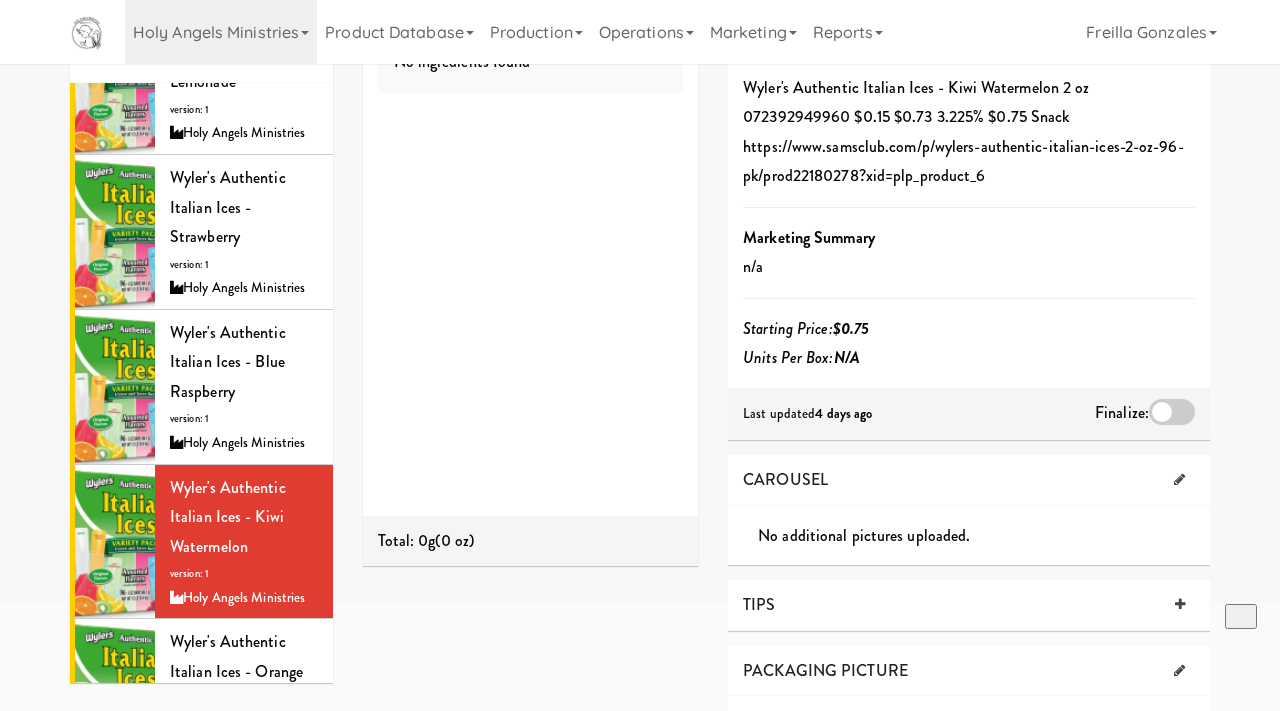 click at bounding box center [1172, 412] 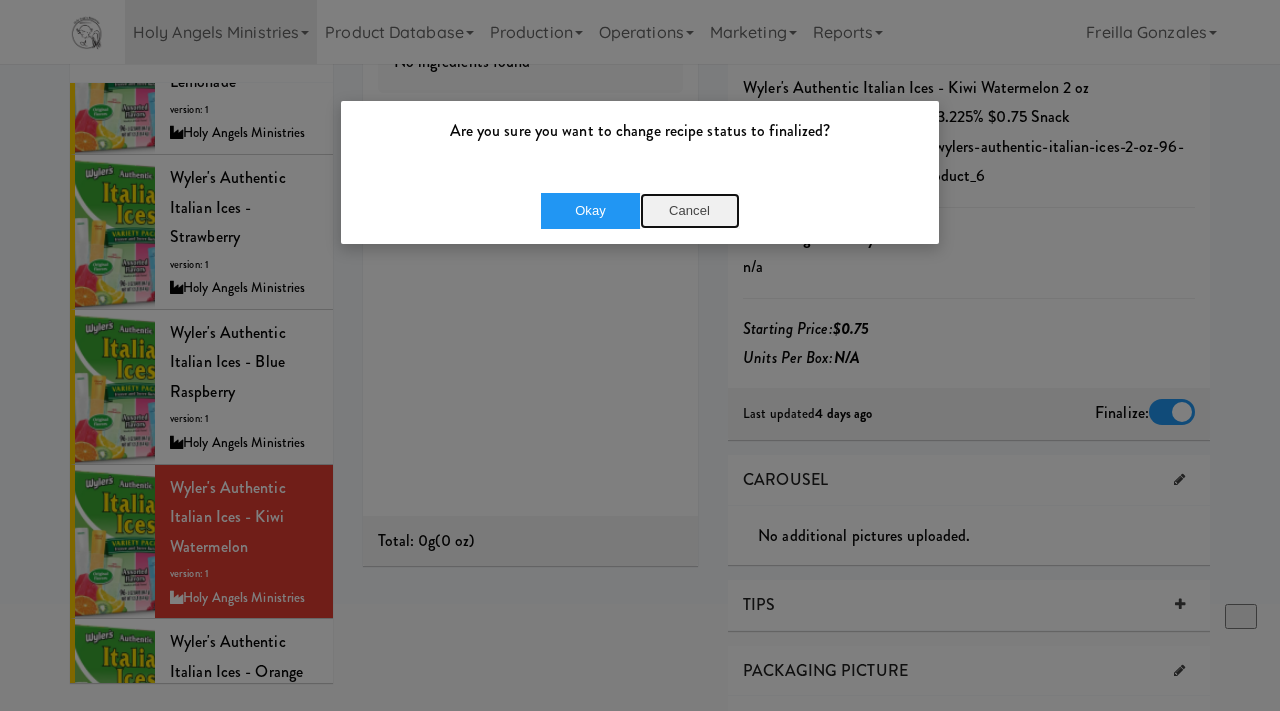 click on "Cancel" at bounding box center [690, 211] 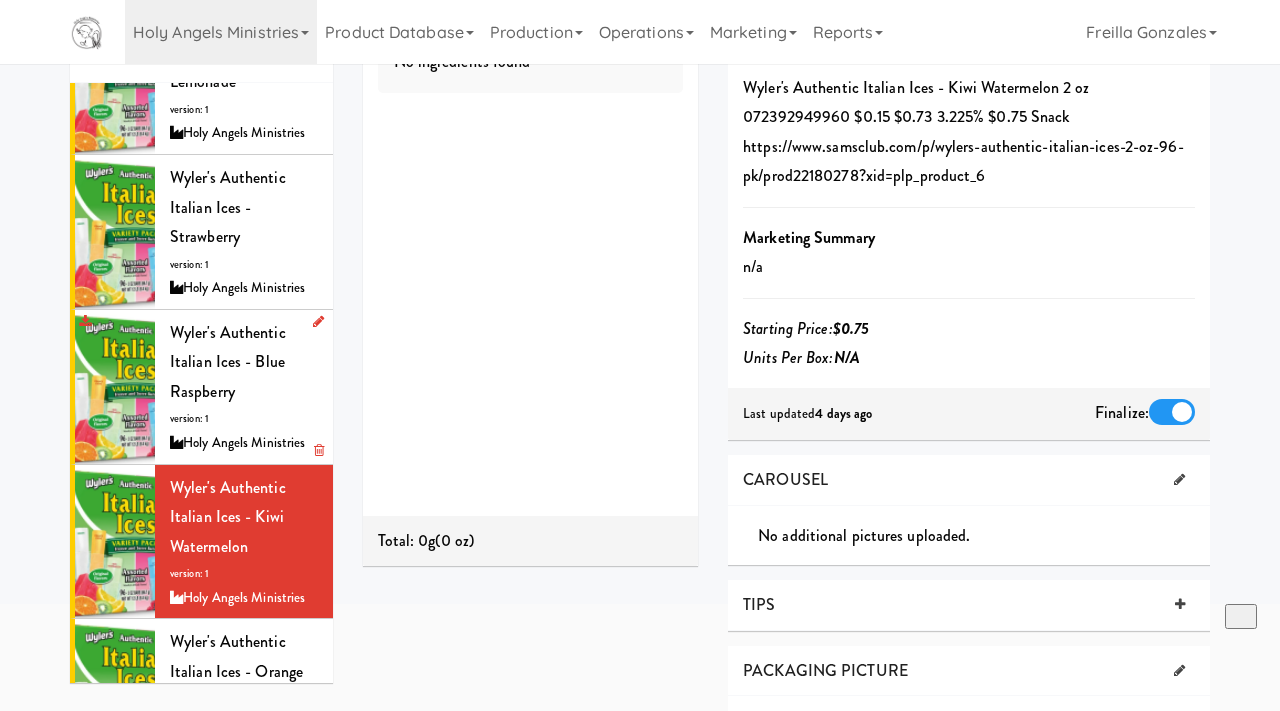 click on "Wyler's Authentic Italian Ices - Blue Raspberry" at bounding box center (228, 362) 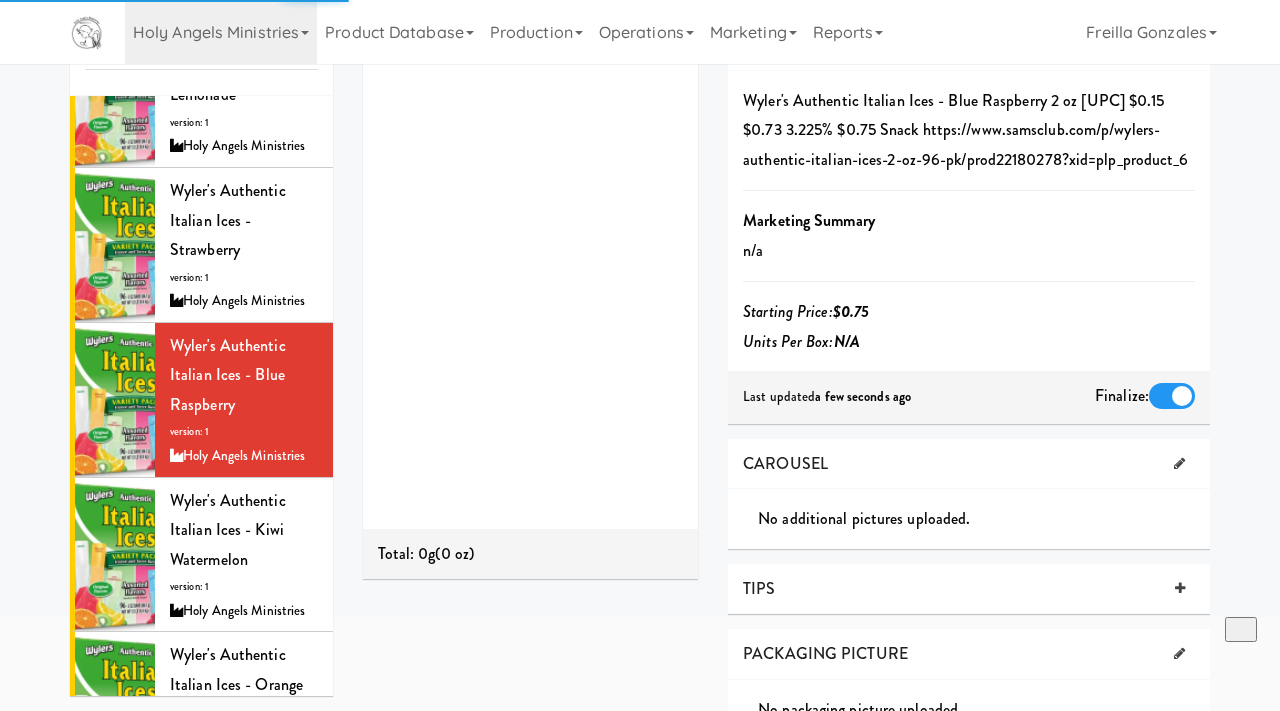scroll, scrollTop: 171, scrollLeft: 0, axis: vertical 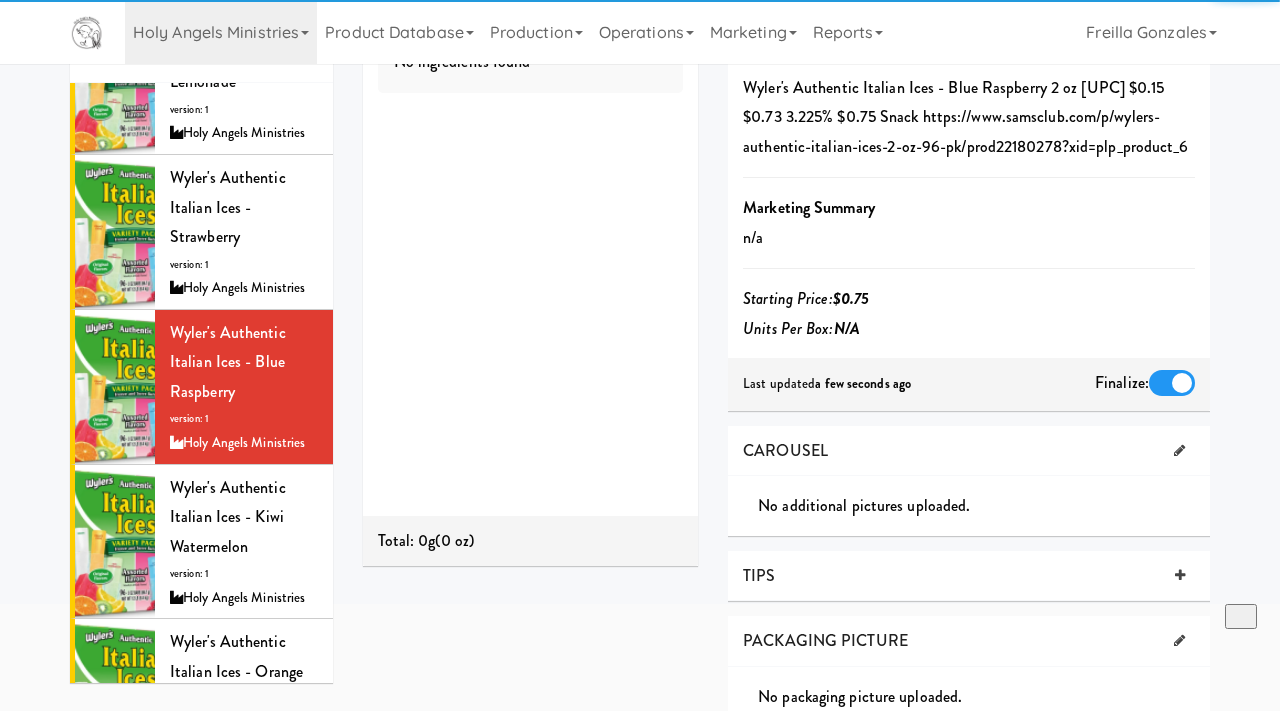 click at bounding box center (1172, 383) 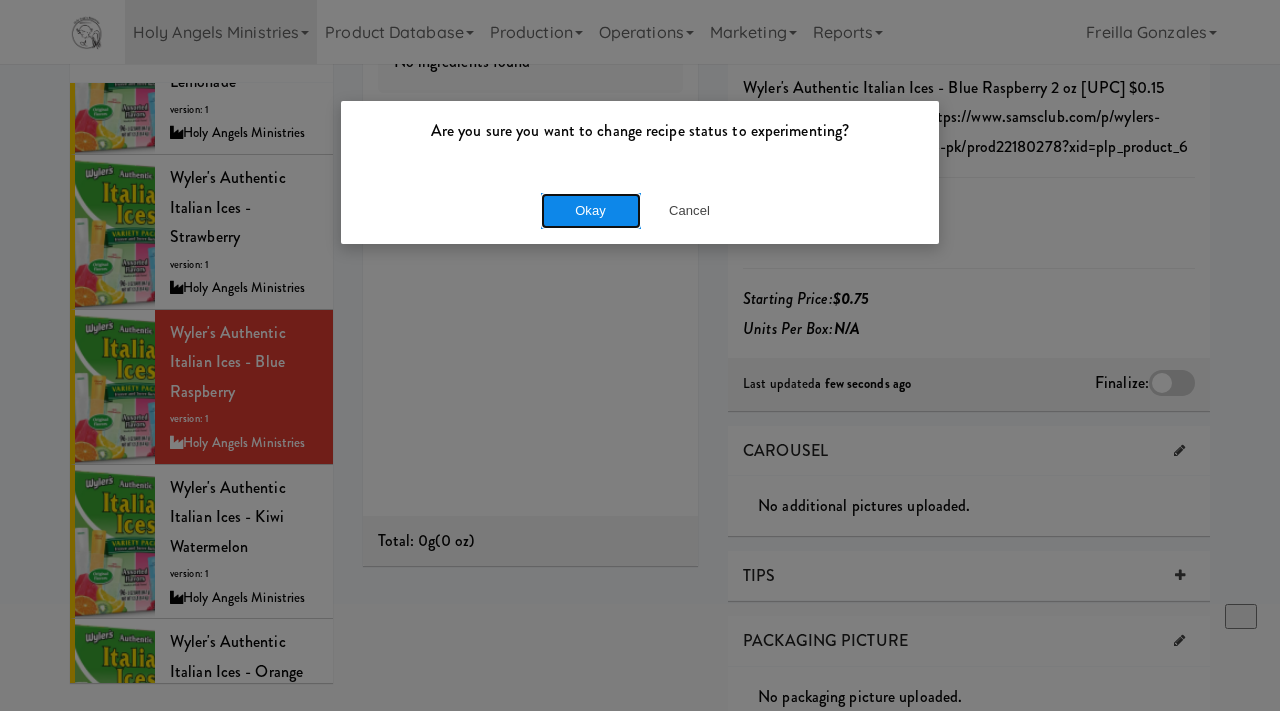 click on "Okay" at bounding box center [591, 211] 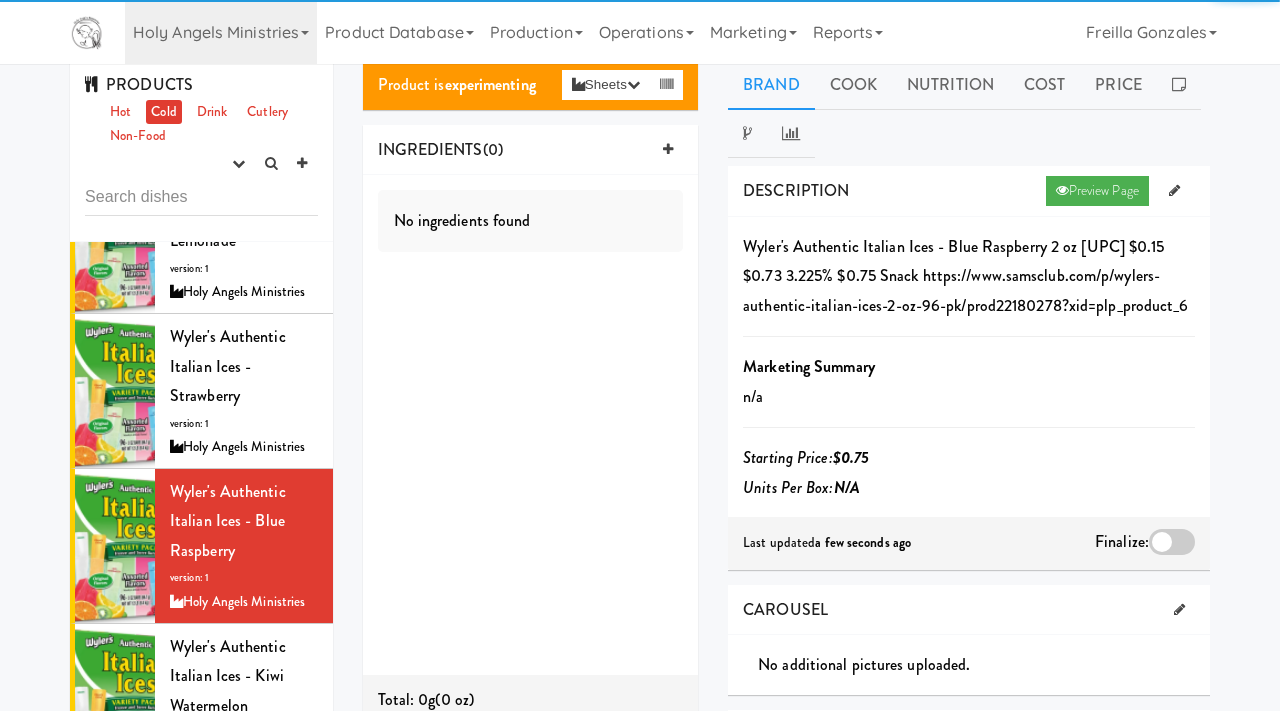 scroll, scrollTop: 1, scrollLeft: 0, axis: vertical 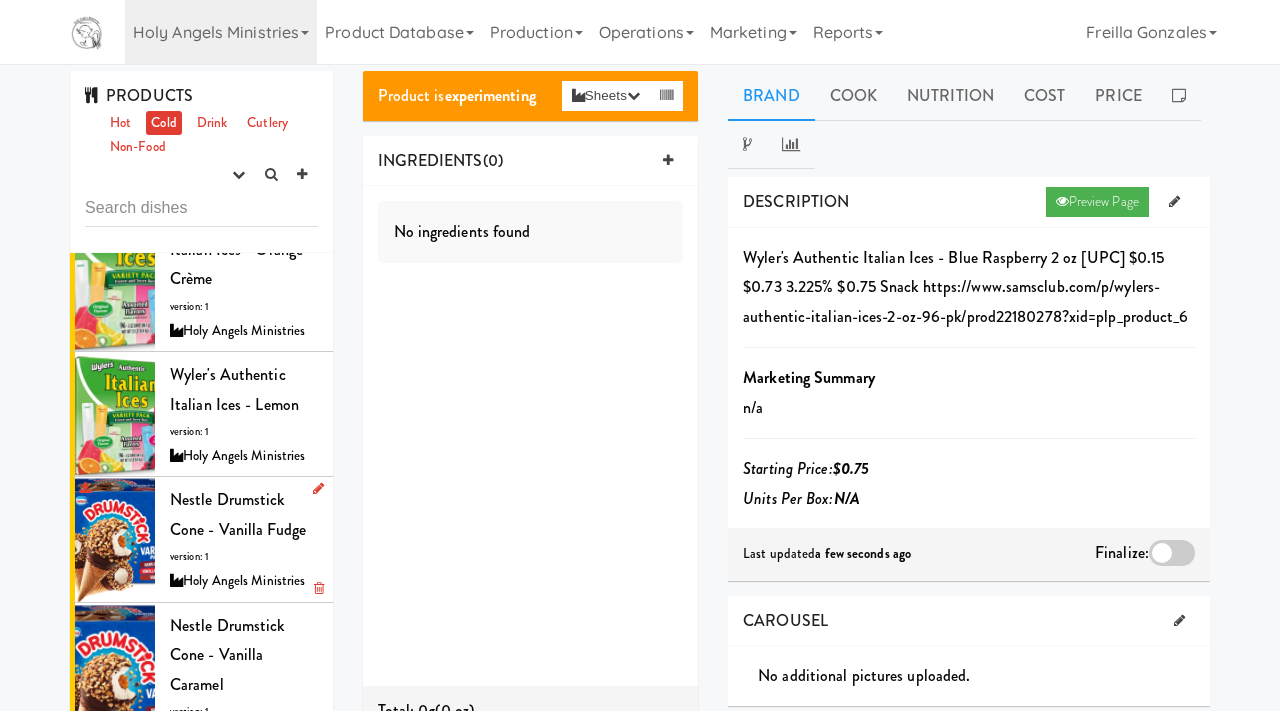 click on "Nestle Drumstick Cone - Vanilla Fudge" at bounding box center (238, 514) 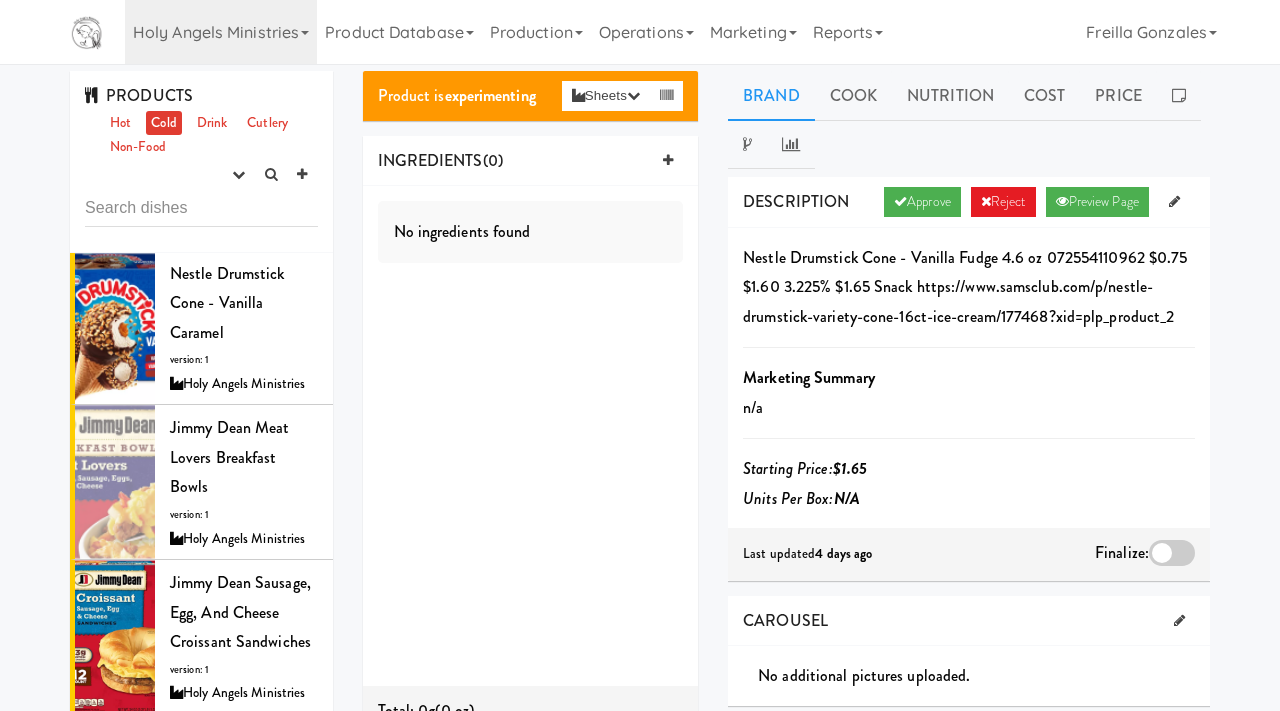 scroll, scrollTop: 1291, scrollLeft: 0, axis: vertical 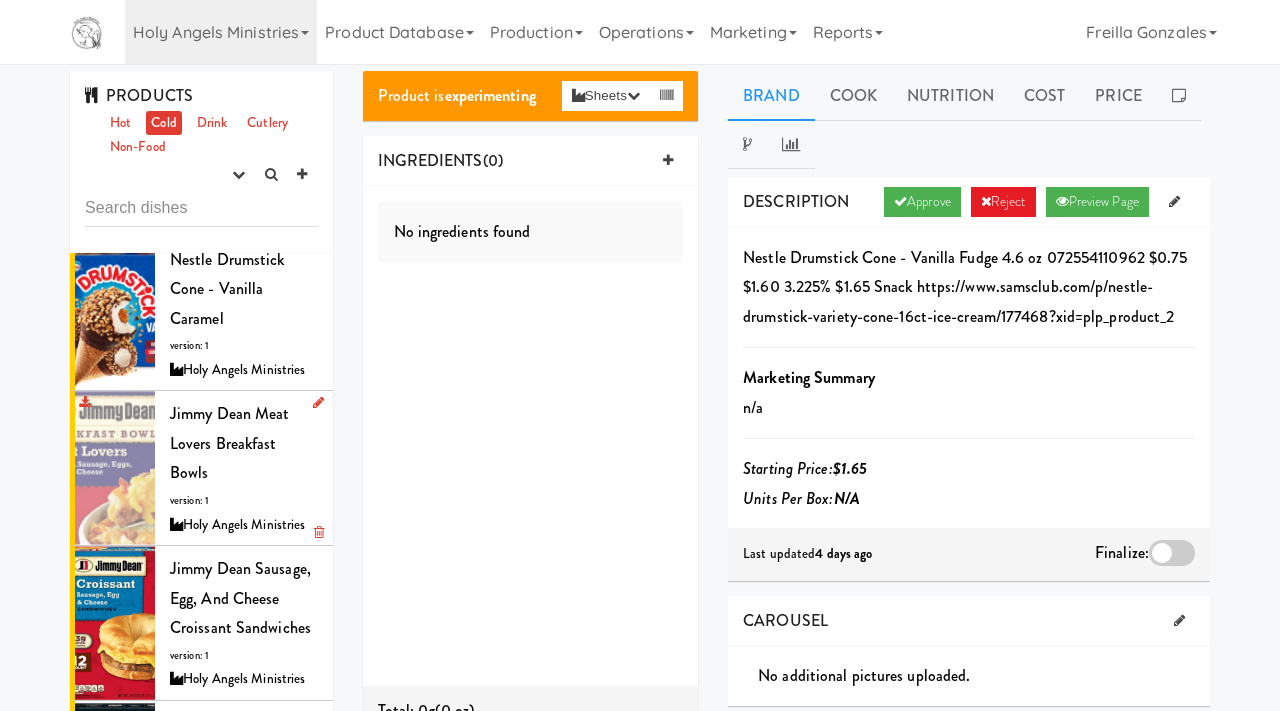 click on "version: 1" at bounding box center (189, 500) 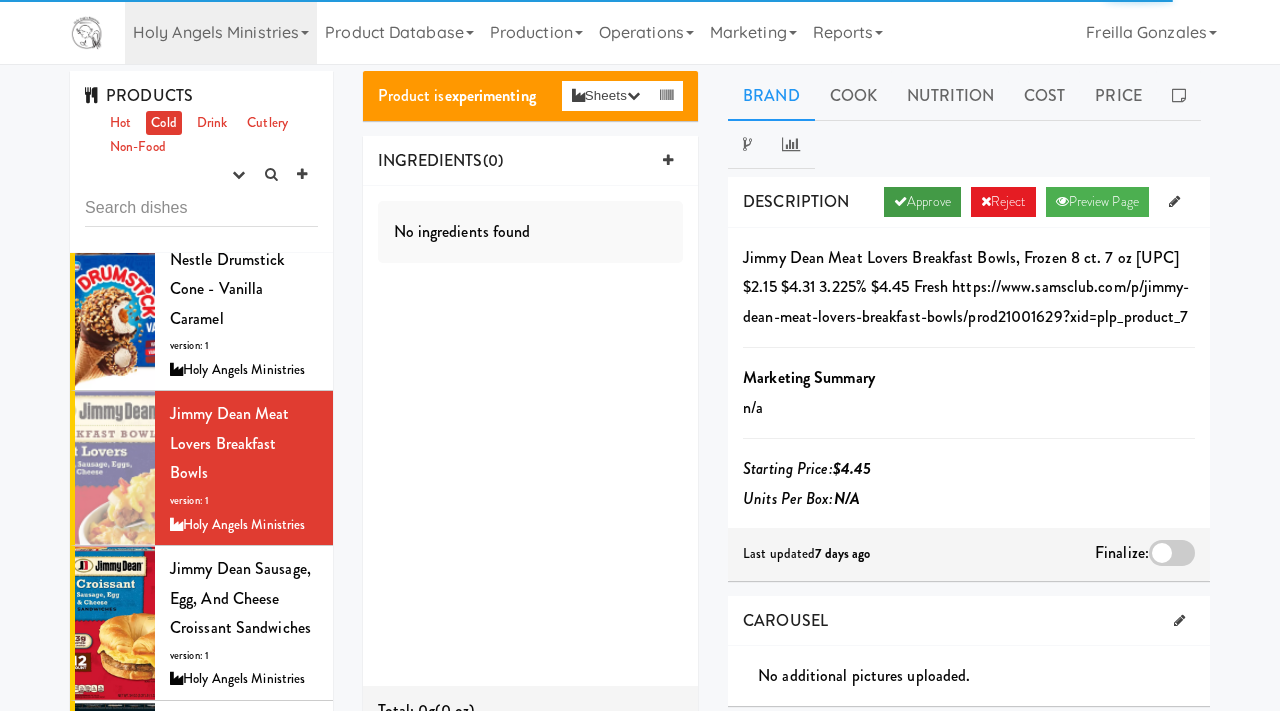 click on "Approve" at bounding box center (922, 202) 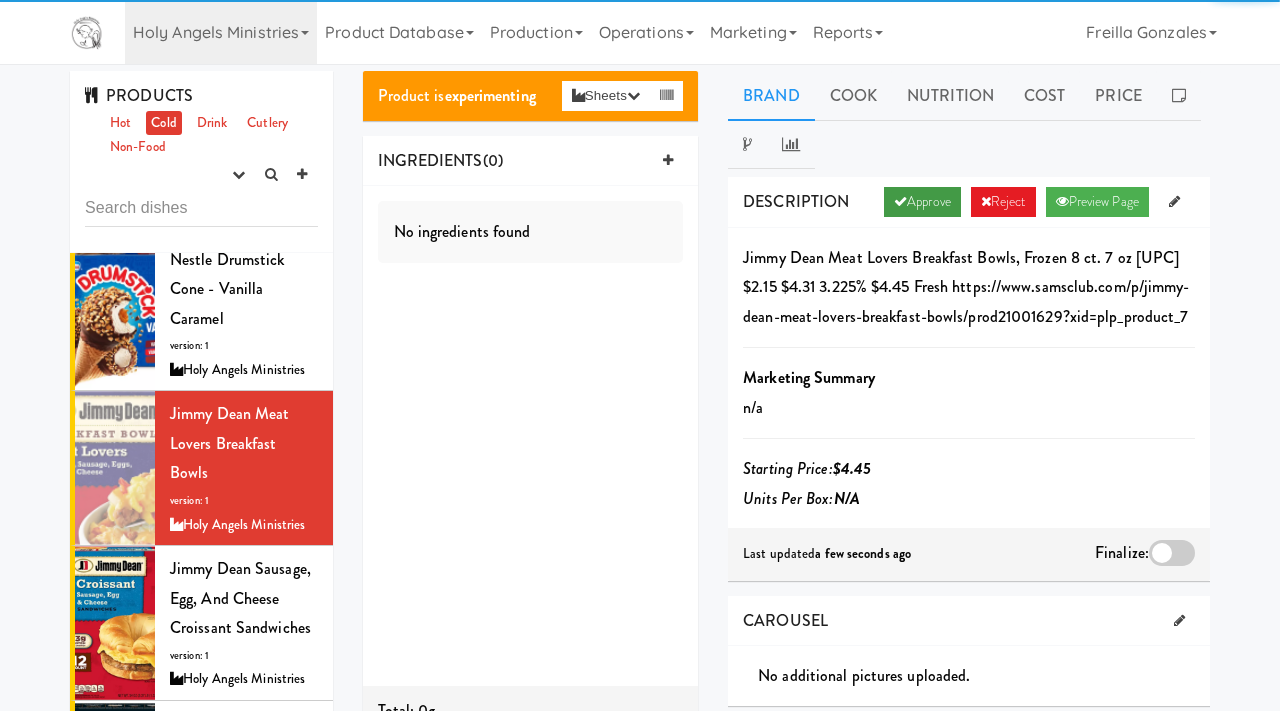 click on "Approve" at bounding box center (922, 202) 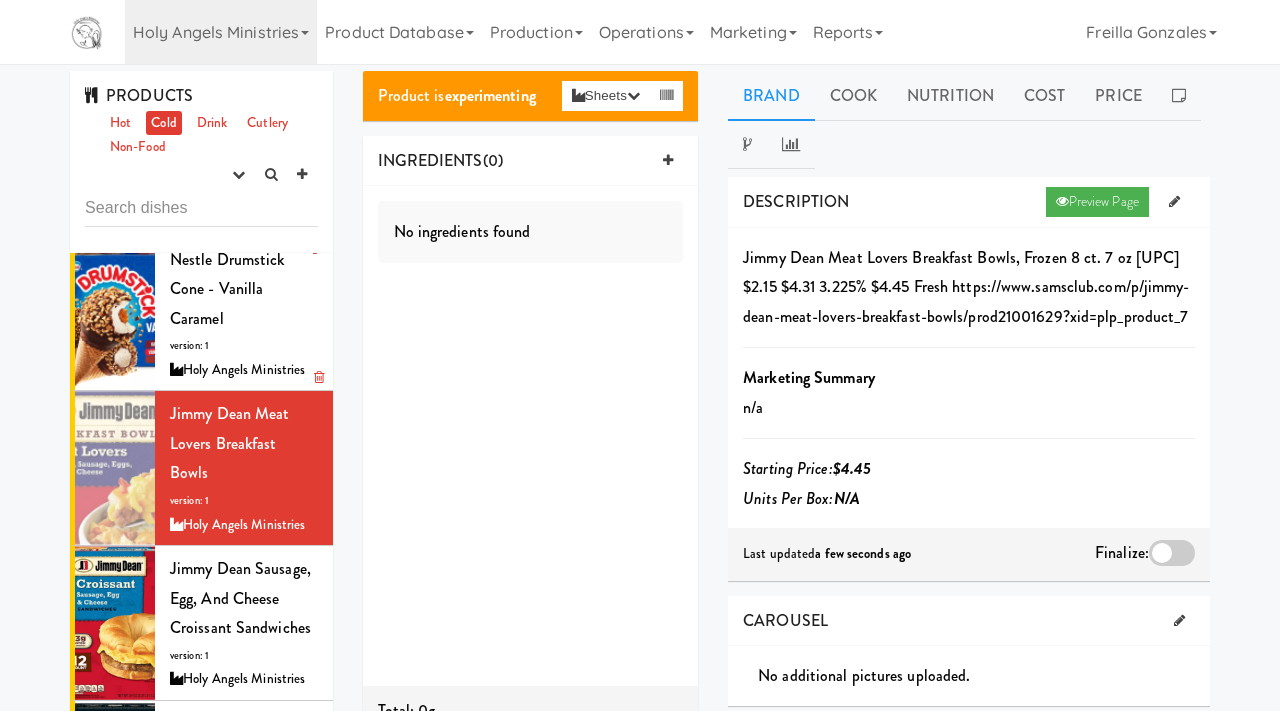 click on "Nestle Drumstick Cone - Vanilla Caramel  version: 1  Holy Angels Ministries" at bounding box center [244, 314] 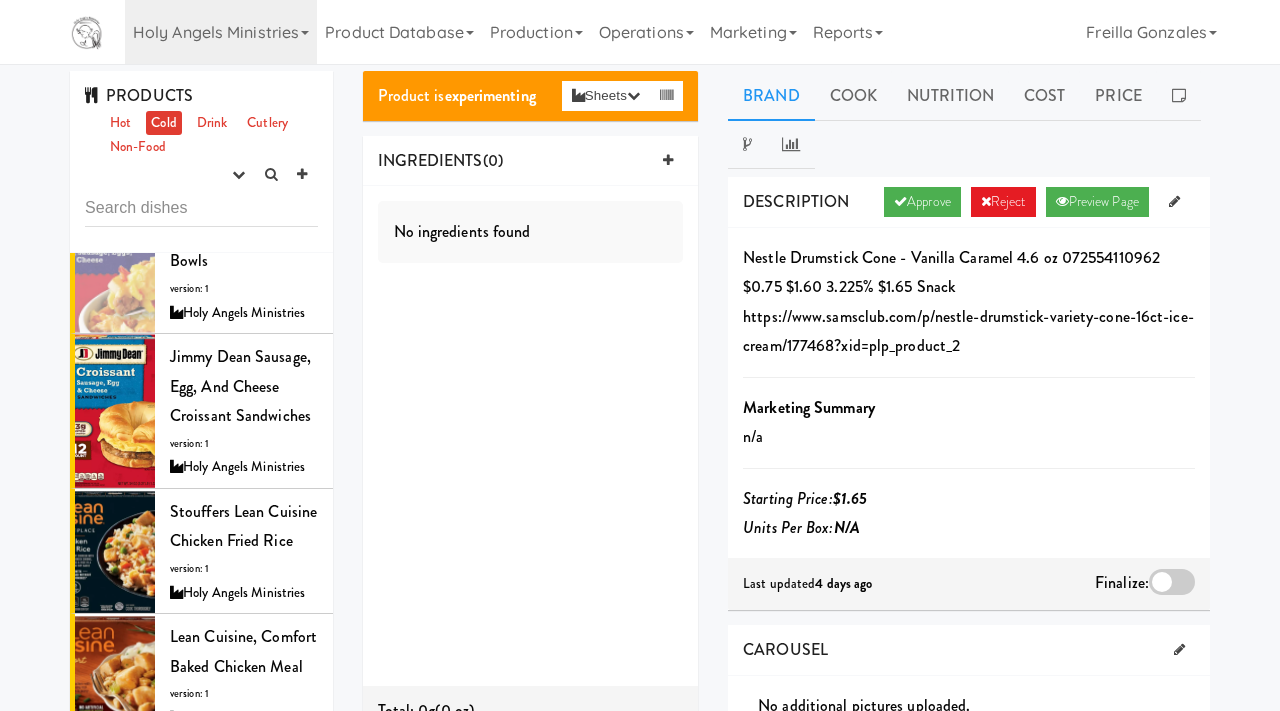 scroll, scrollTop: 1498, scrollLeft: 0, axis: vertical 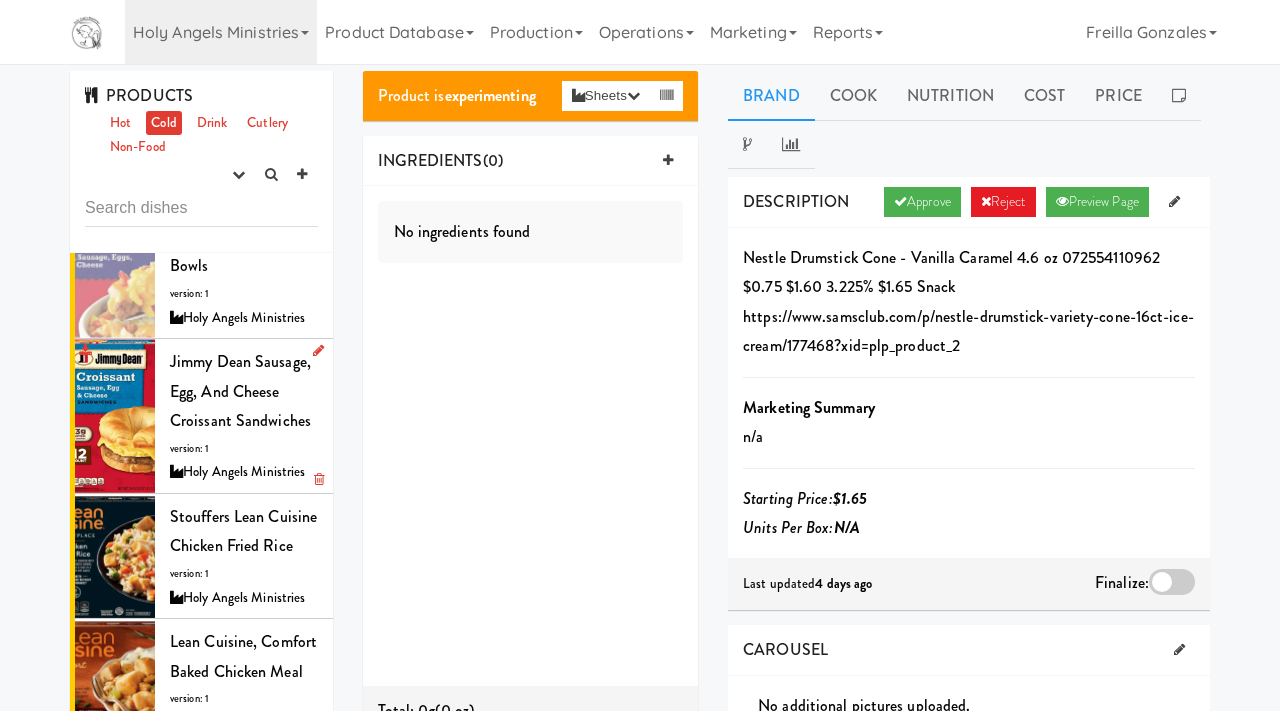 click at bounding box center [115, 416] 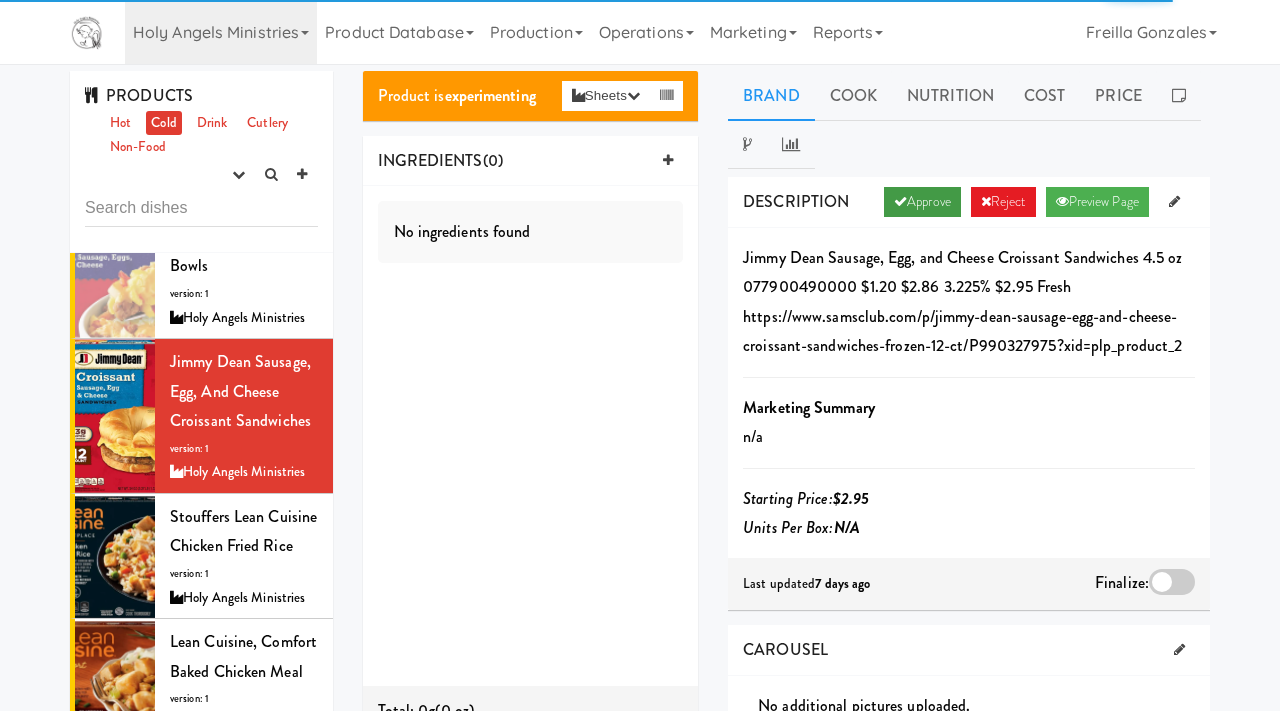 click on "Approve" at bounding box center (922, 202) 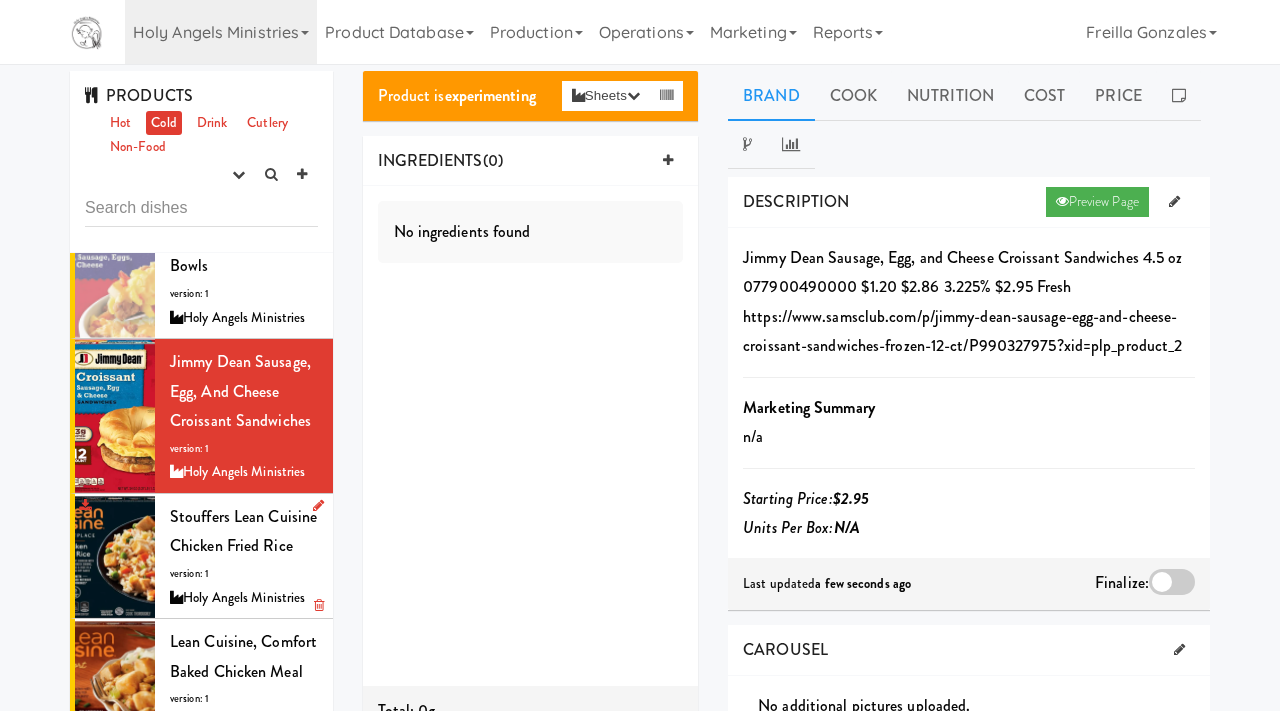 click at bounding box center [115, 556] 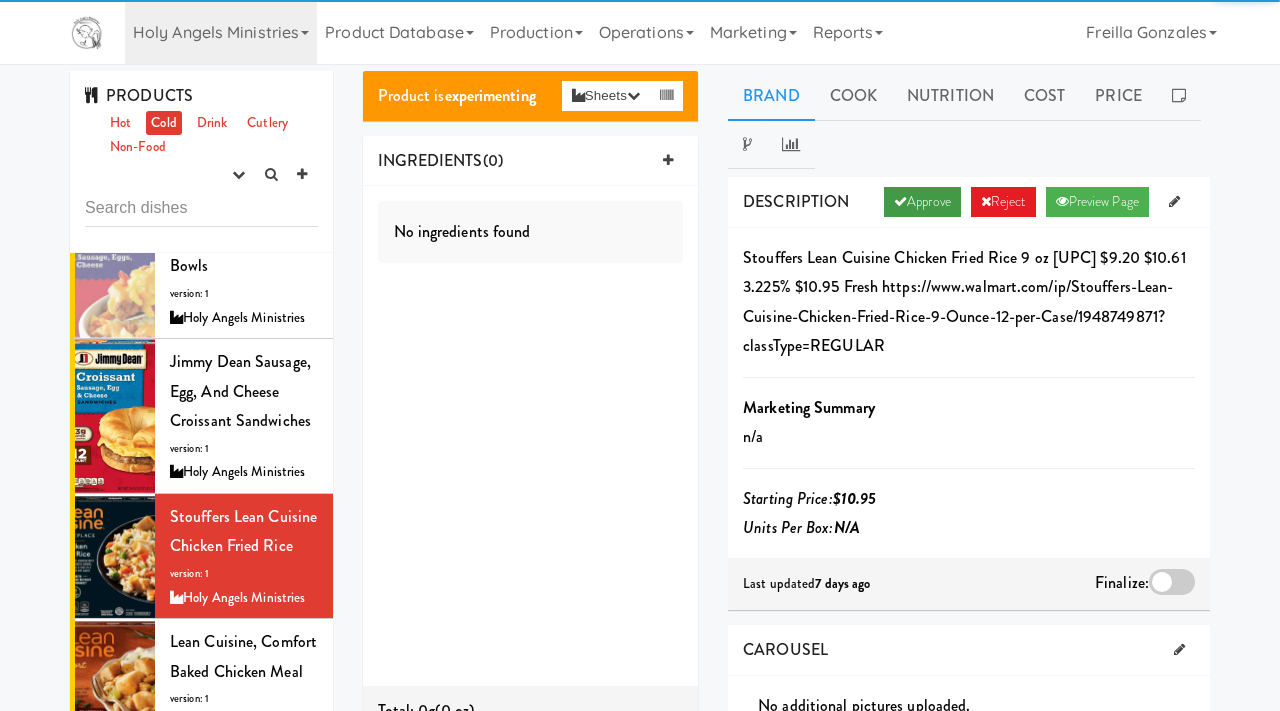 click on "Approve" at bounding box center (922, 202) 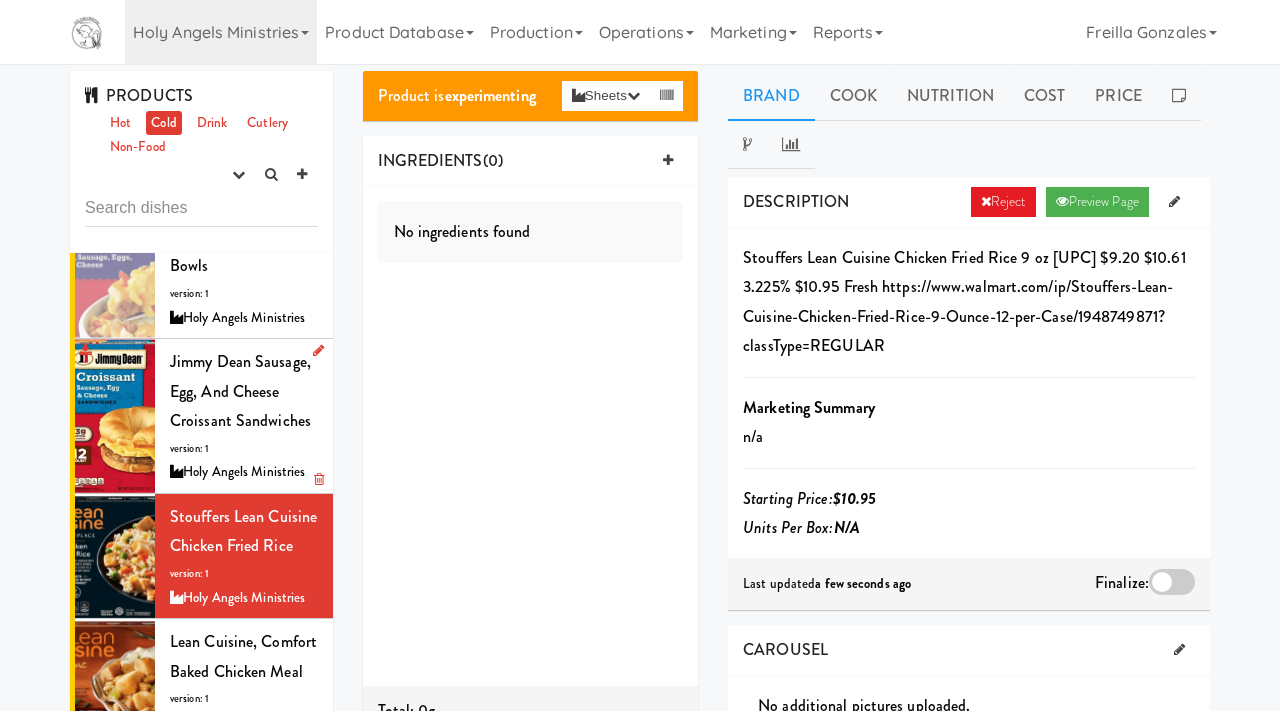 scroll, scrollTop: 1624, scrollLeft: 0, axis: vertical 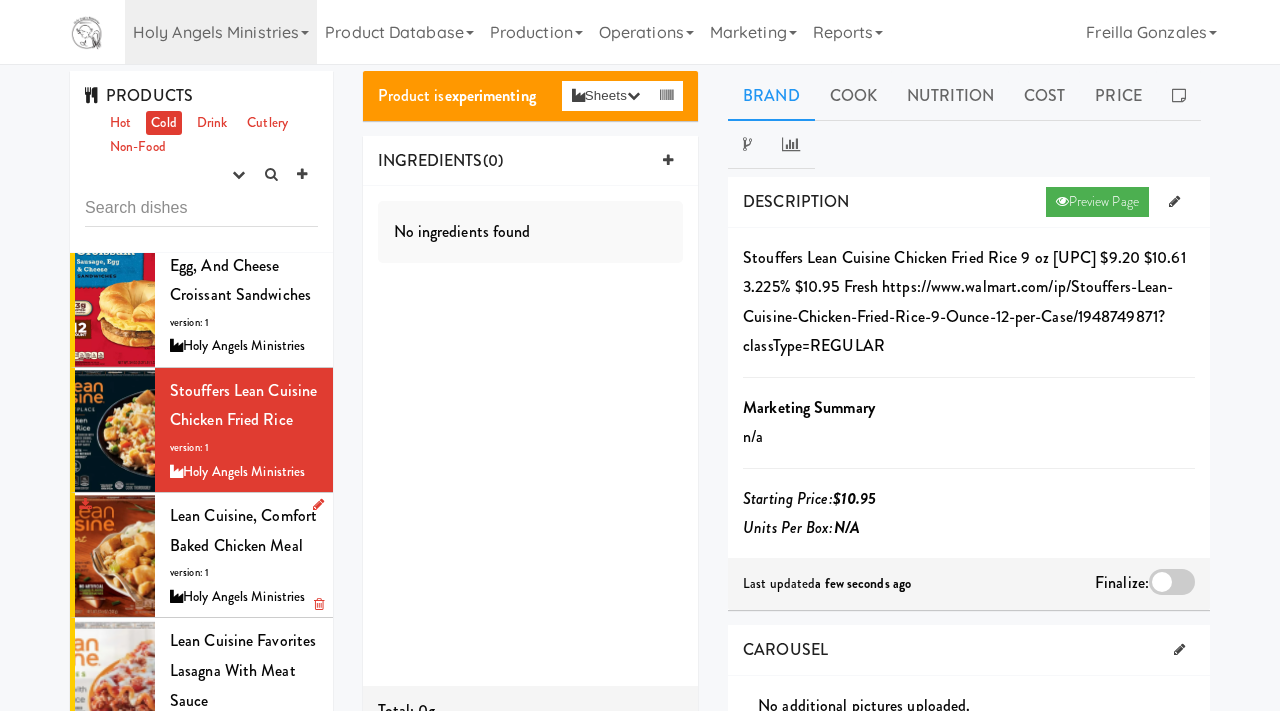 click on "Lean Cuisine, Comfort Baked Chicken Meal  version: 1  Holy Angels Ministries" at bounding box center [244, 555] 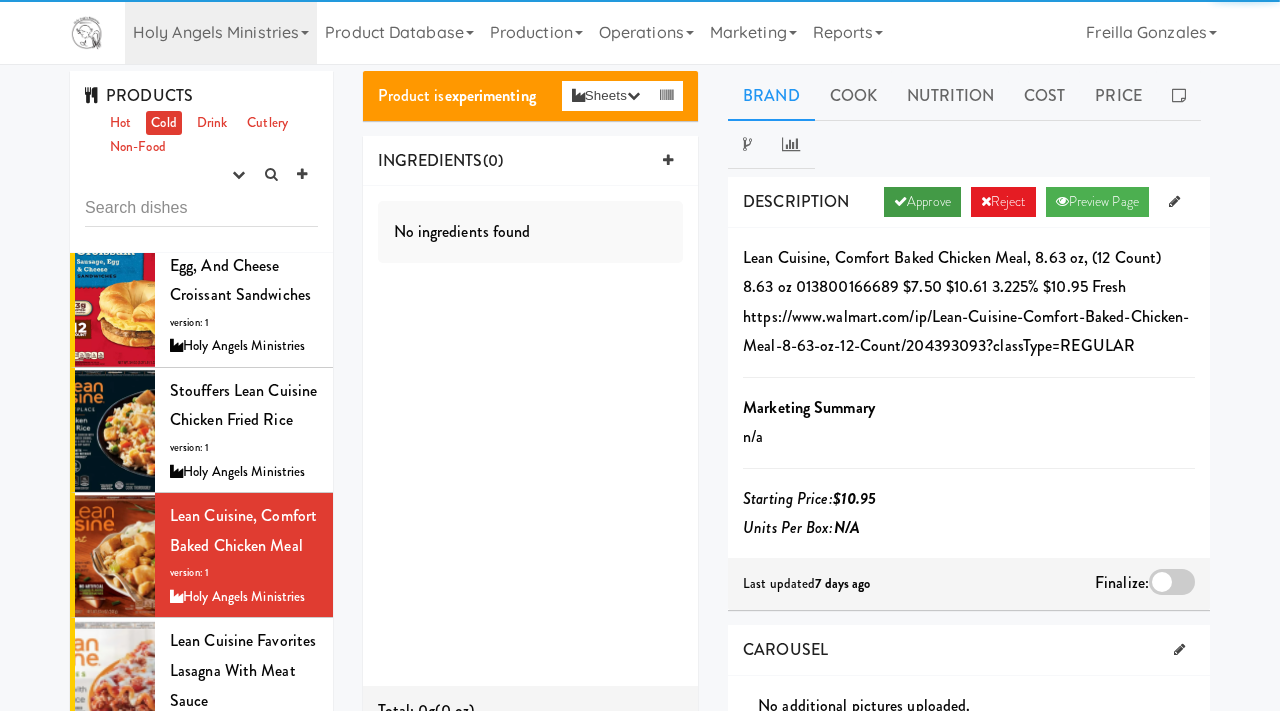 click on "Approve" at bounding box center [922, 202] 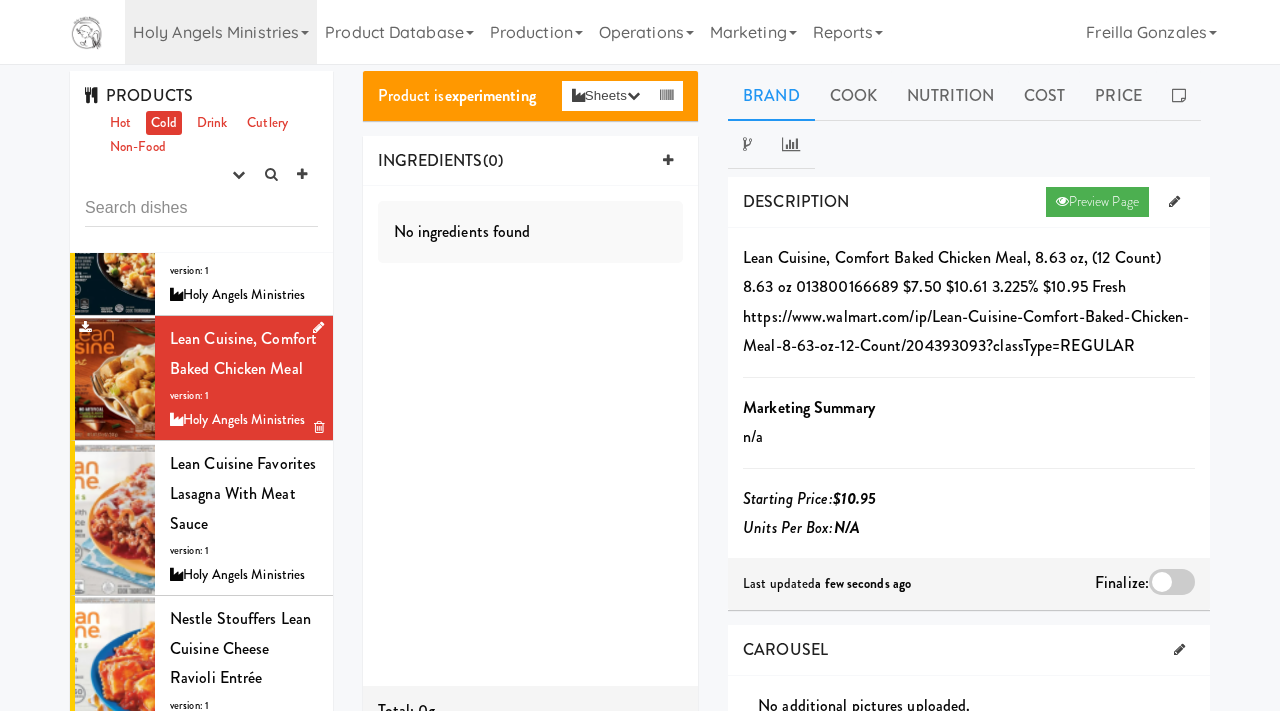 scroll, scrollTop: 1839, scrollLeft: 0, axis: vertical 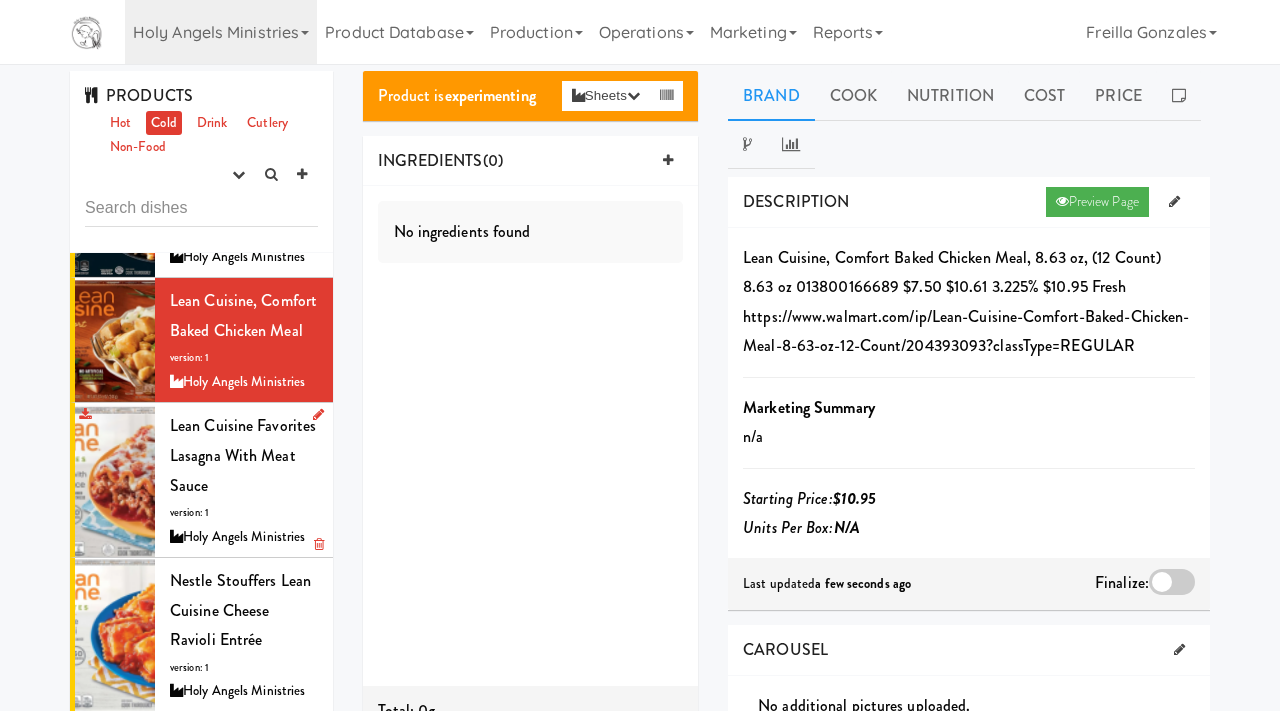 click on "Lean Cuisine Favorites Lasagna with Meat Sauce" at bounding box center [243, 455] 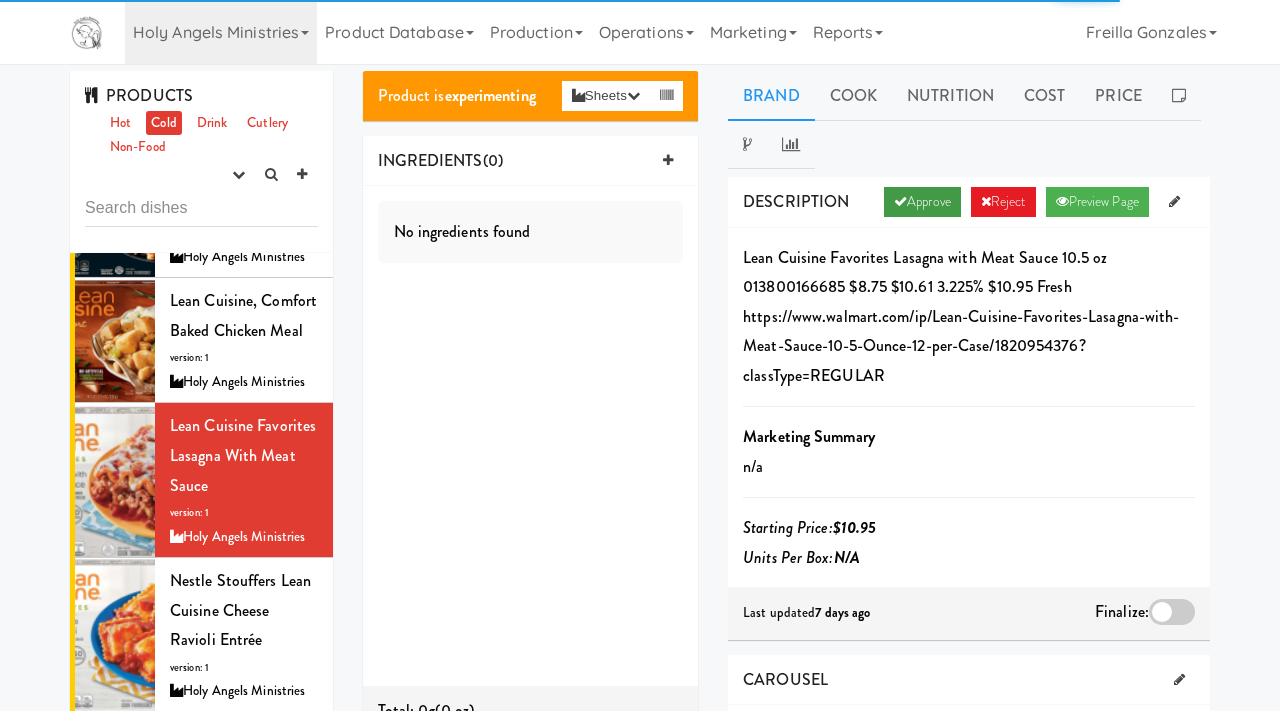 click on "Approve" at bounding box center [922, 202] 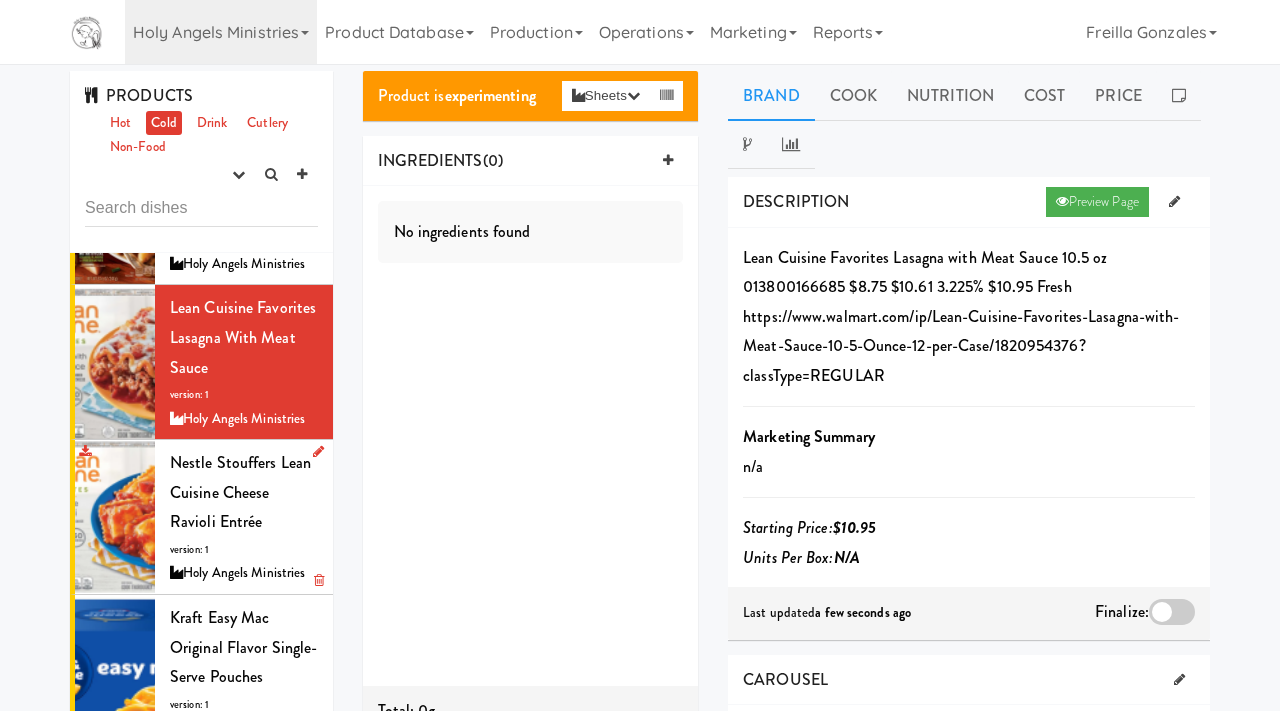 scroll, scrollTop: 1977, scrollLeft: 0, axis: vertical 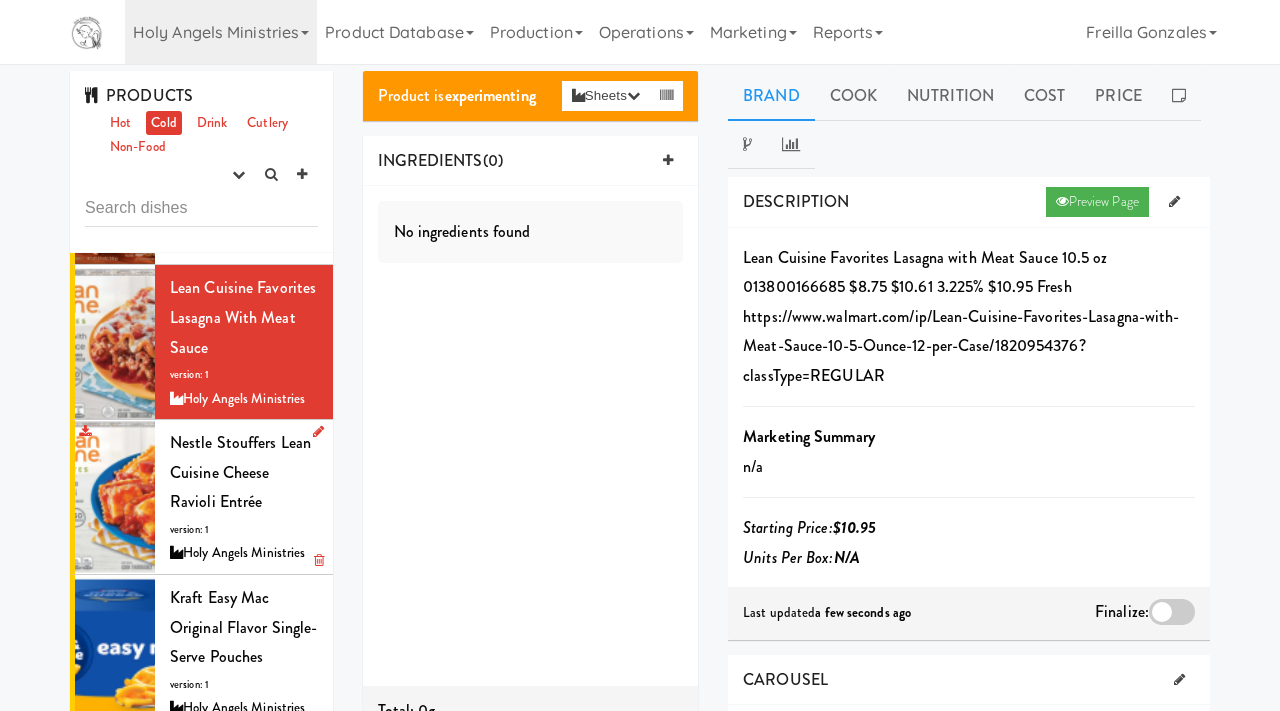 click at bounding box center [115, 497] 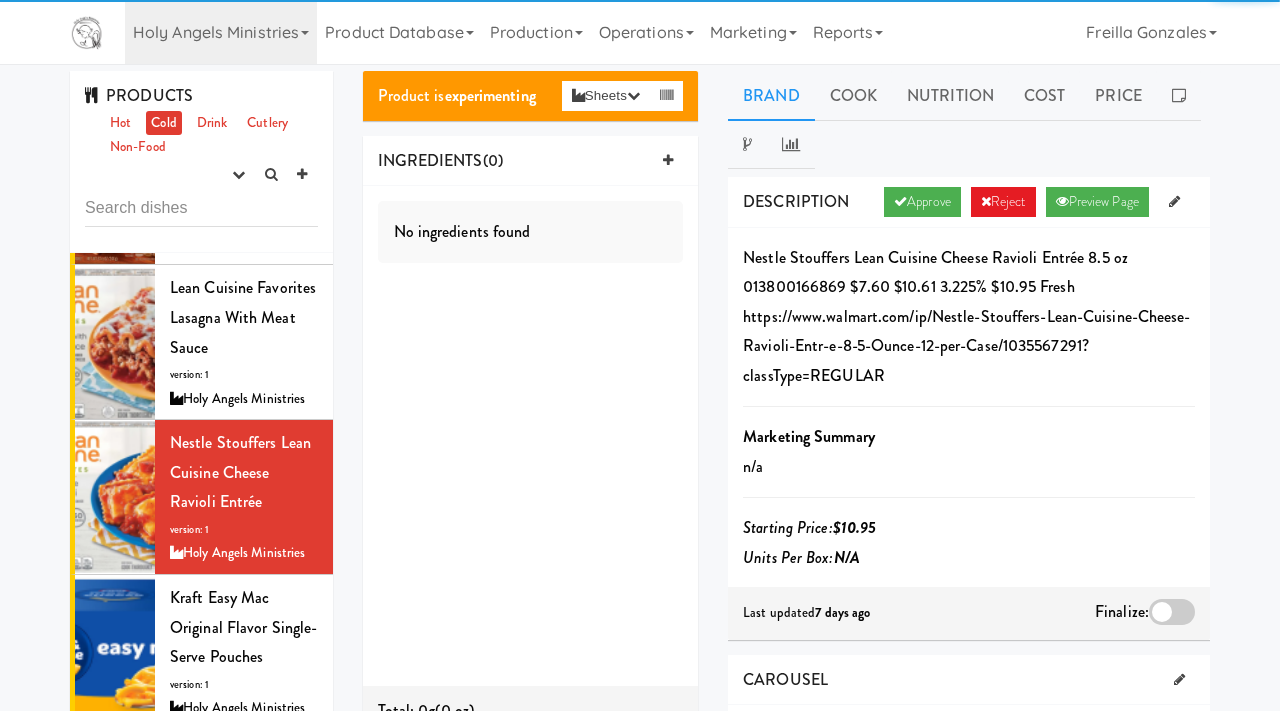 click on "DESCRIPTION  Approve  Reject  Preview Page" at bounding box center (969, 202) 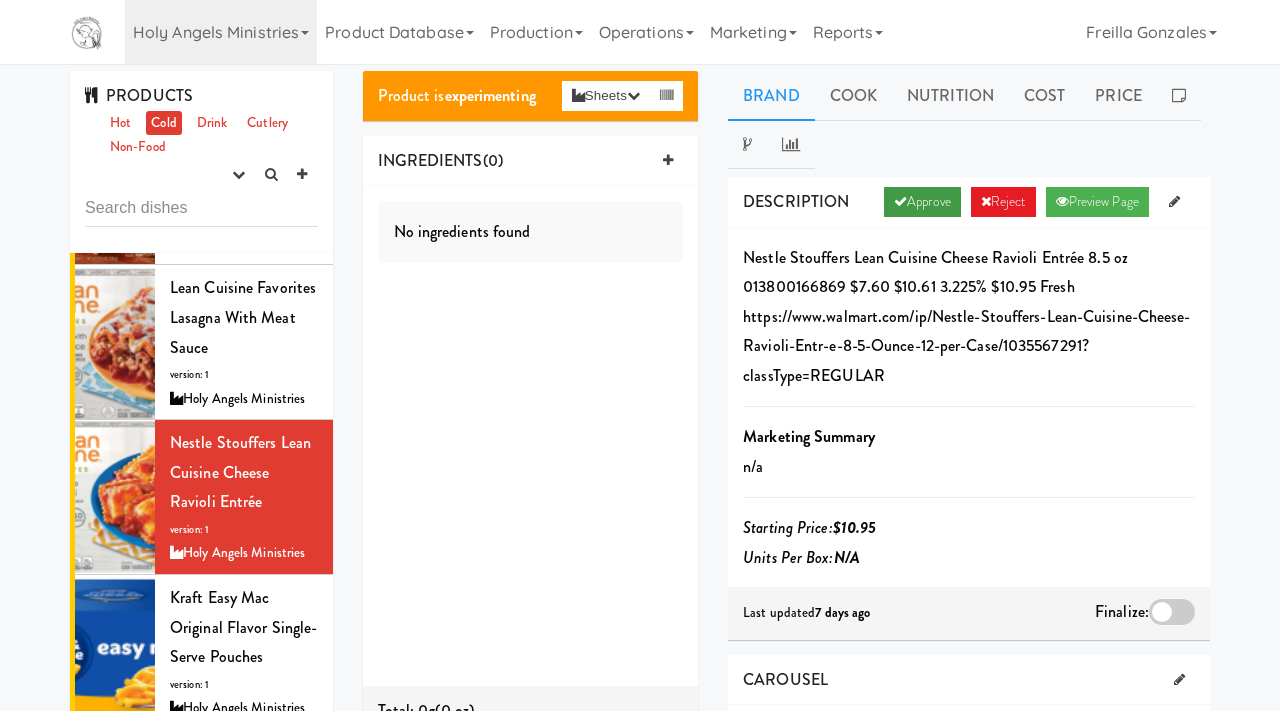click on "Approve" at bounding box center [922, 202] 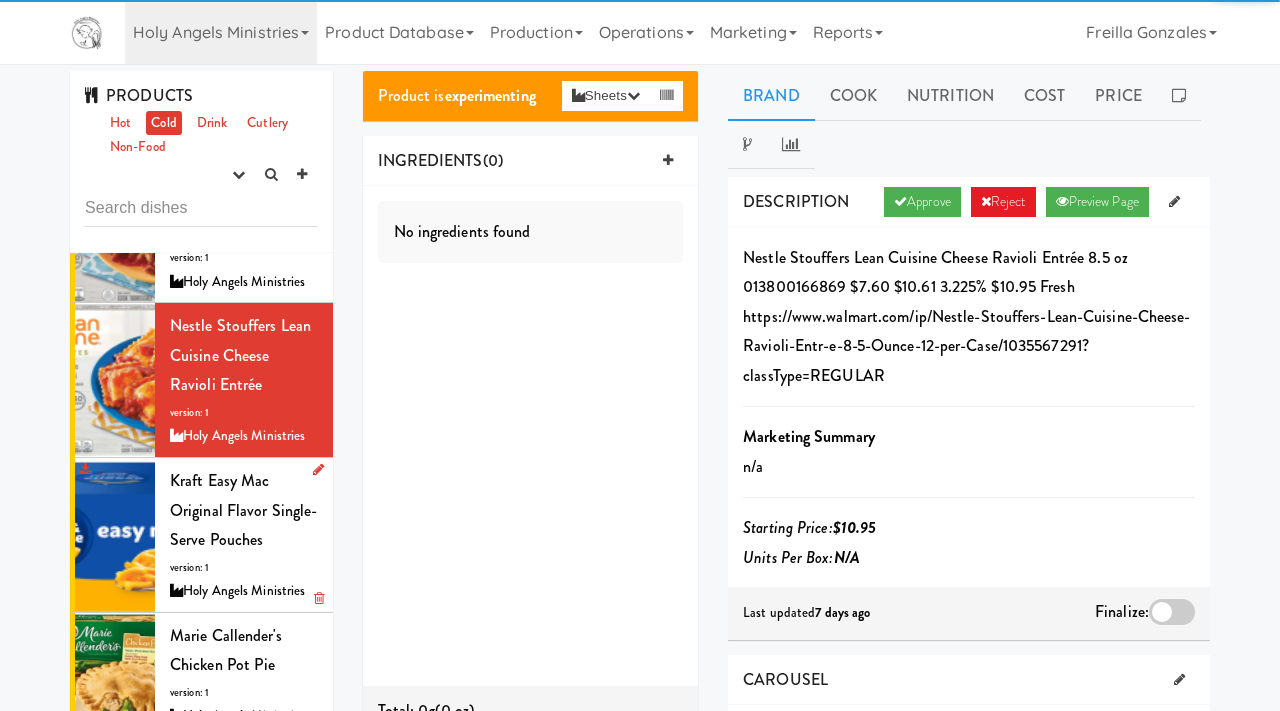 scroll, scrollTop: 2118, scrollLeft: 0, axis: vertical 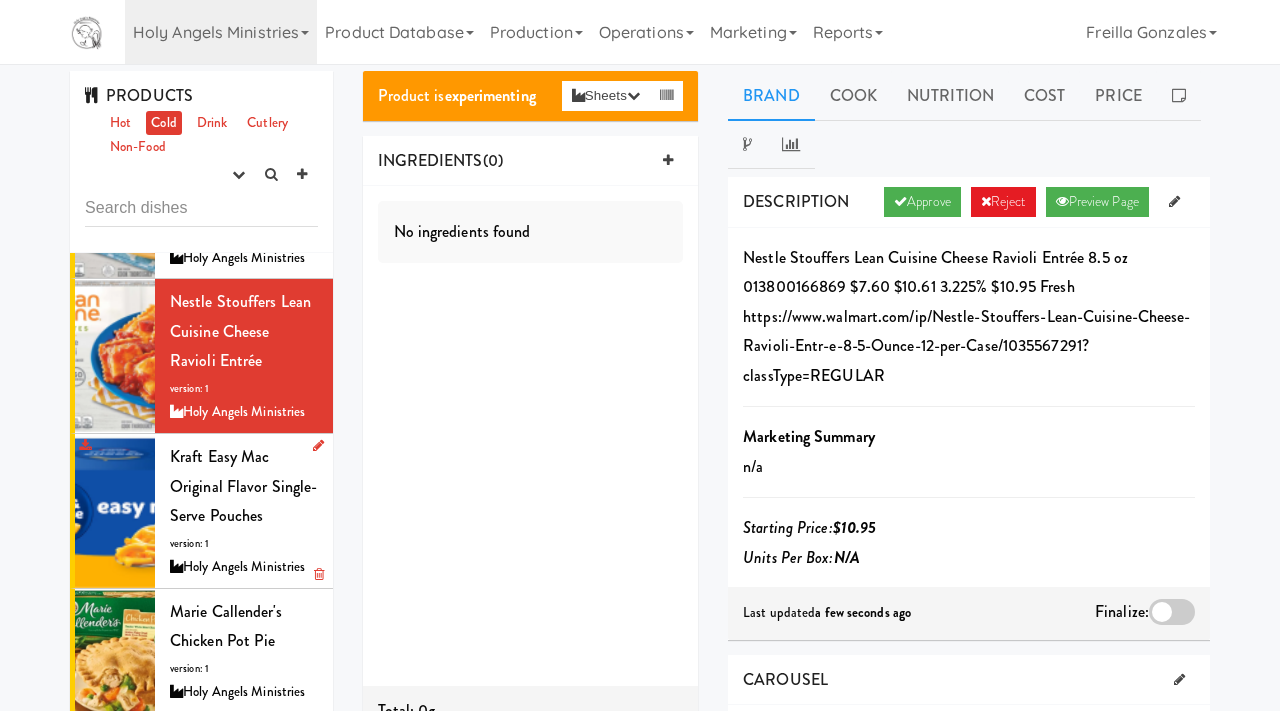 click on "Kraft Easy Mac Original Flavor Single-Serve Pouches" at bounding box center (243, 486) 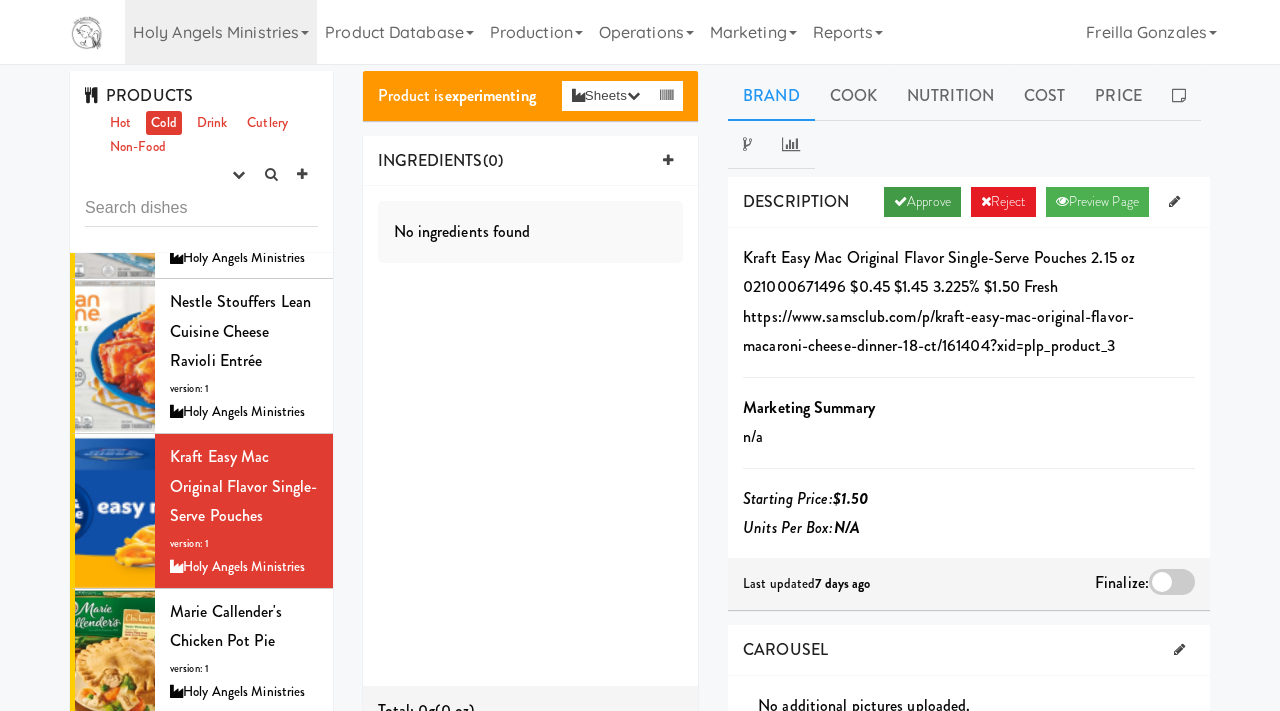 click on "Approve" at bounding box center [922, 202] 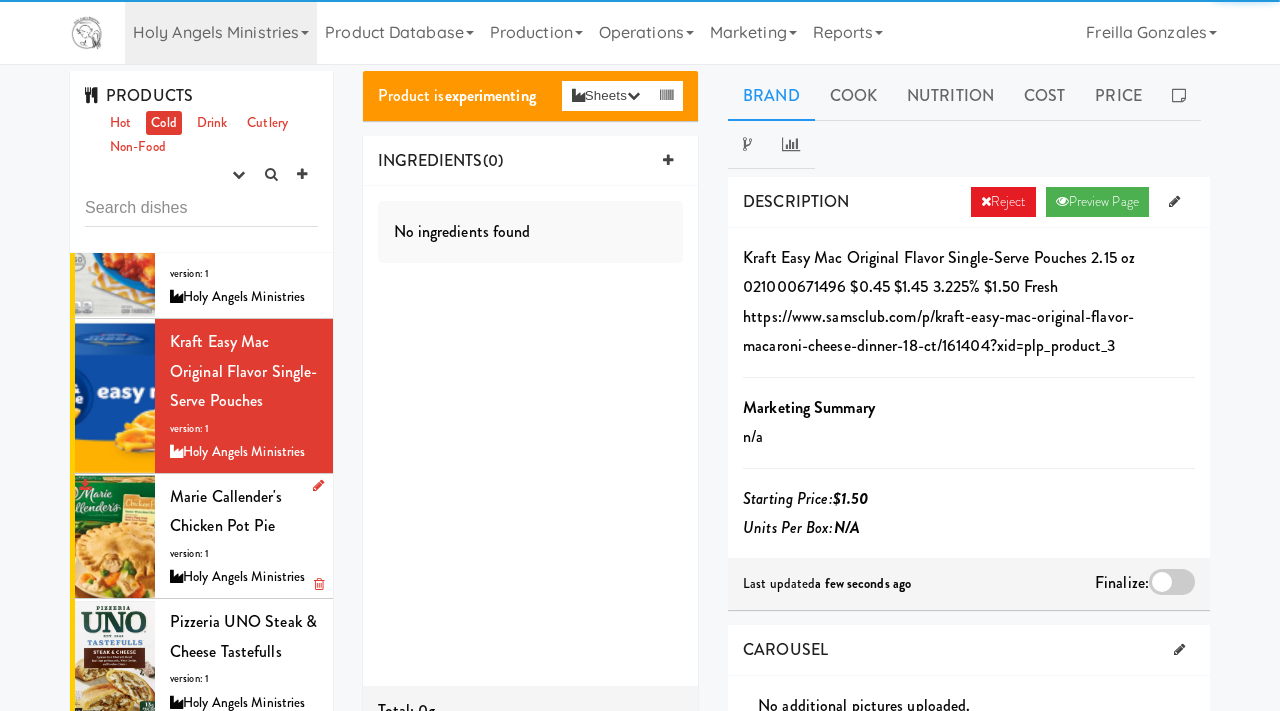 scroll, scrollTop: 2262, scrollLeft: 0, axis: vertical 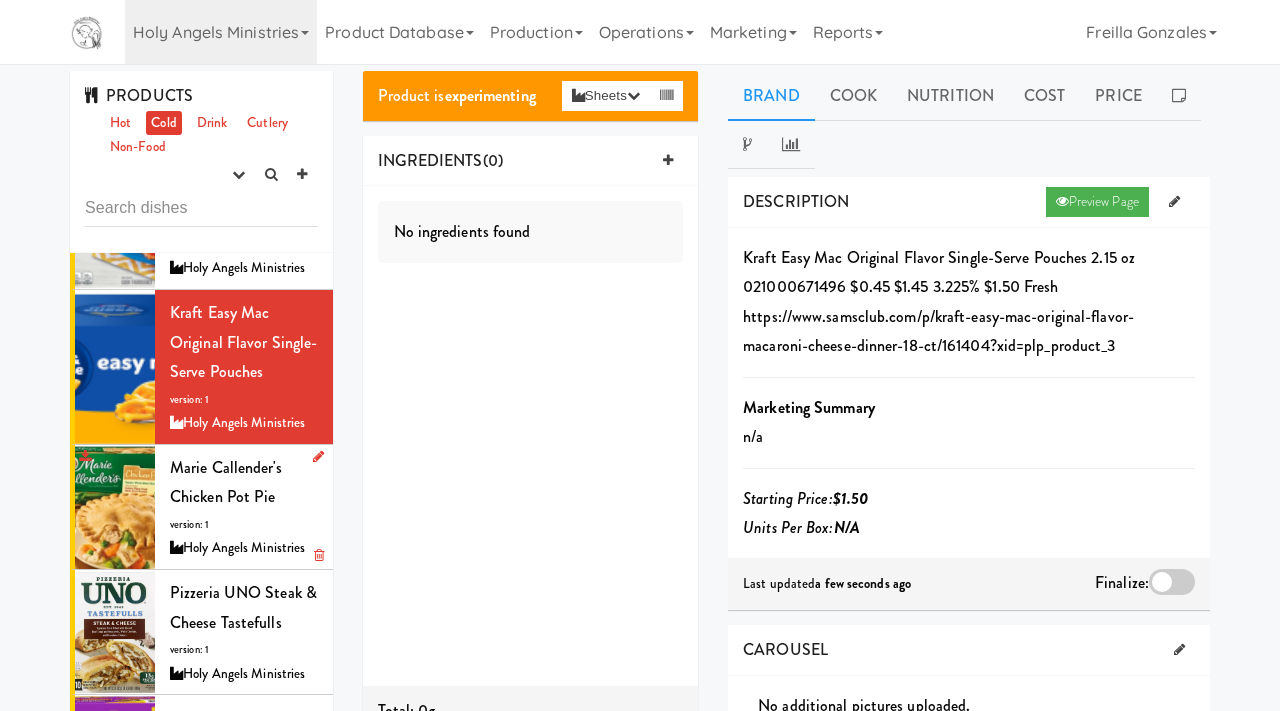 click at bounding box center [176, 547] 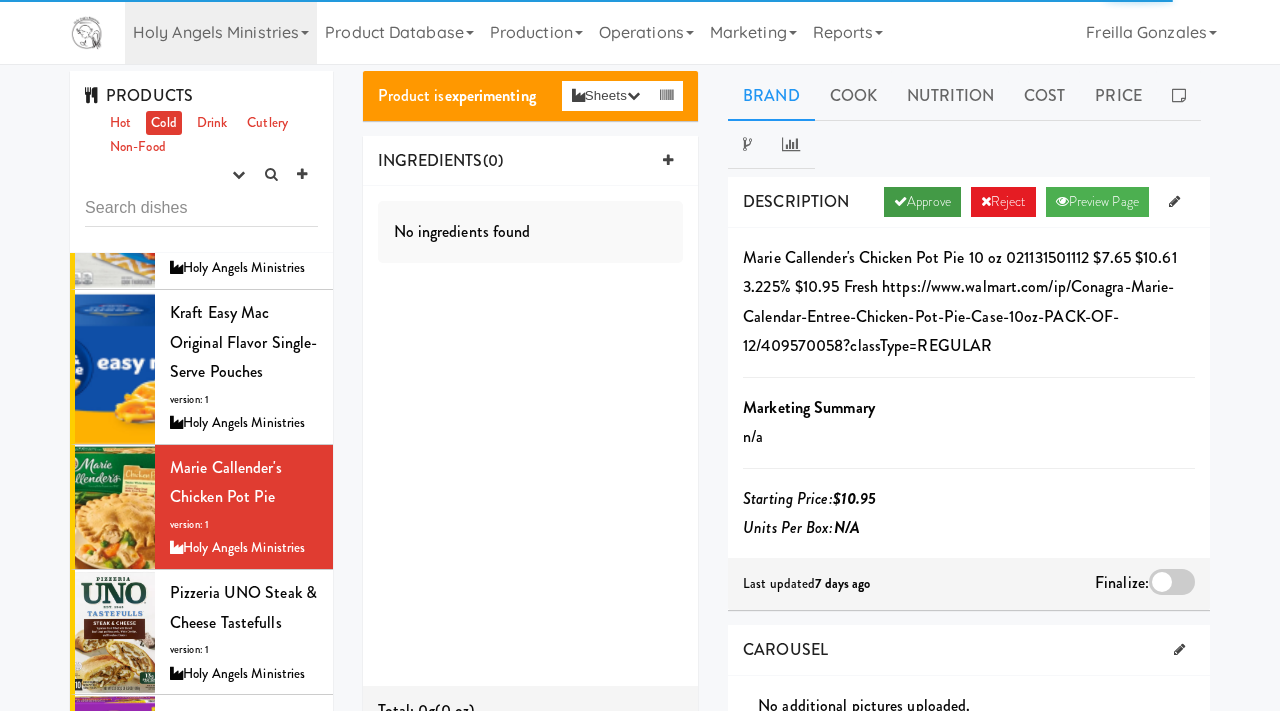 click on "Approve" at bounding box center [922, 202] 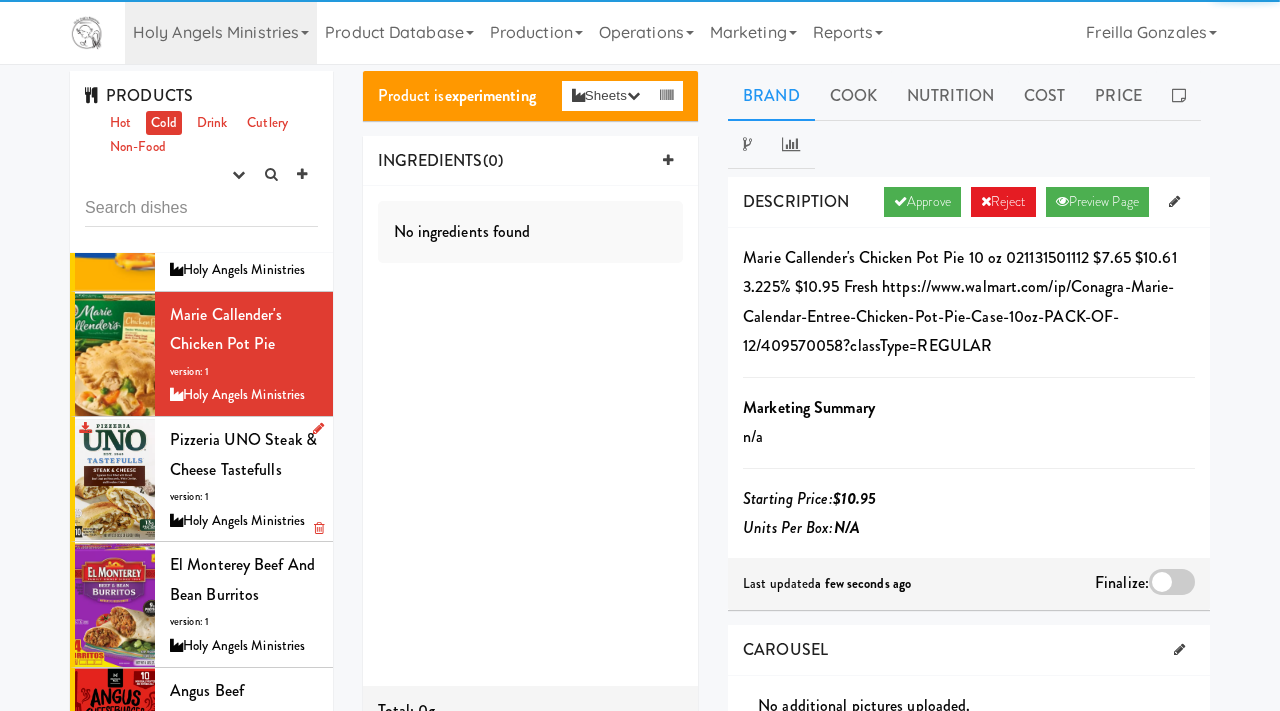 scroll, scrollTop: 2417, scrollLeft: 0, axis: vertical 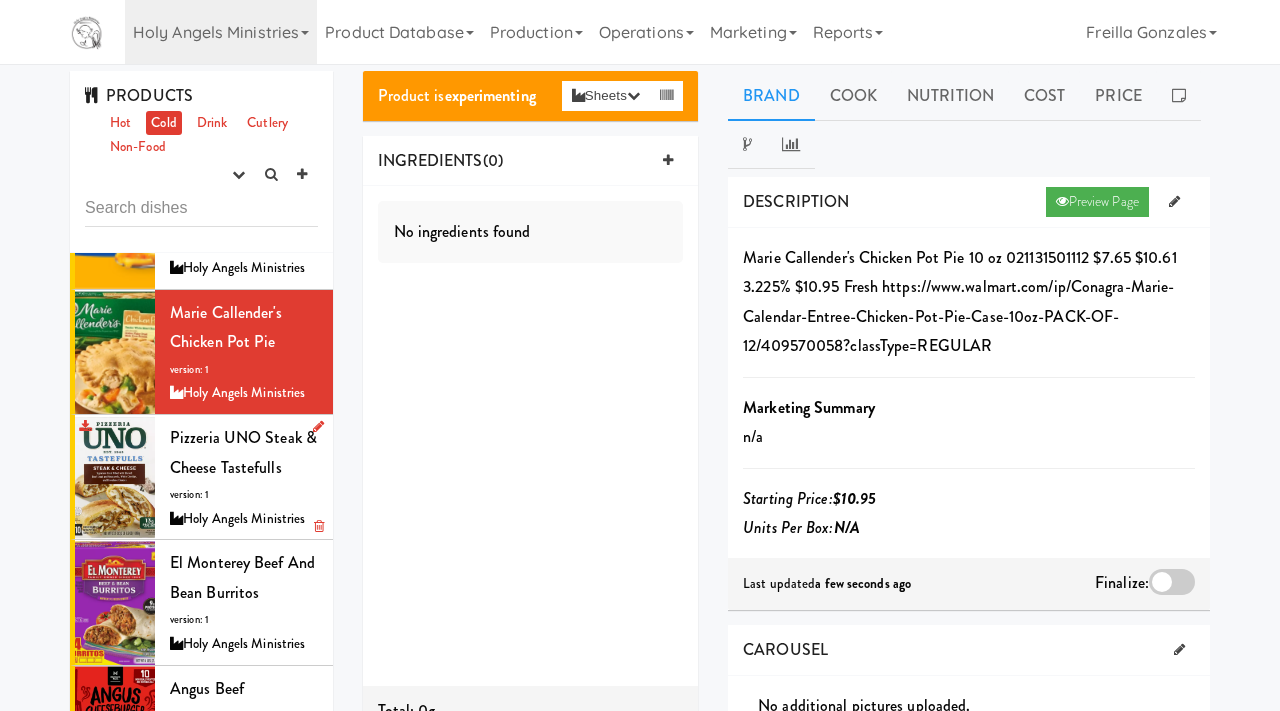 click on "Pizzeria UNO Steak & Cheese Tastefulls  version: 1  Holy Angels Ministries" at bounding box center (244, 477) 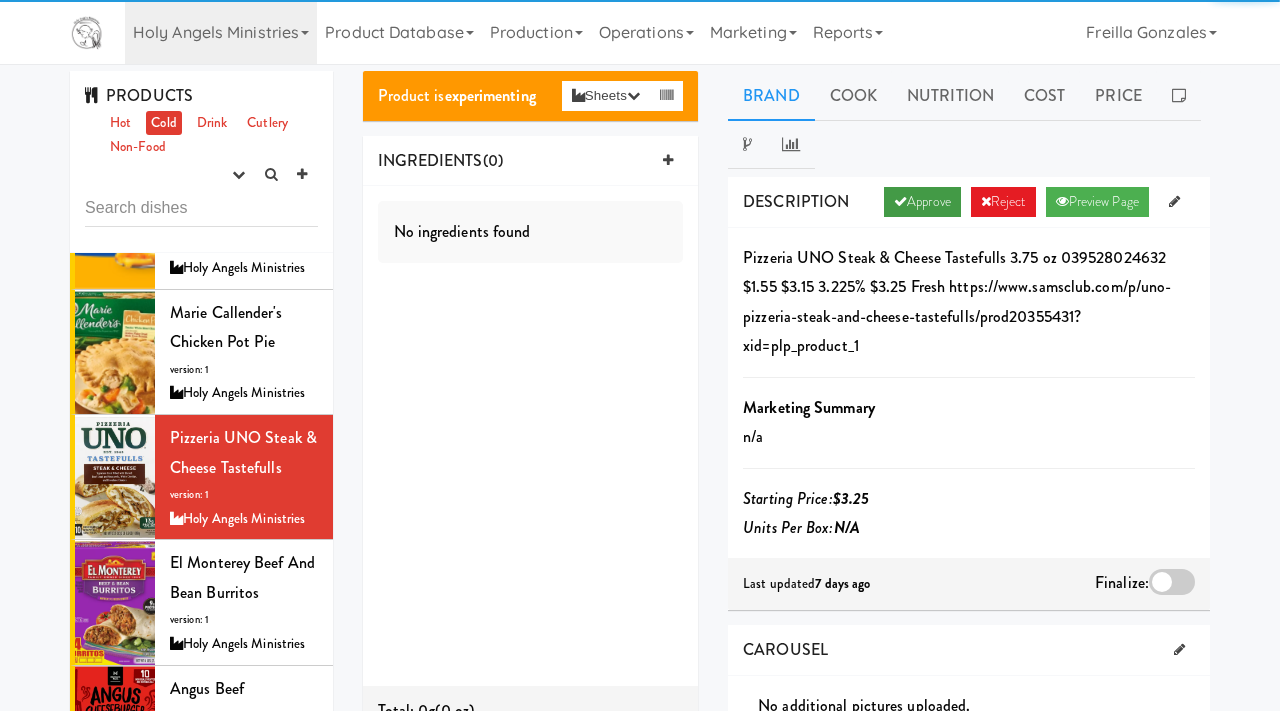 click at bounding box center [900, 201] 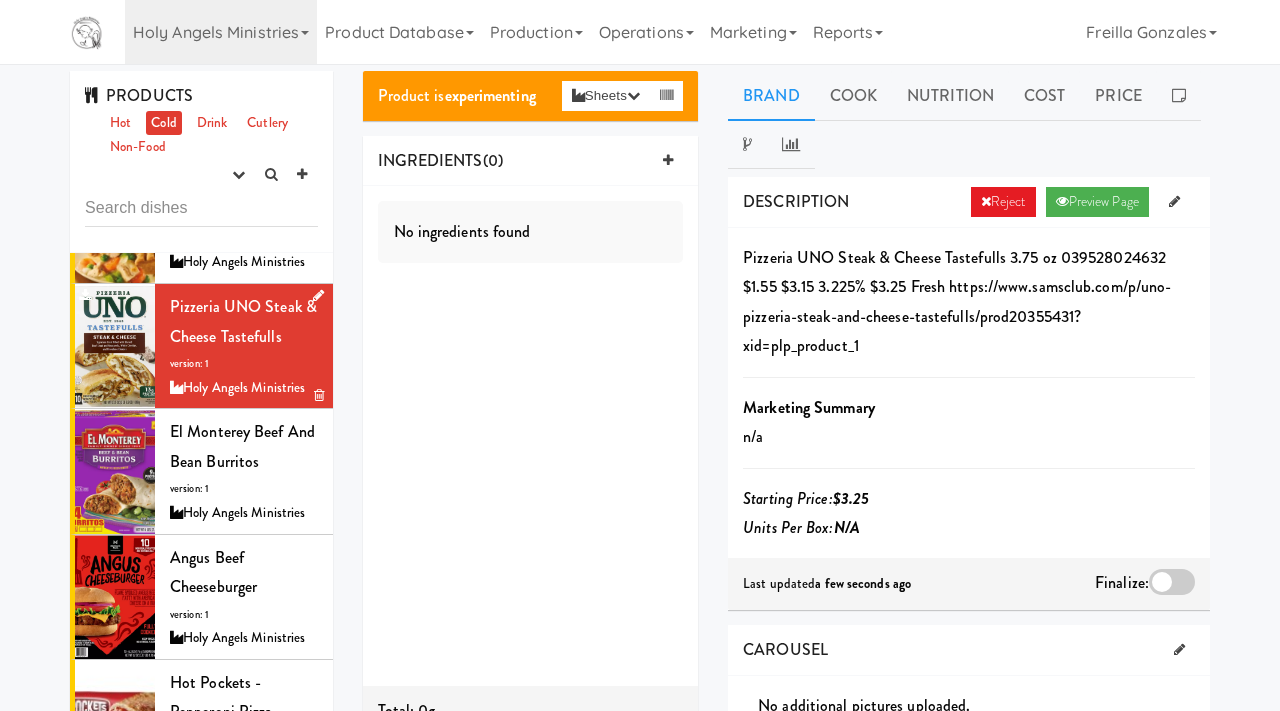 scroll, scrollTop: 2578, scrollLeft: 0, axis: vertical 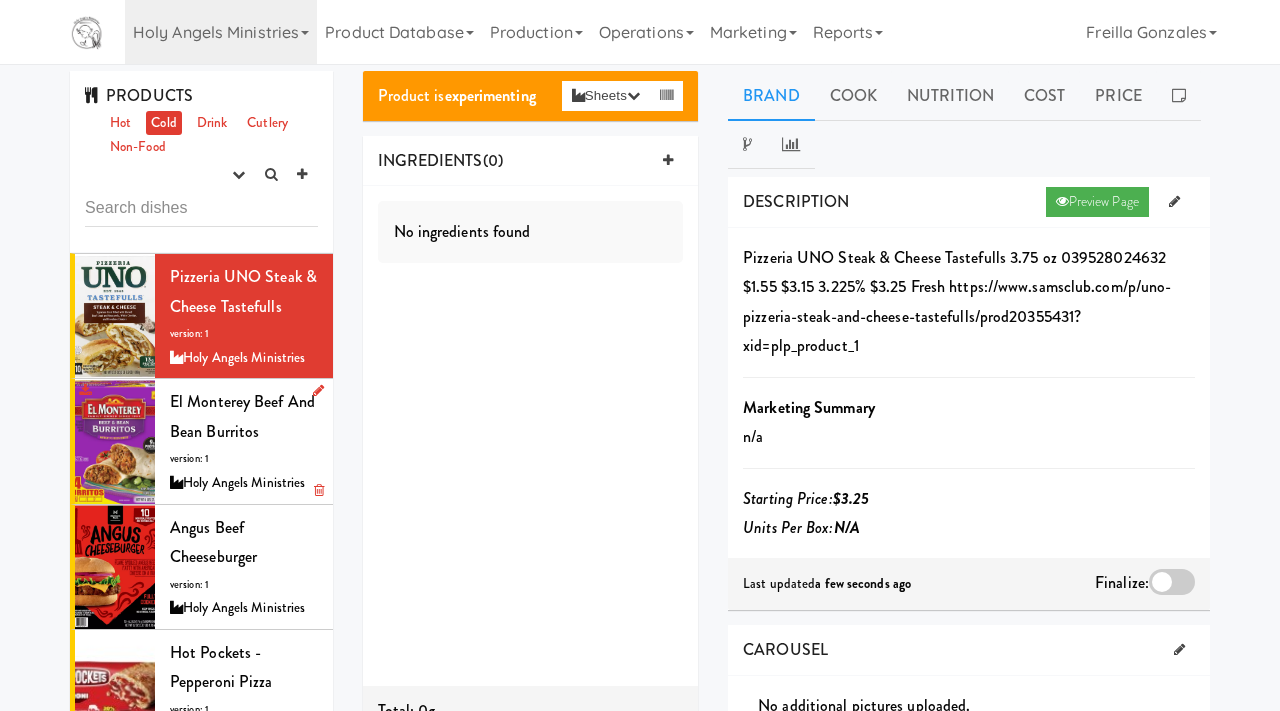 click on "El Monterey Beef and Bean Burritos" at bounding box center [242, 416] 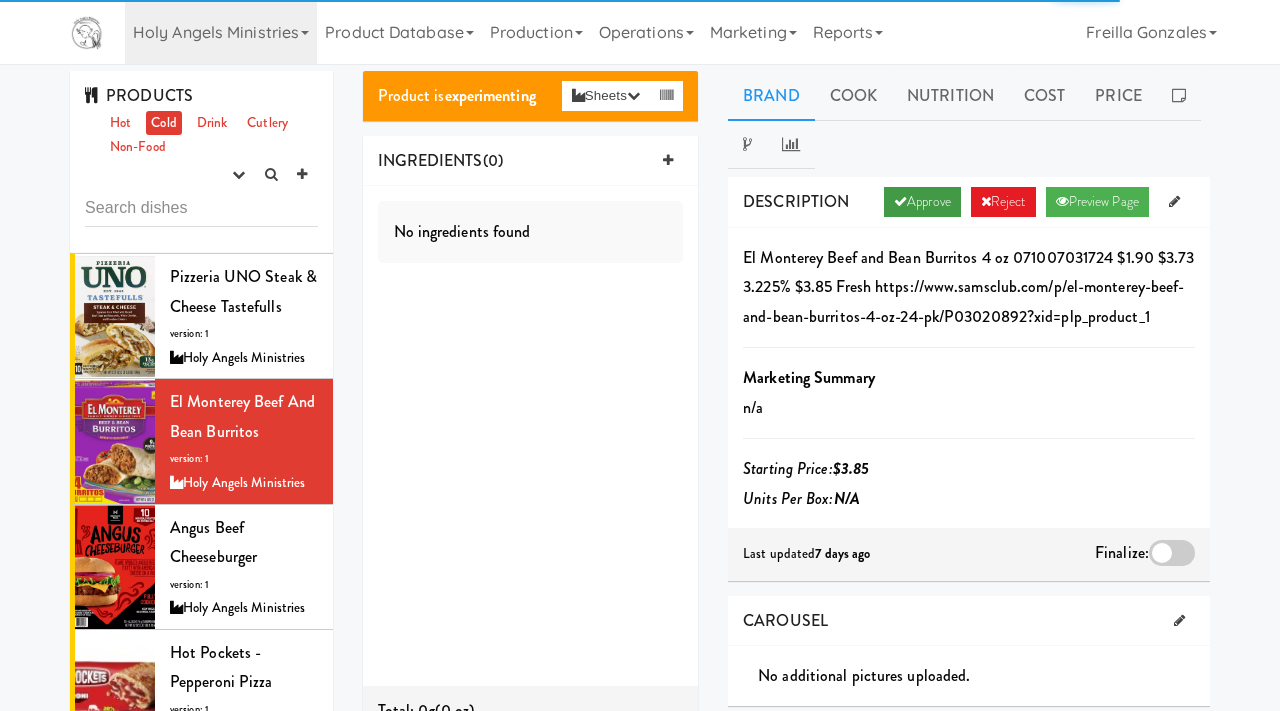click at bounding box center (900, 201) 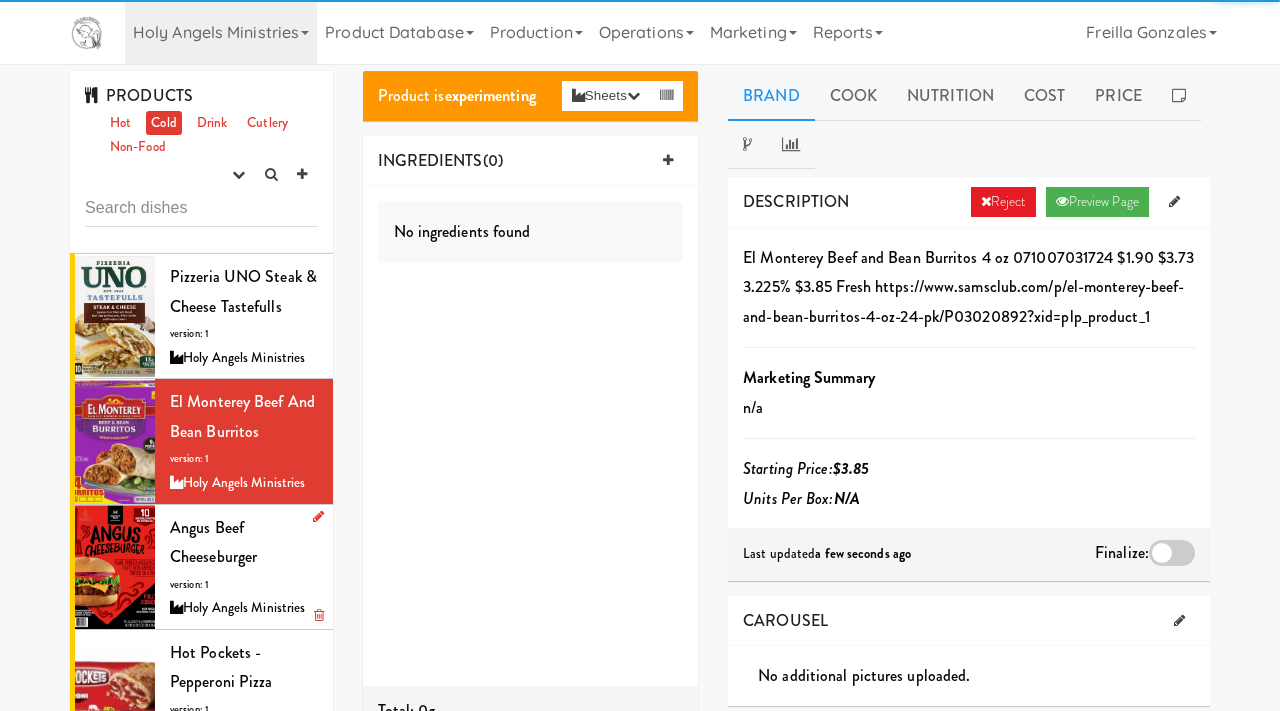 click on "Angus Beef Cheeseburger  version: 1  Holy Angels Ministries" at bounding box center (201, 567) 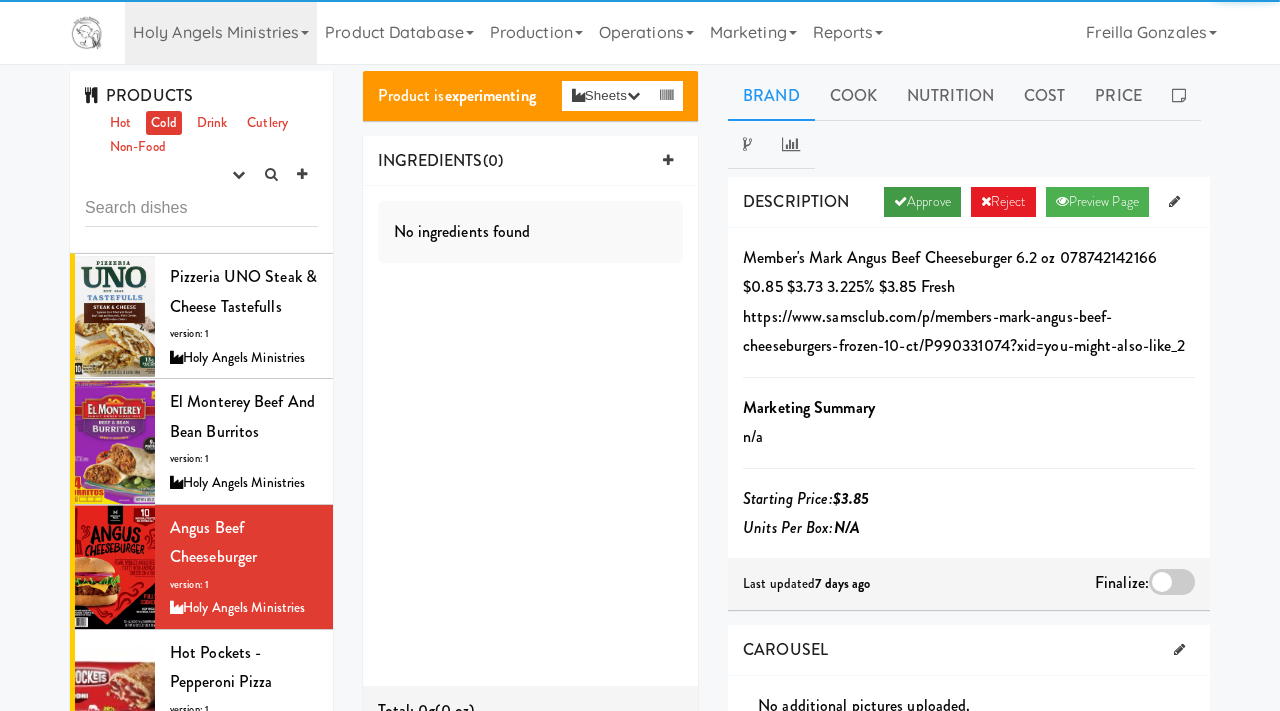 click on "Approve" at bounding box center (922, 202) 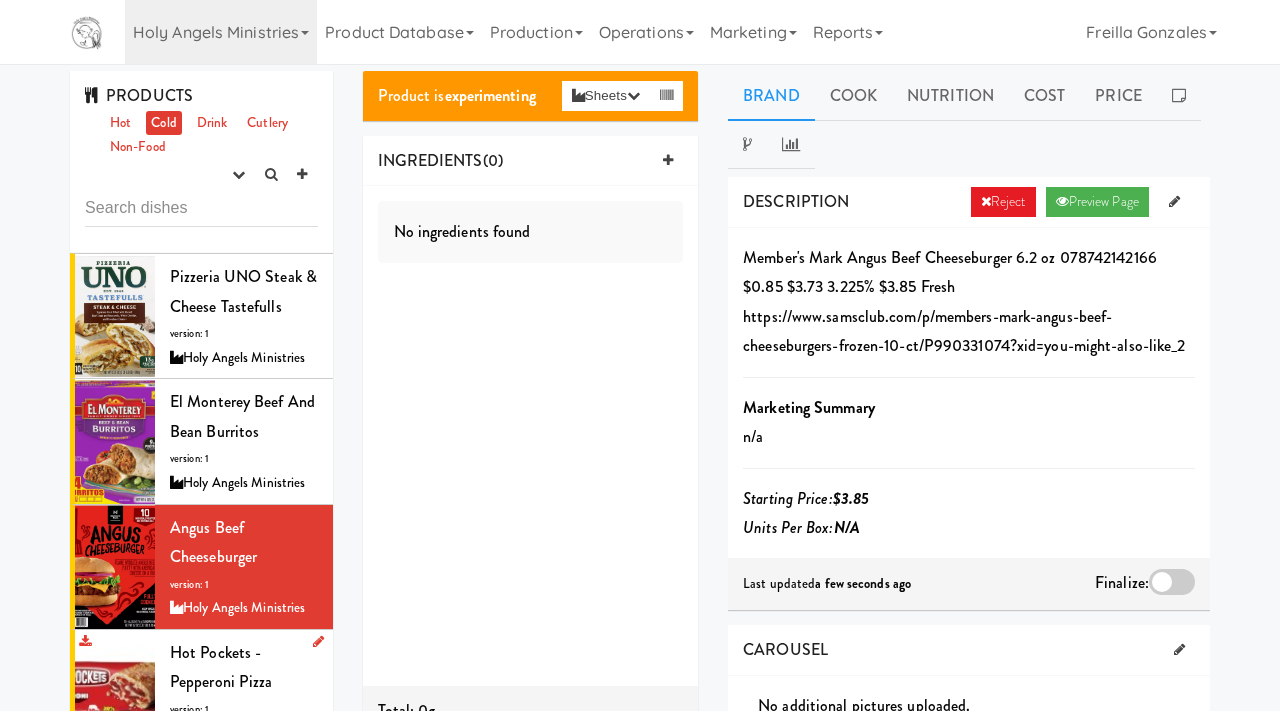 click on "Hot Pockets - Pepperoni Pizza" at bounding box center [221, 667] 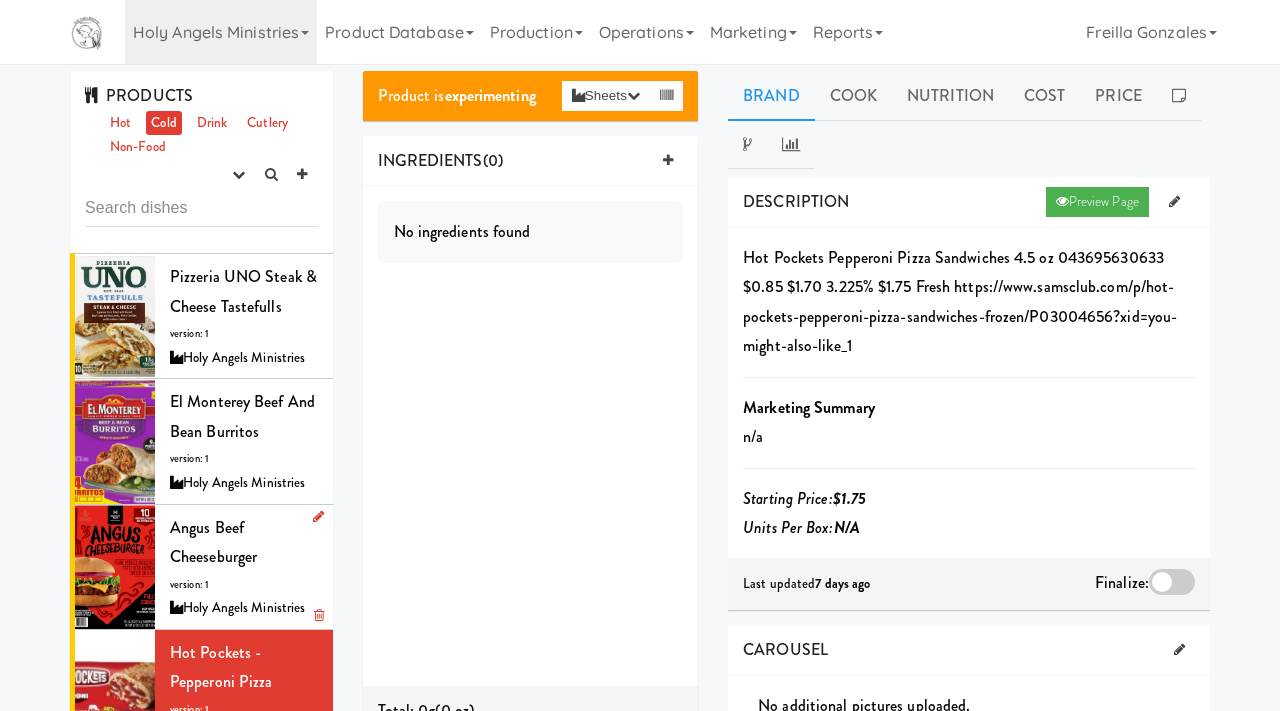 scroll, scrollTop: 2936, scrollLeft: 0, axis: vertical 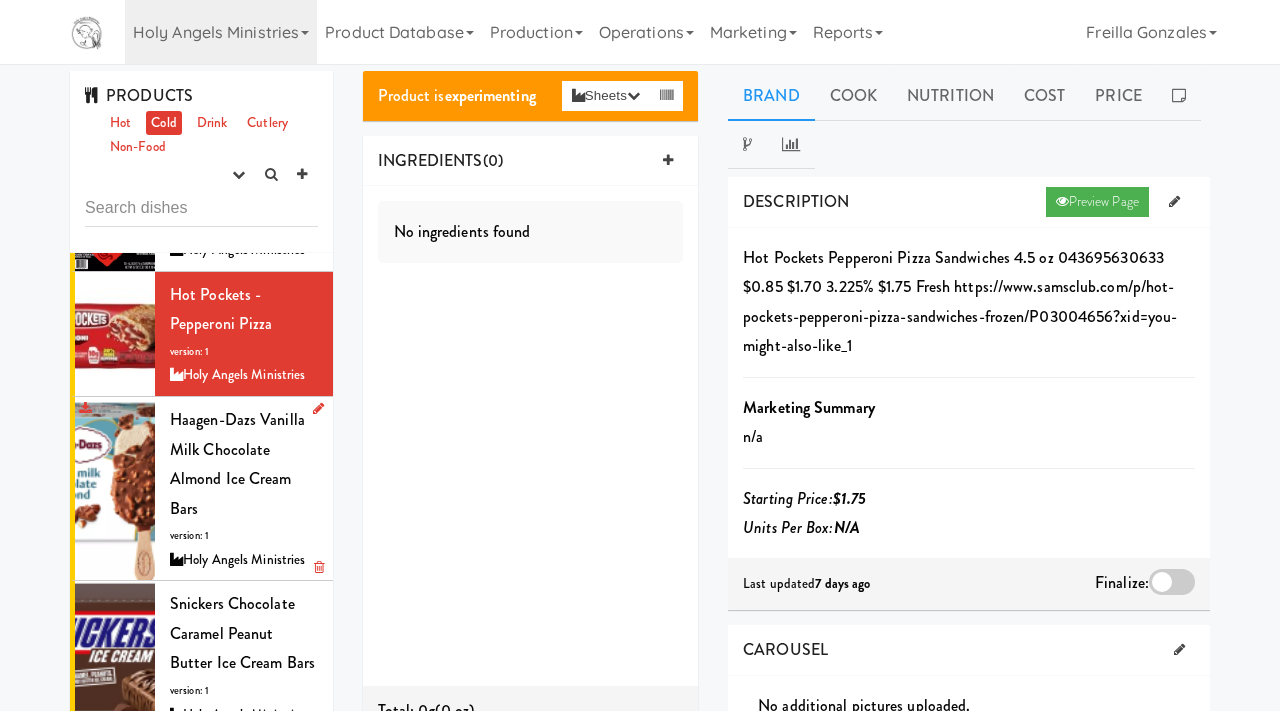 click on "Haagen-Dazs Vanilla Milk Chocolate Almond Ice Cream Bars" at bounding box center (237, 464) 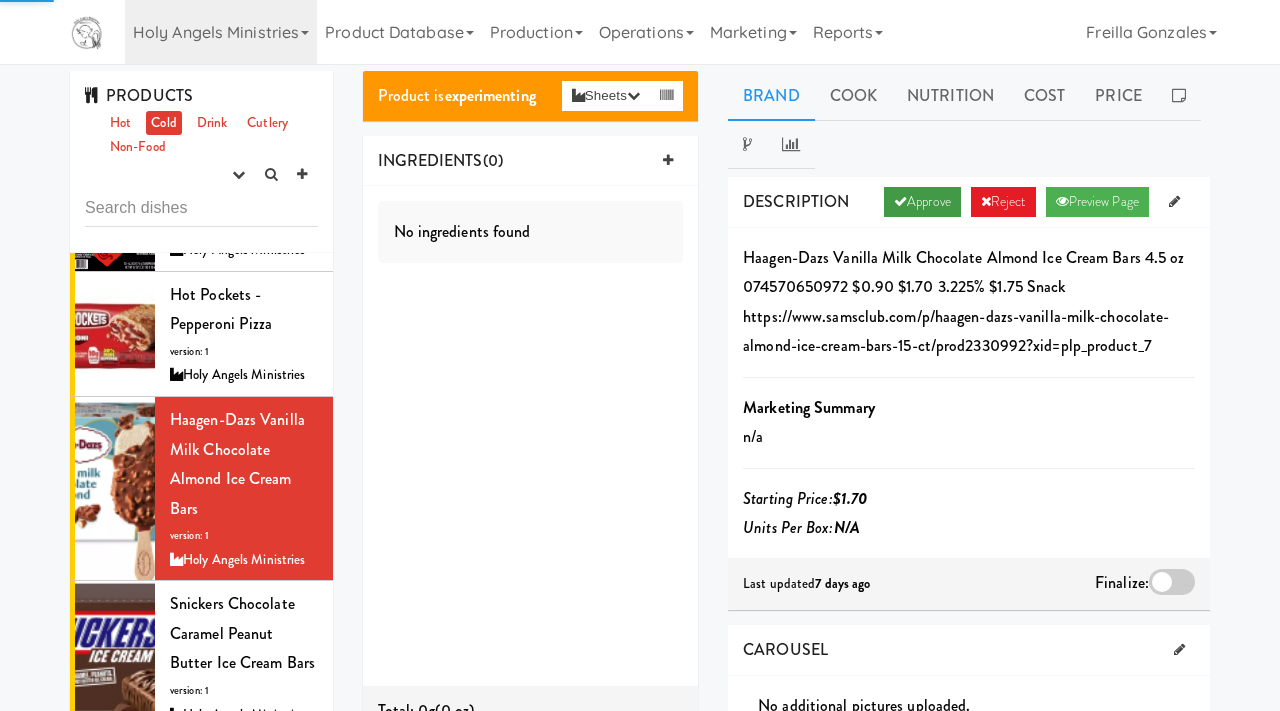 click on "Approve" at bounding box center (922, 202) 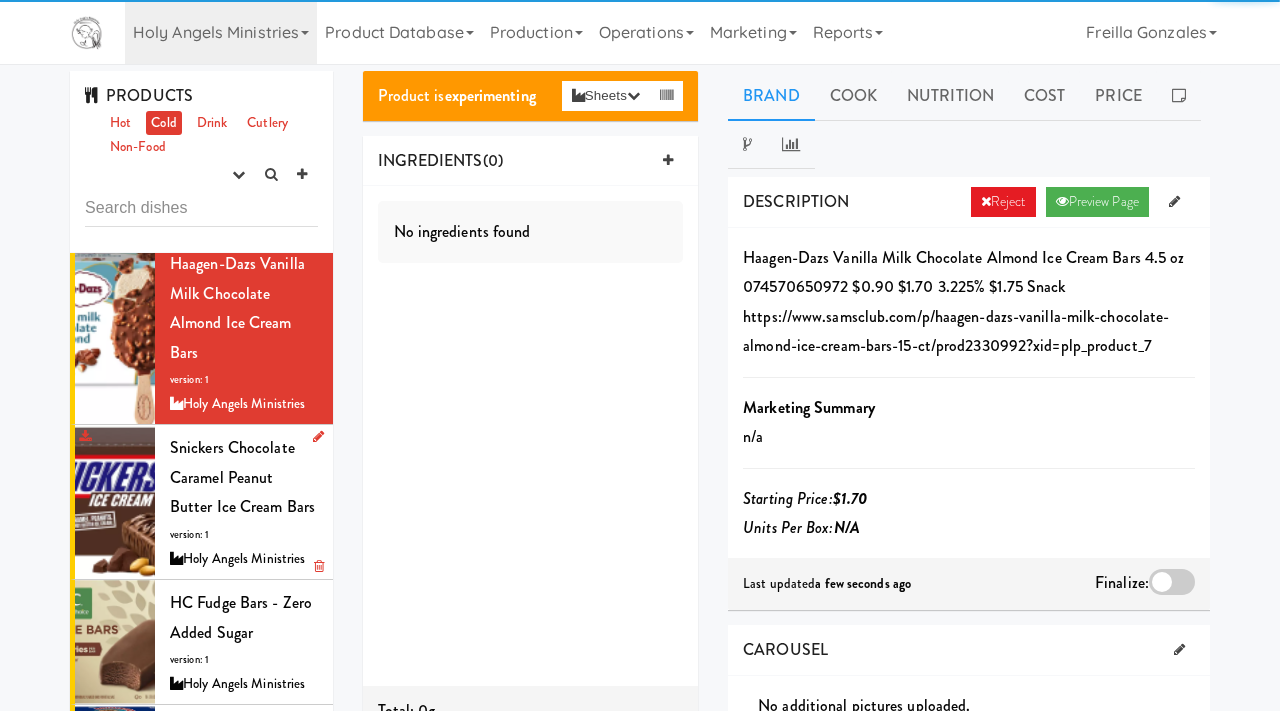 scroll, scrollTop: 3115, scrollLeft: 0, axis: vertical 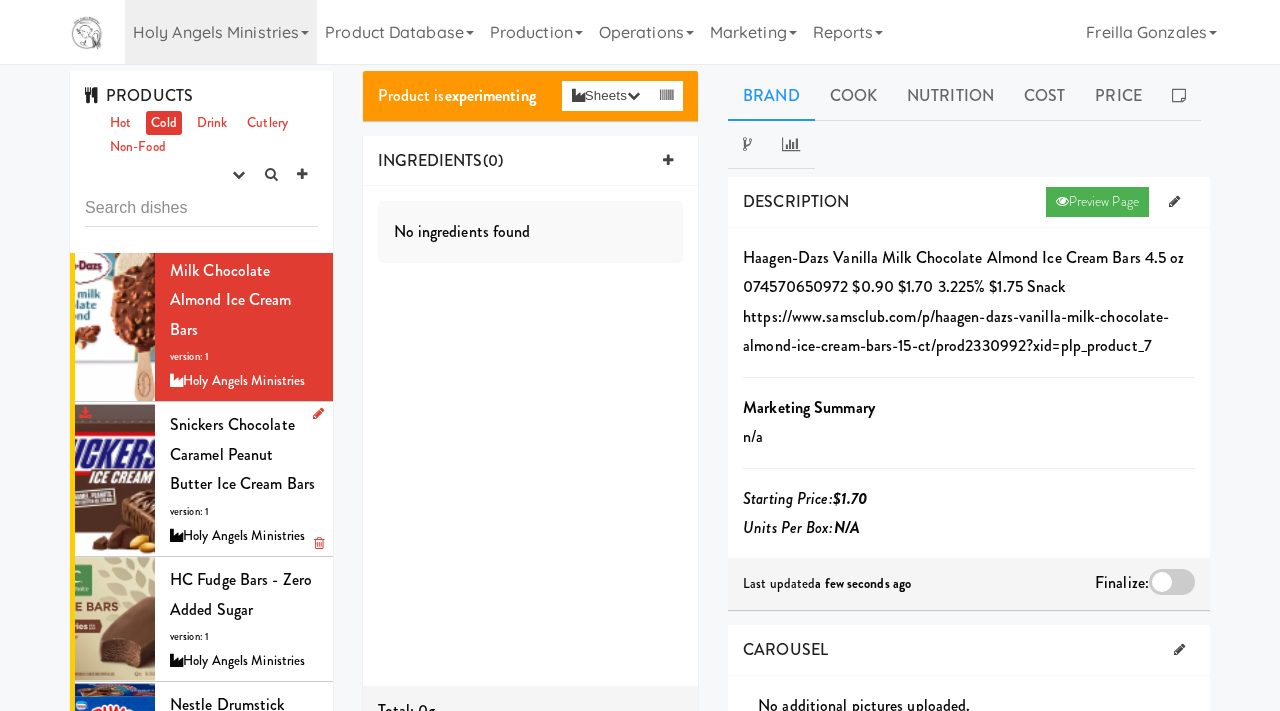click on "Snickers Chocolate Caramel Peanut Butter Ice Cream Bars" at bounding box center [242, 454] 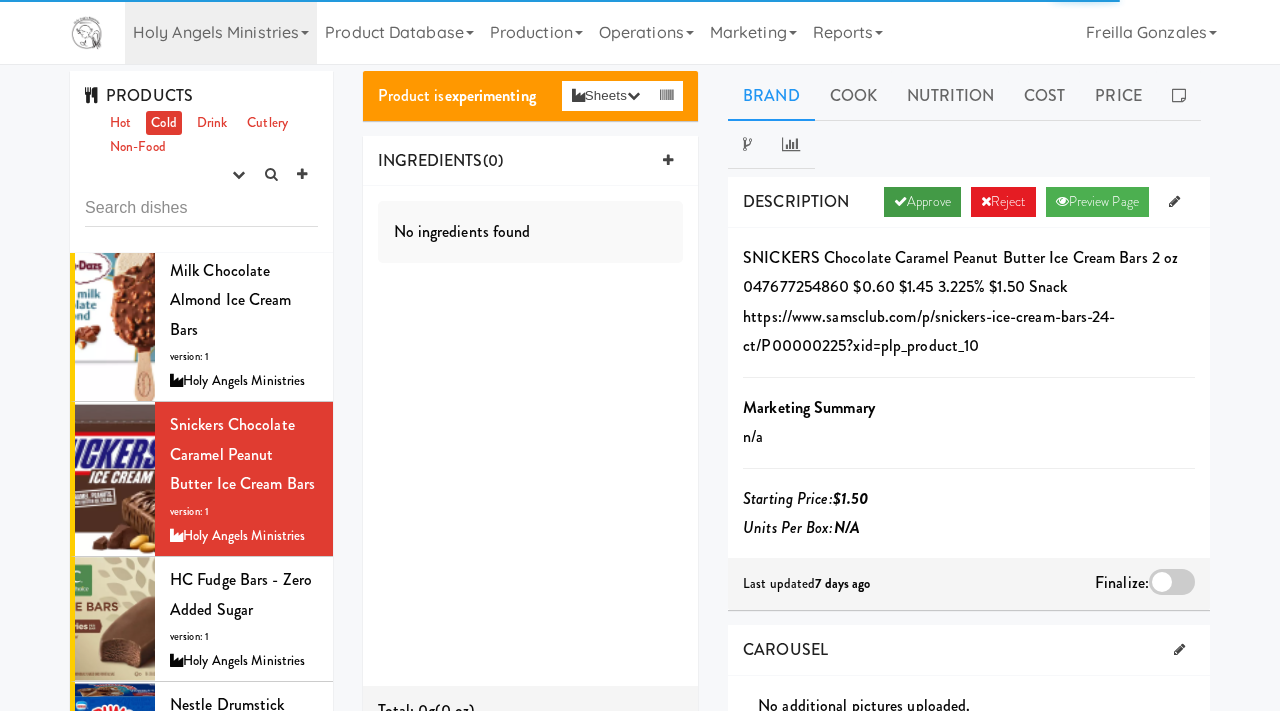 click on "Approve" at bounding box center [922, 202] 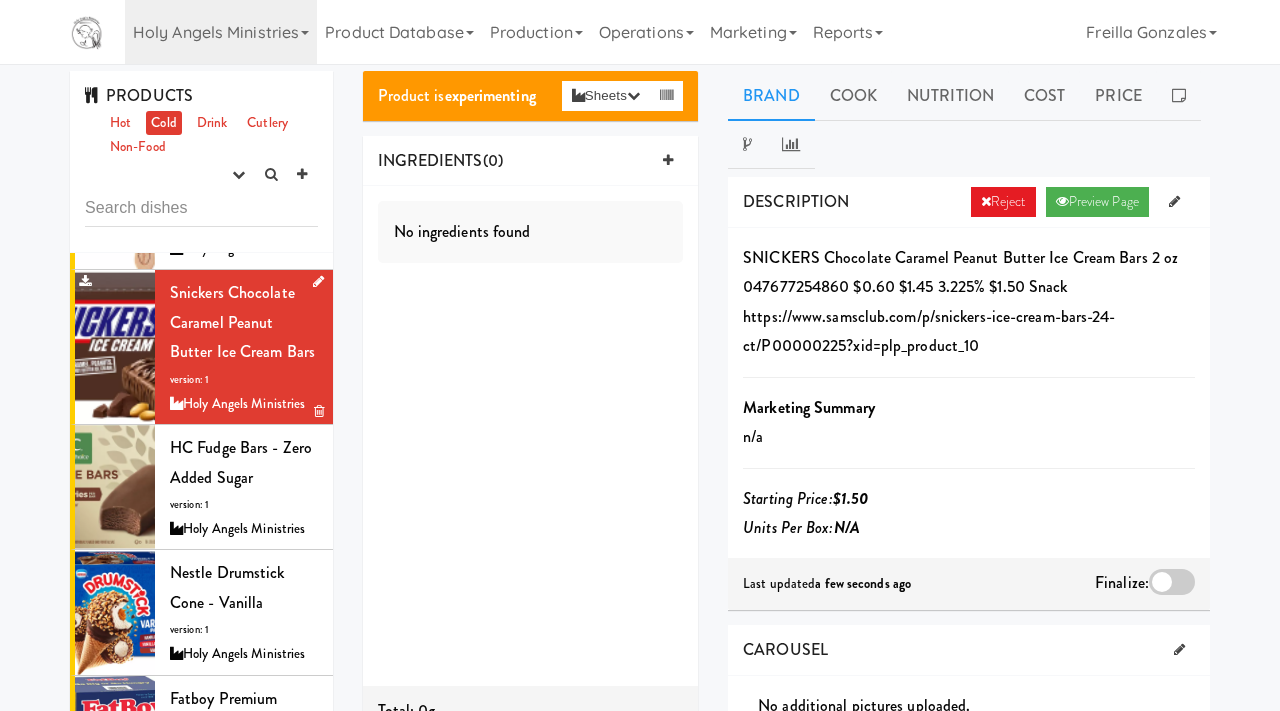 scroll, scrollTop: 3283, scrollLeft: 0, axis: vertical 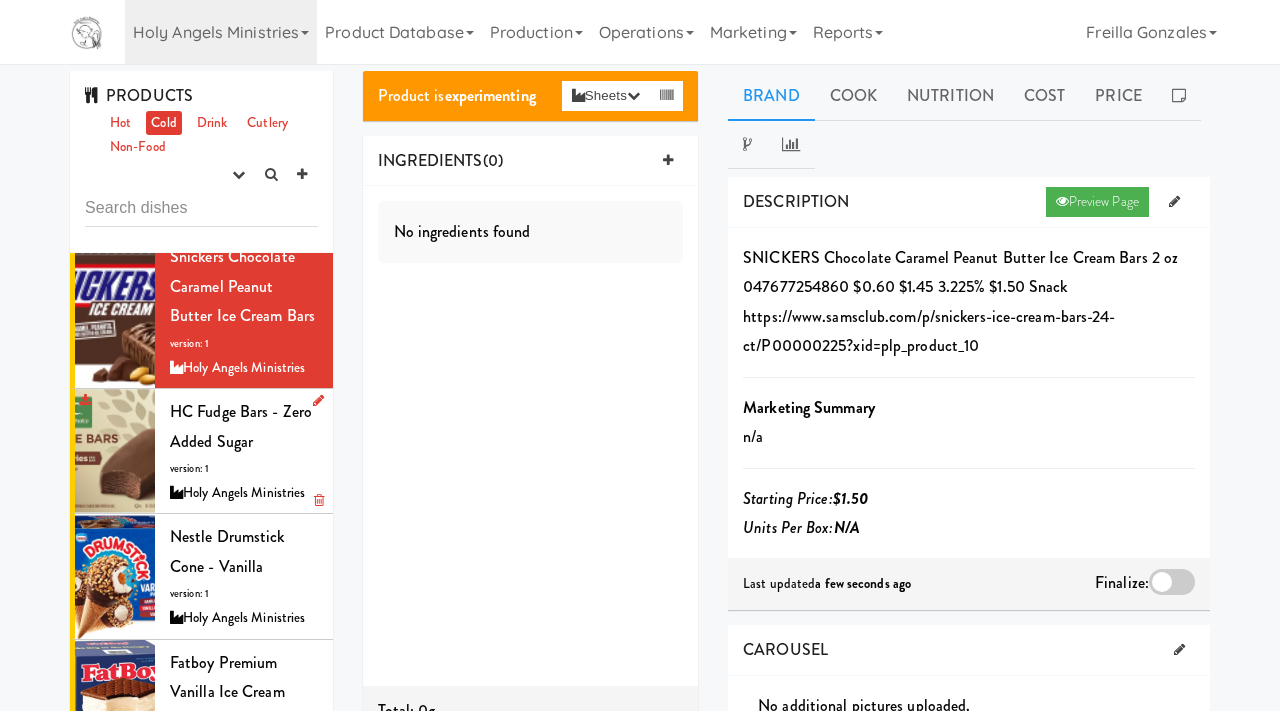 click on "HC Fudge Bars - Zero Added Sugar  version: 1  Holy Angels Ministries" at bounding box center [244, 451] 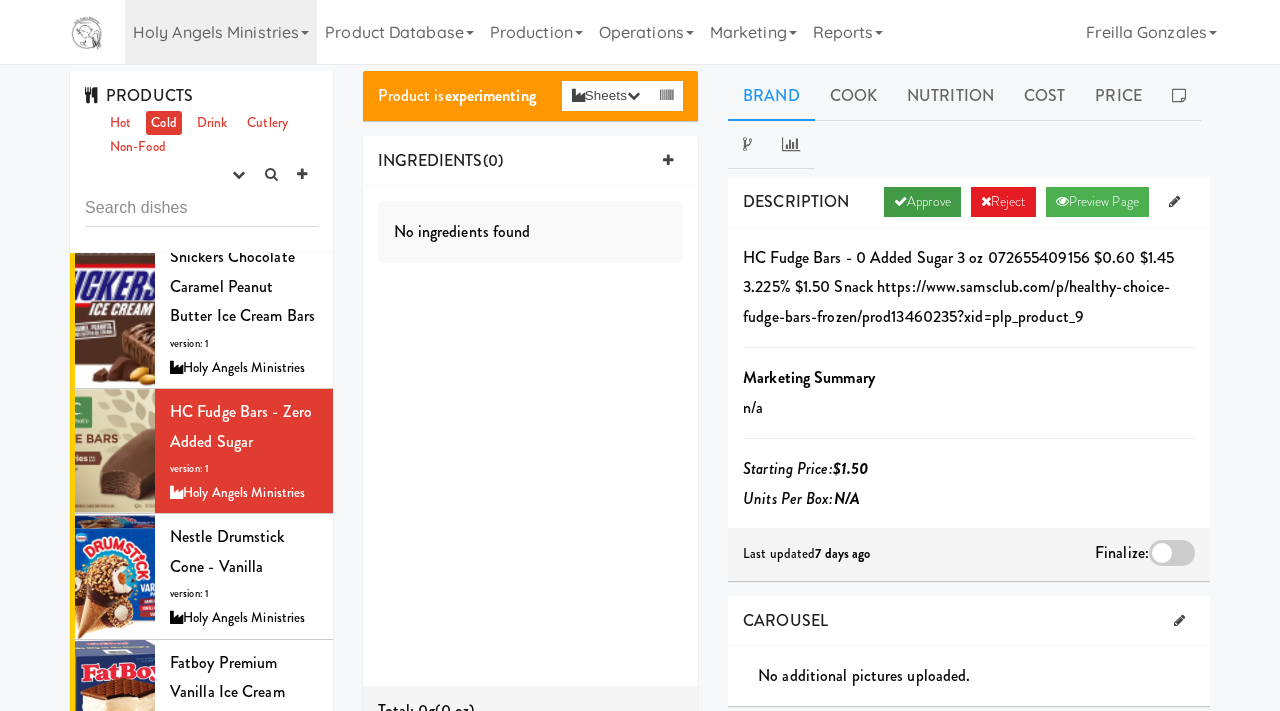 click at bounding box center (900, 201) 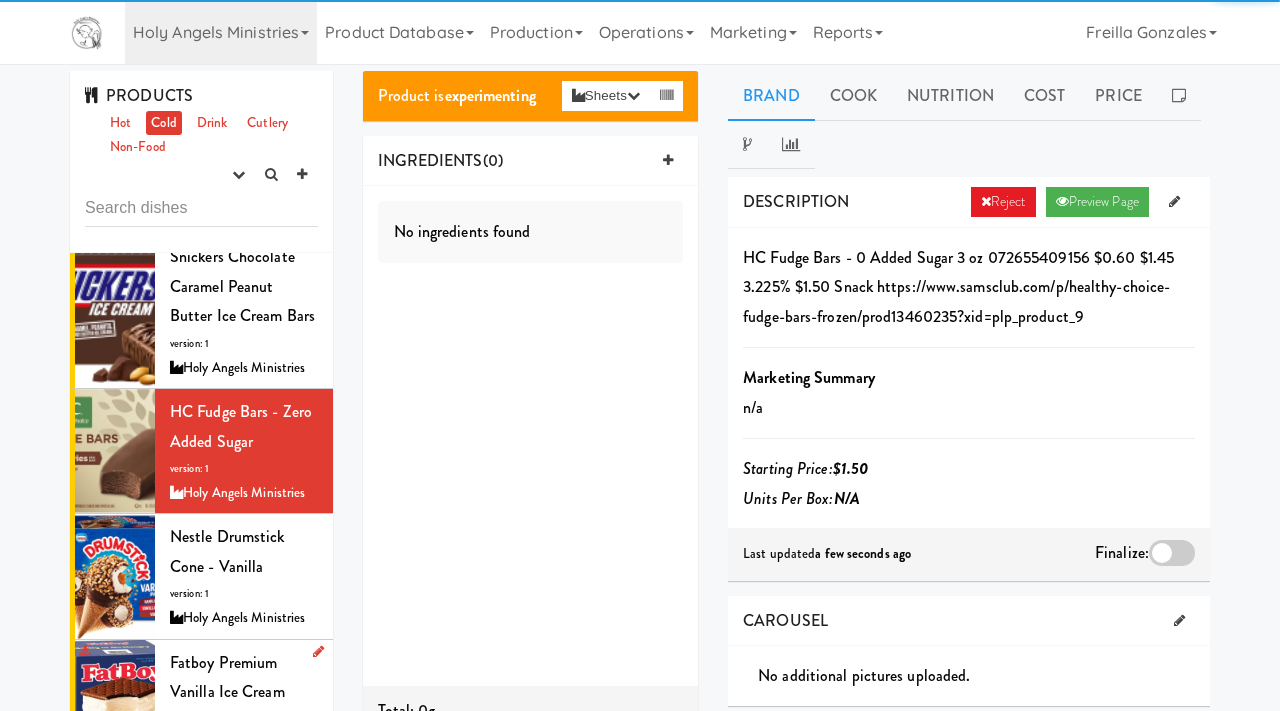scroll, scrollTop: 3320, scrollLeft: 0, axis: vertical 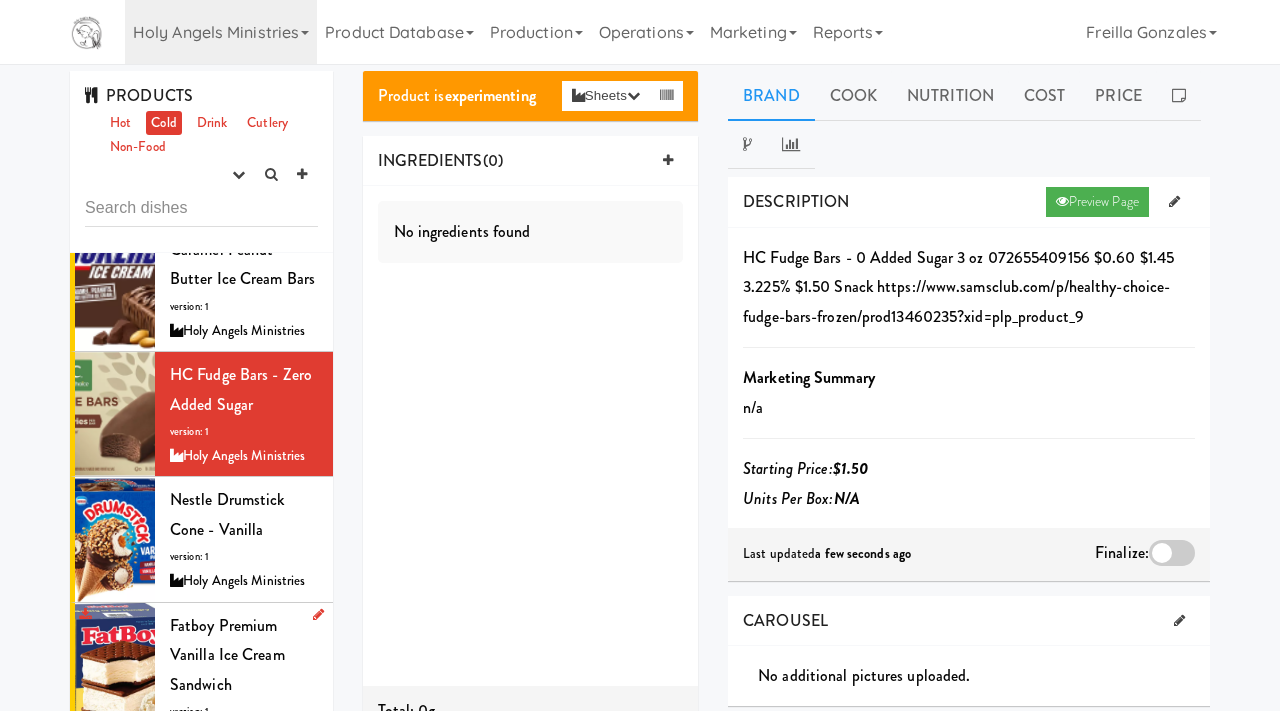 click on "Fatboy Premium Vanilla Ice Cream Sandwich" at bounding box center [227, 655] 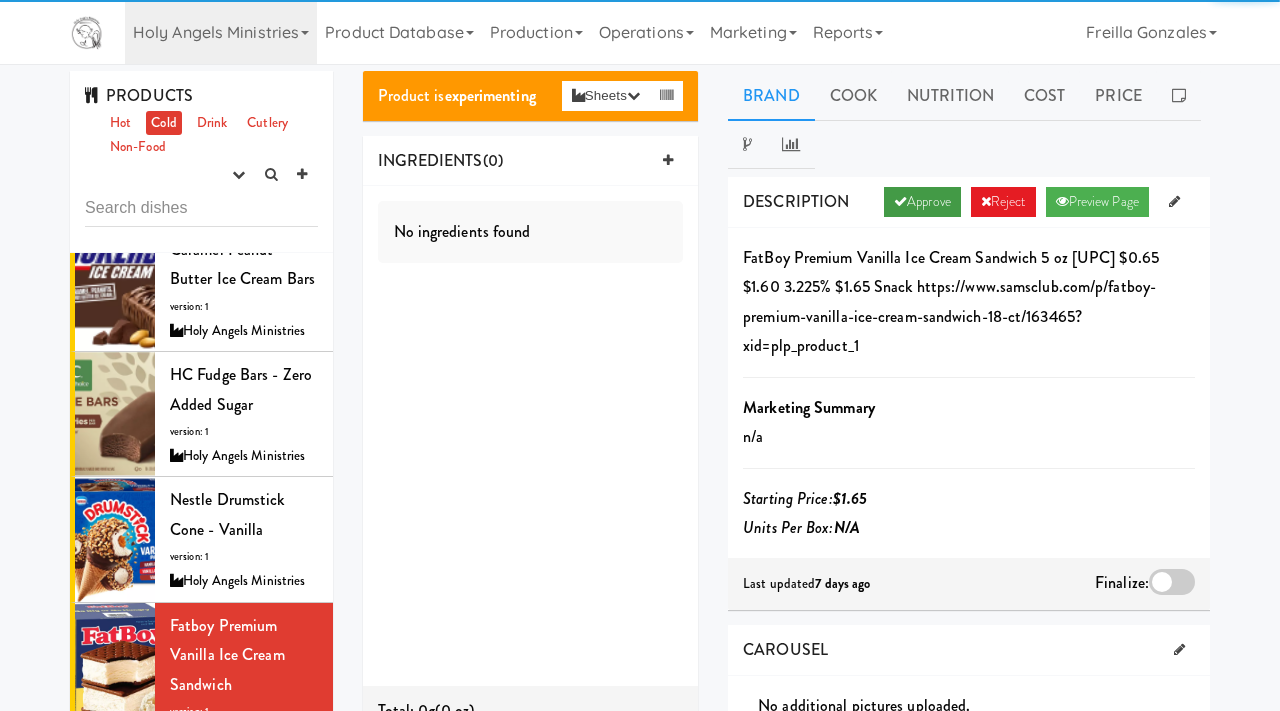 click on "Approve" at bounding box center (922, 202) 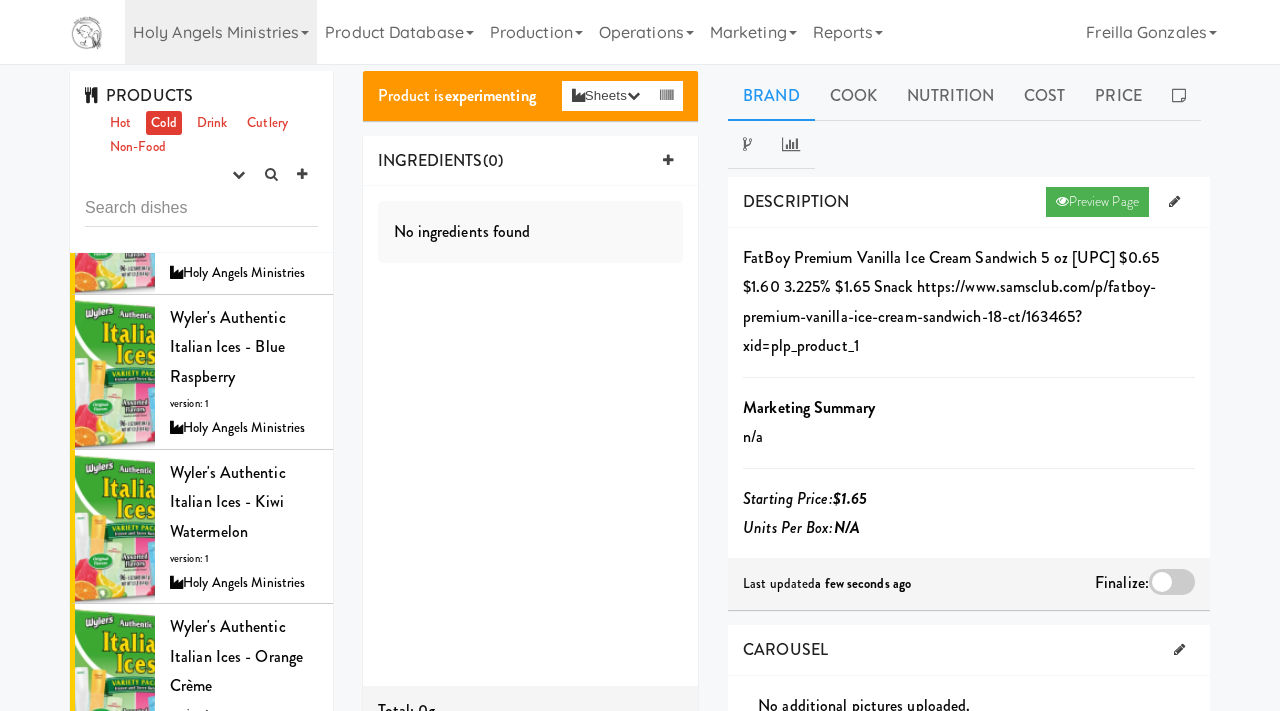 scroll, scrollTop: 509, scrollLeft: 0, axis: vertical 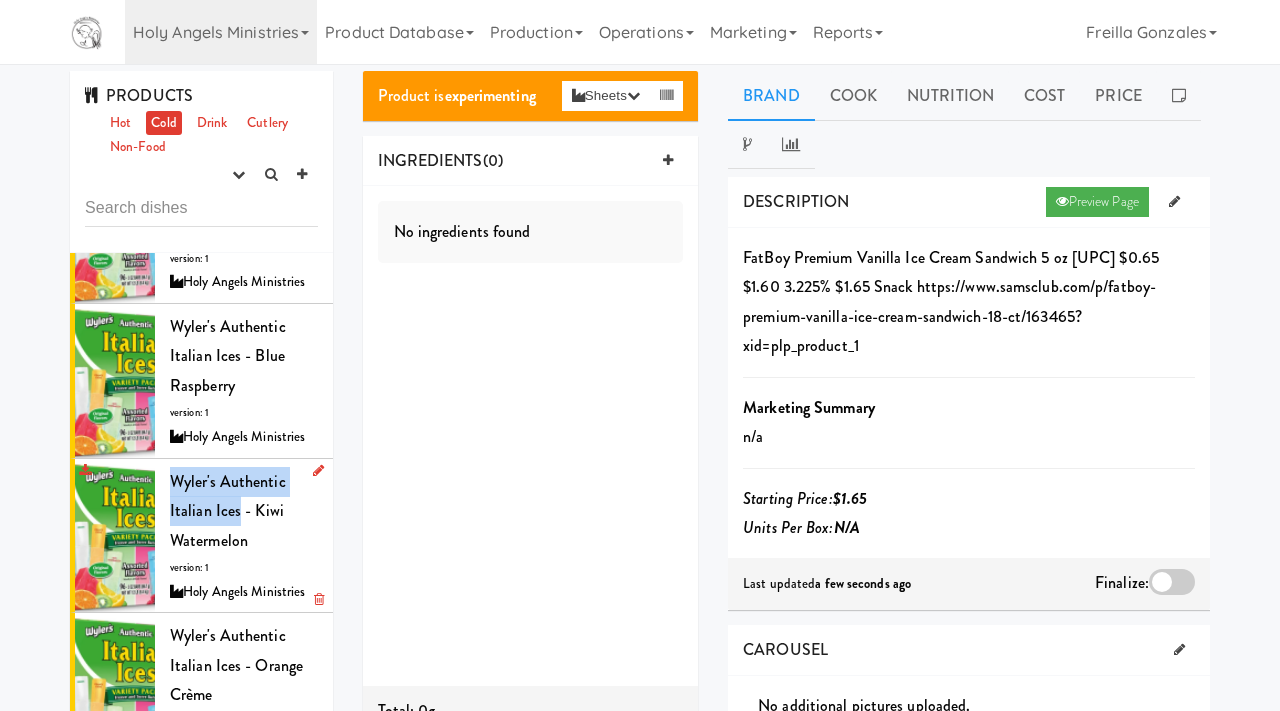 drag, startPoint x: 168, startPoint y: 475, endPoint x: 235, endPoint y: 513, distance: 77.02597 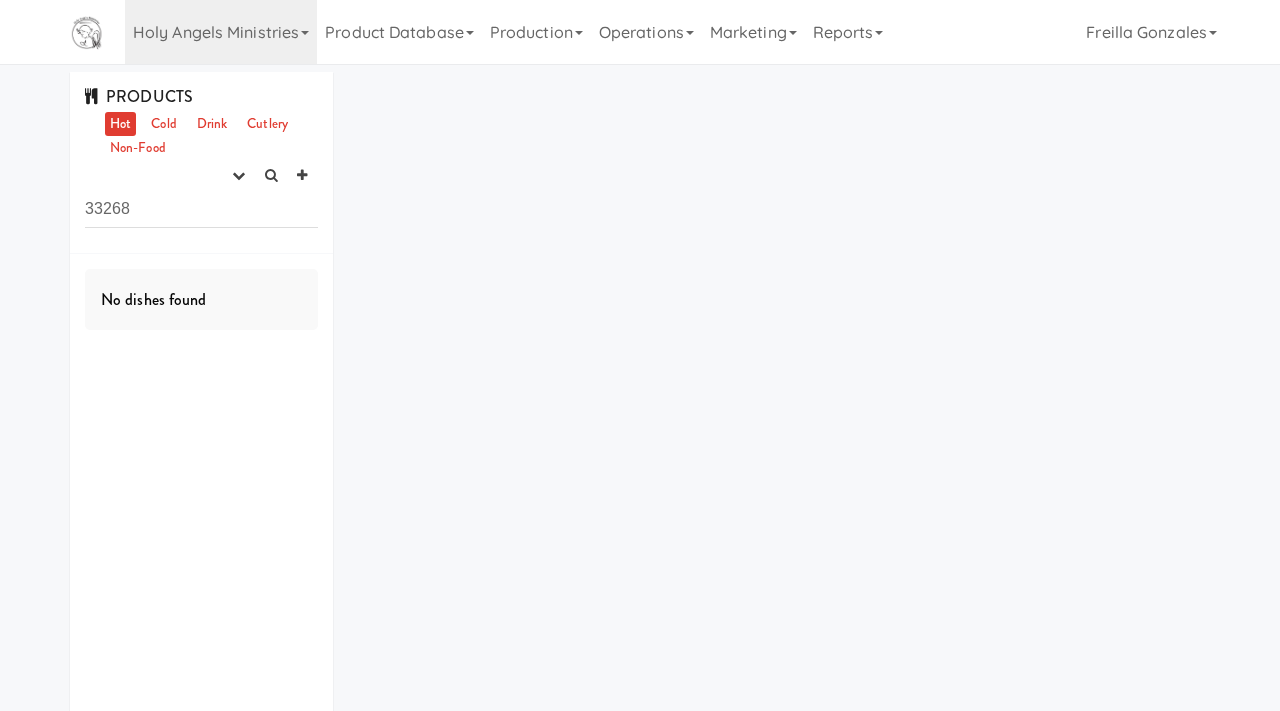 scroll, scrollTop: 0, scrollLeft: 0, axis: both 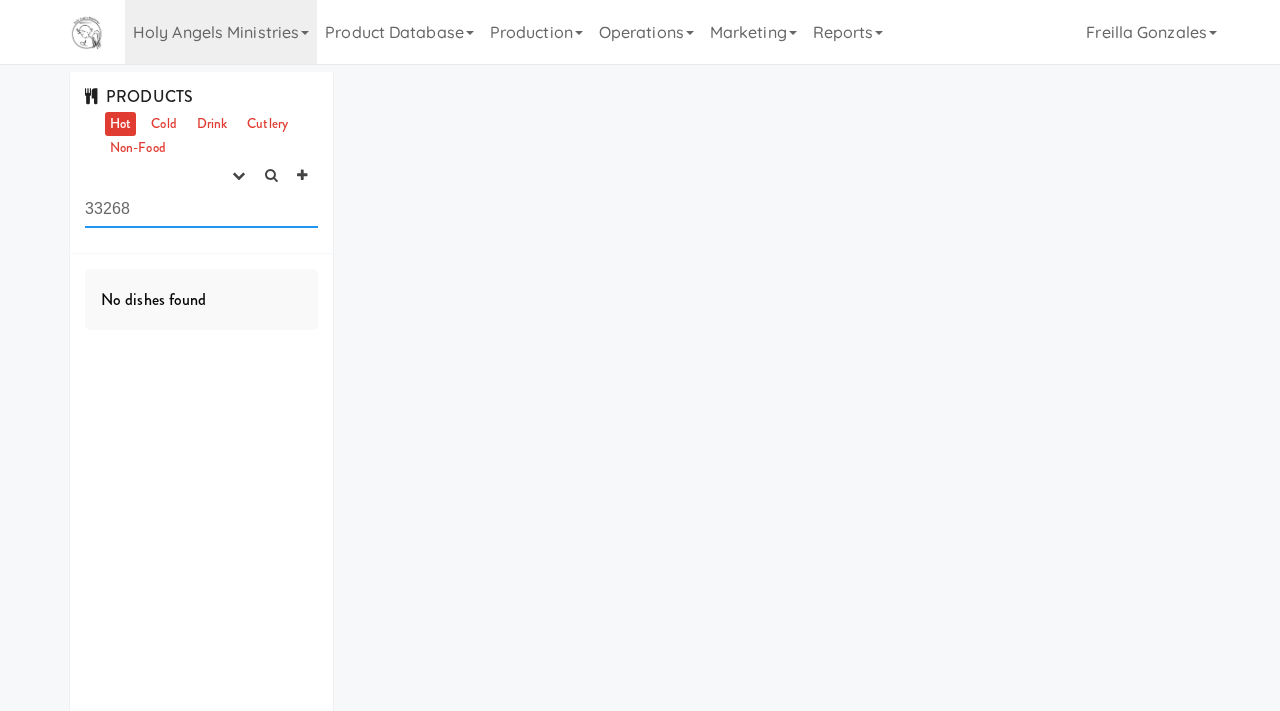 drag, startPoint x: 187, startPoint y: 201, endPoint x: 46, endPoint y: 188, distance: 141.59802 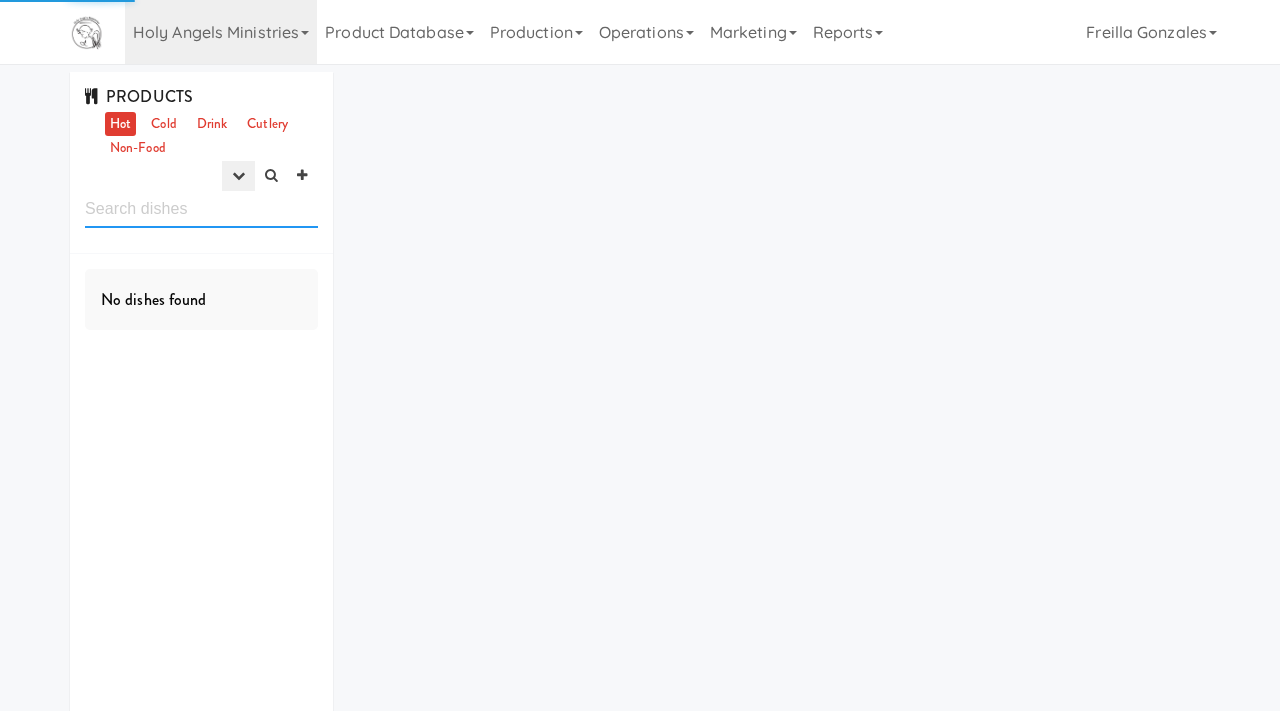 type 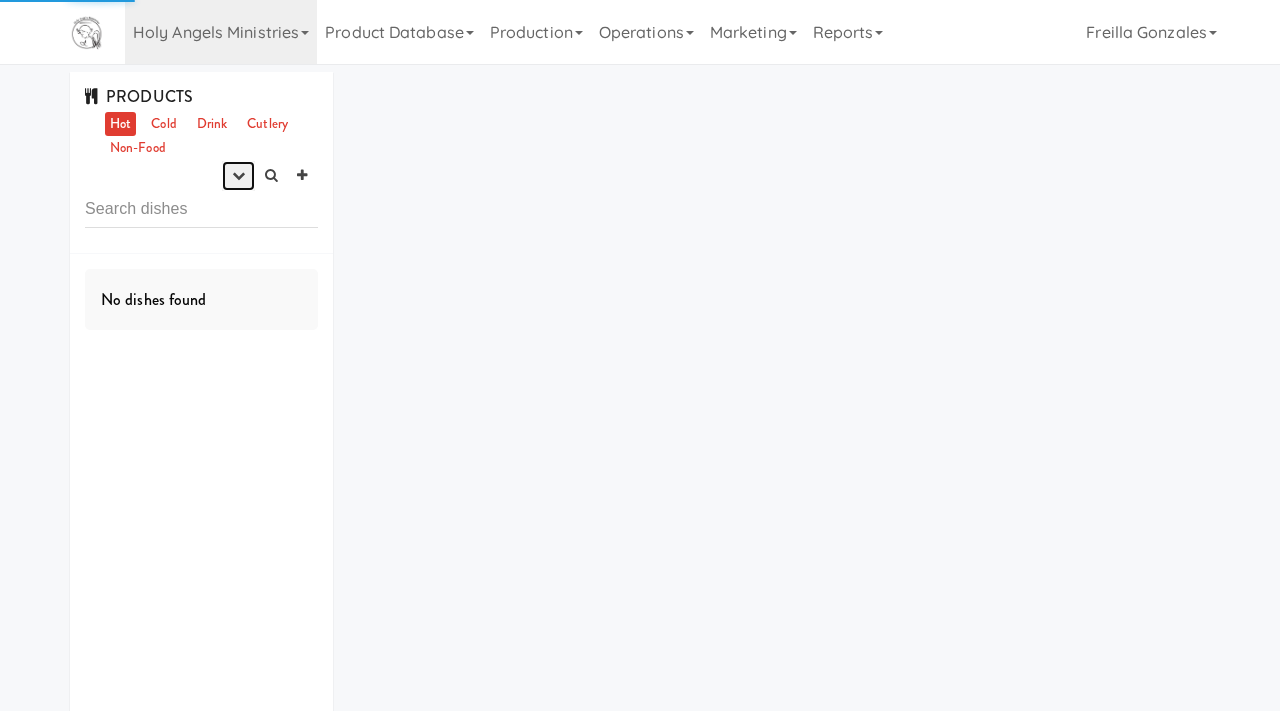 click at bounding box center [238, 175] 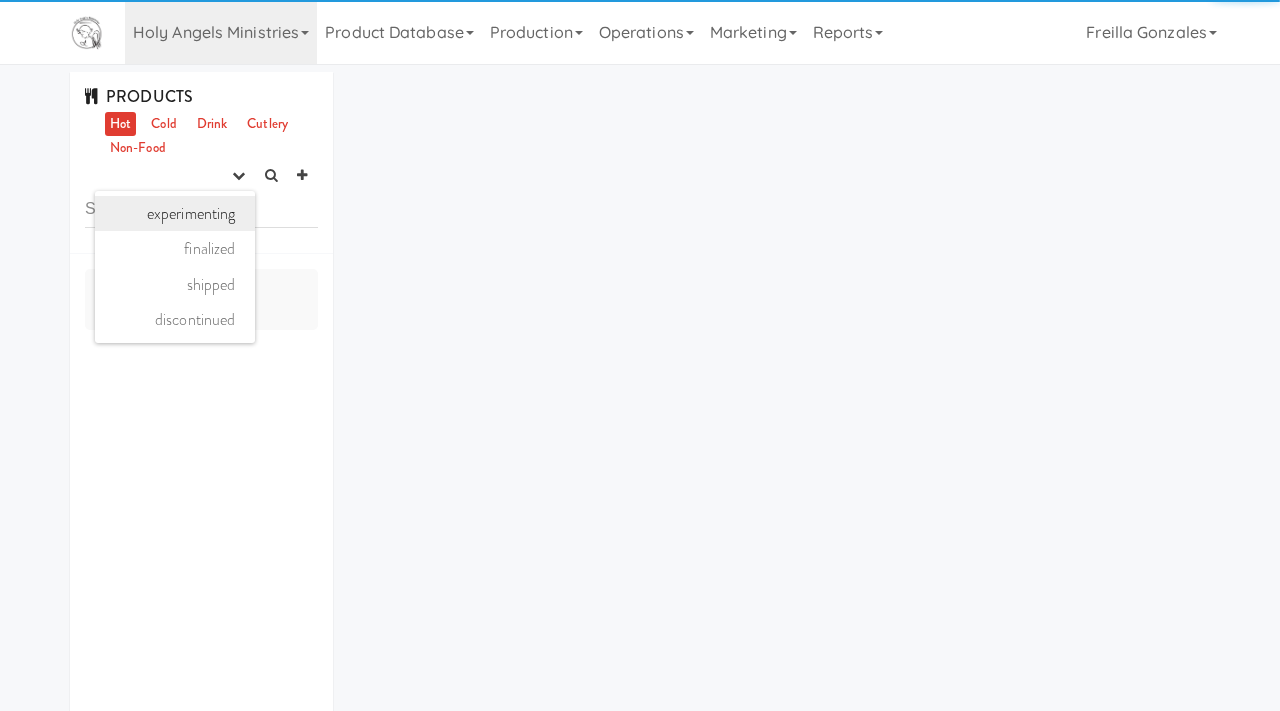 click on "experimenting" at bounding box center [175, 214] 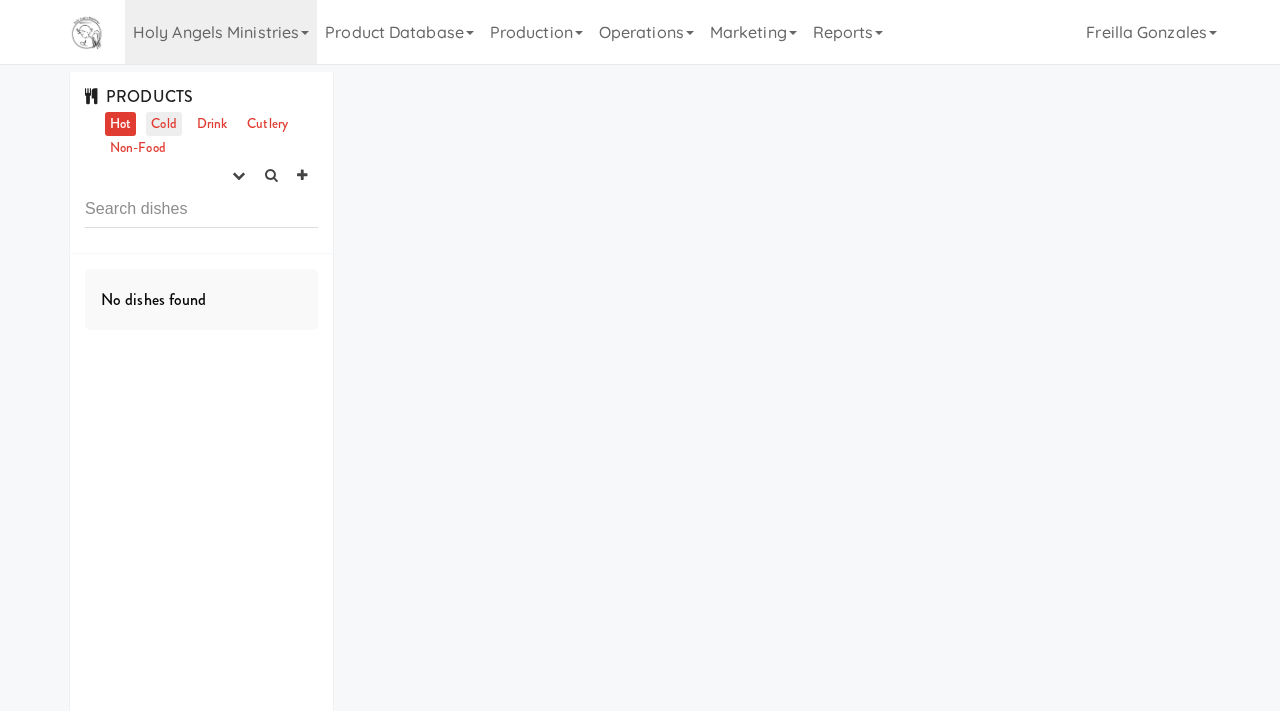 click on "Cold" at bounding box center (163, 124) 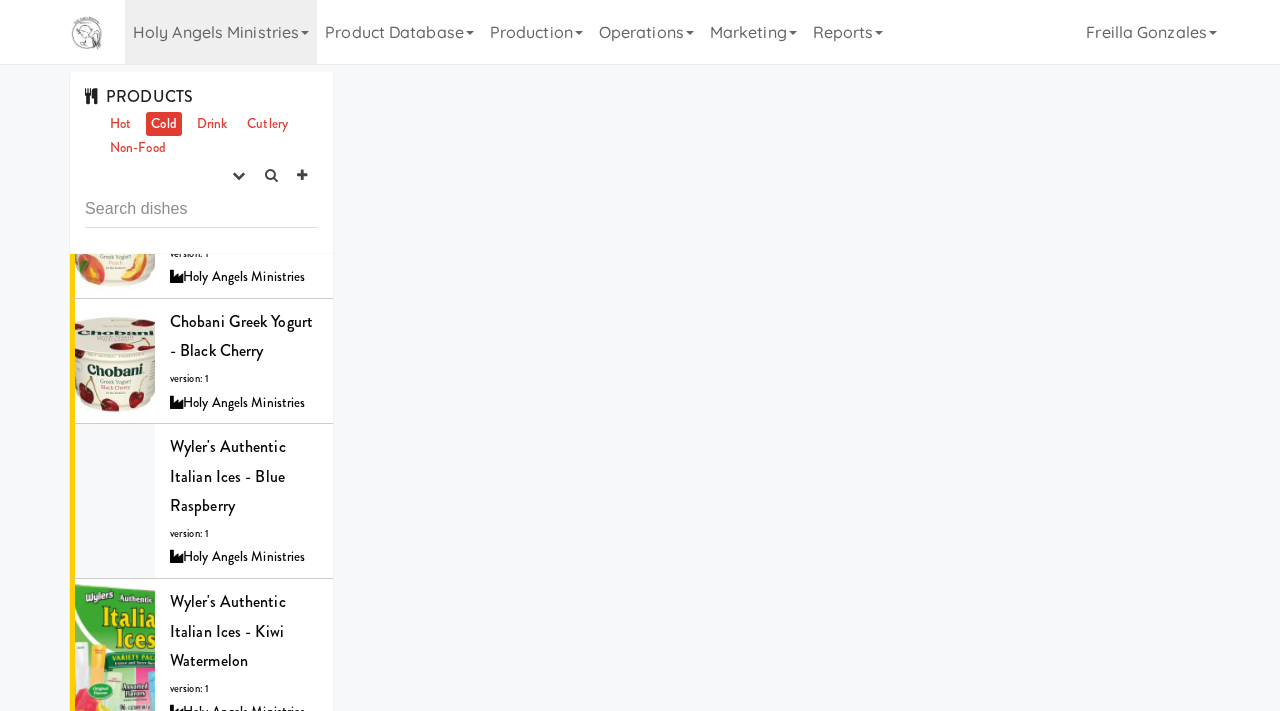 scroll, scrollTop: 76, scrollLeft: 0, axis: vertical 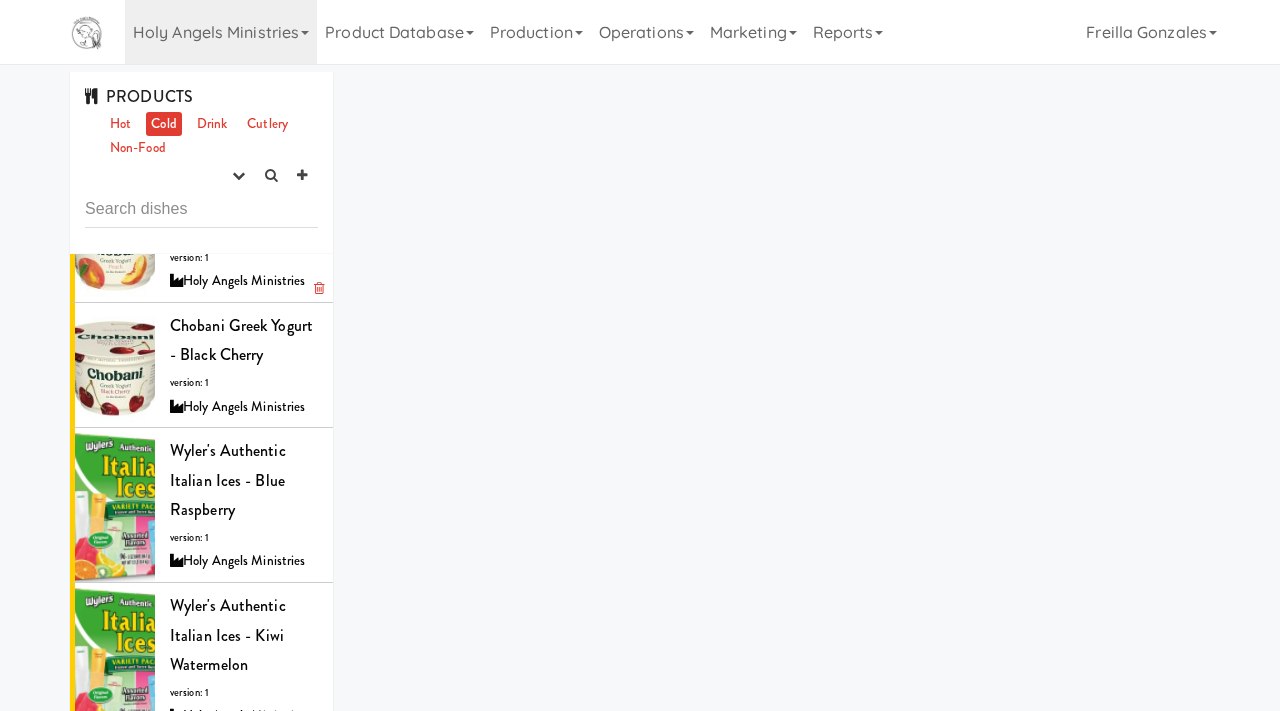 click on "Holy Angels Ministries" at bounding box center [244, 281] 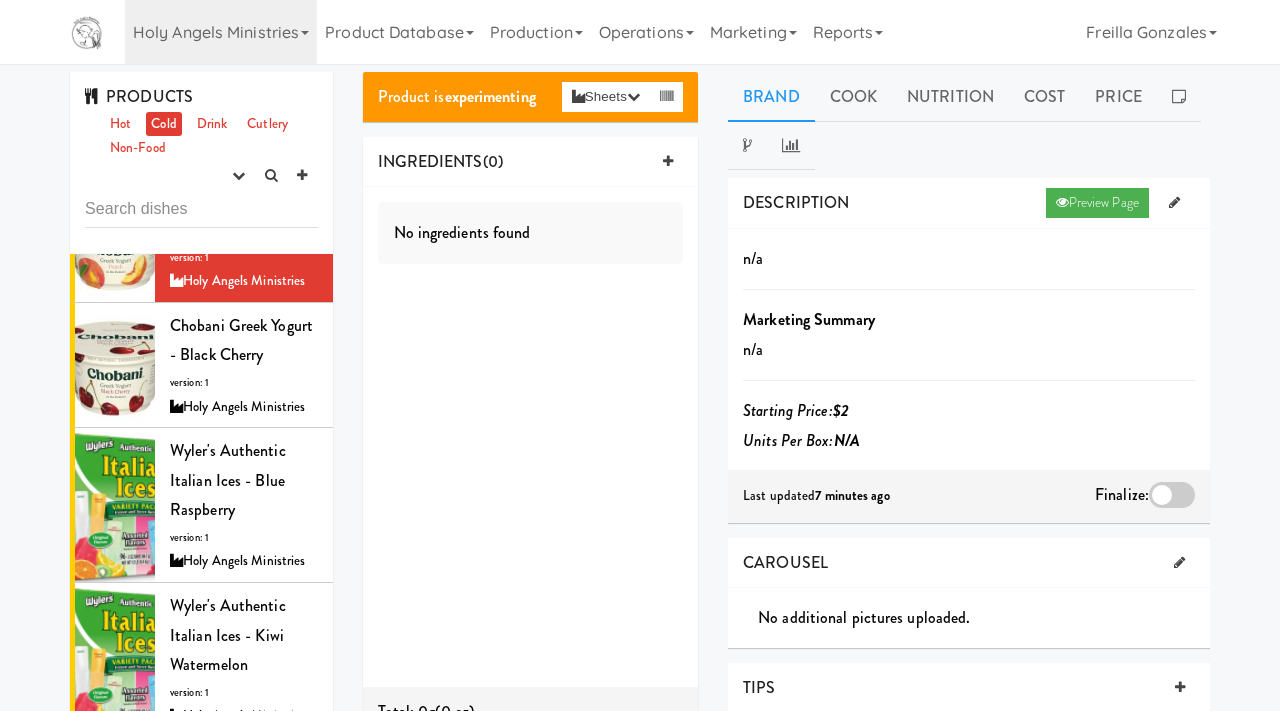 click at bounding box center [1172, 495] 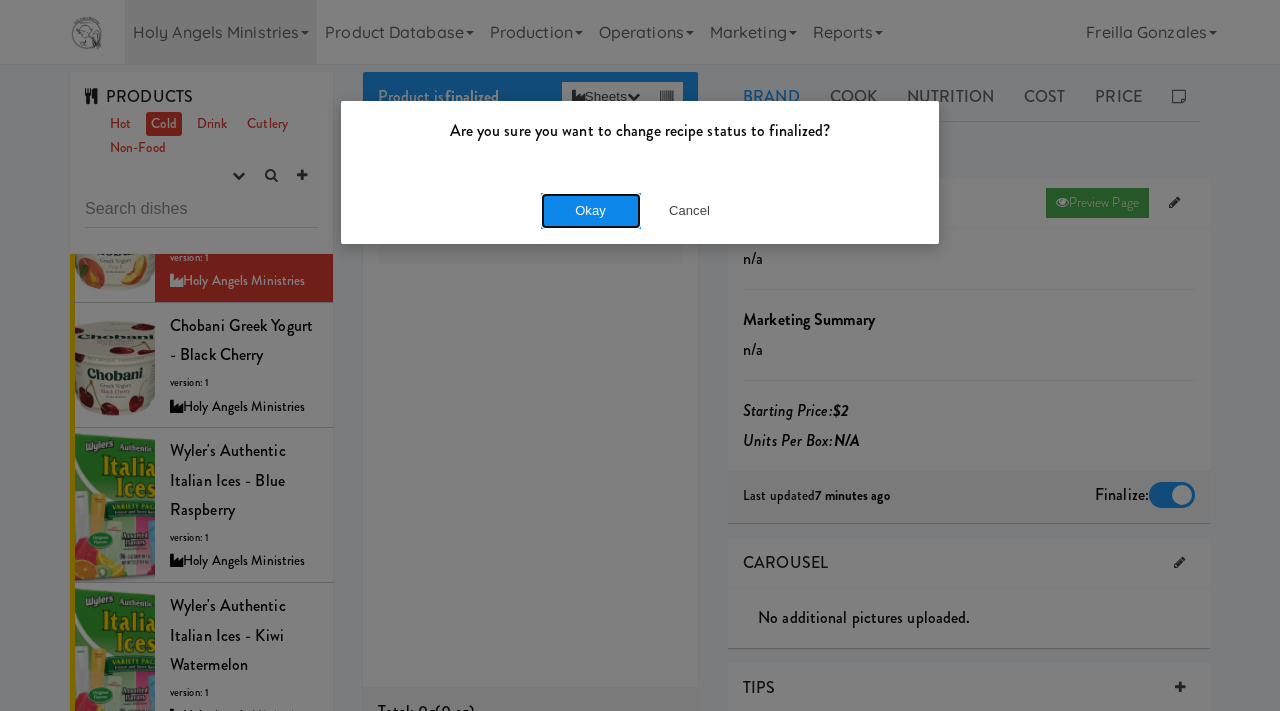 click on "Okay" at bounding box center (591, 211) 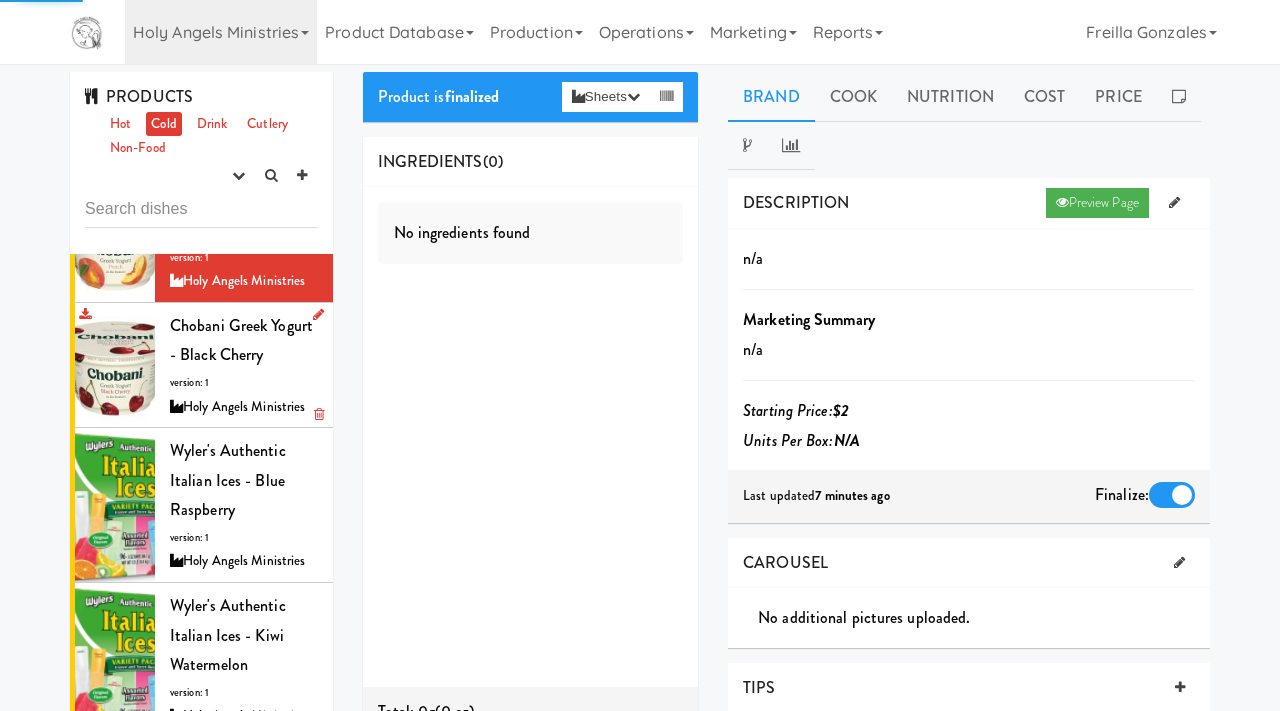 click on "Chobani Greek Yogurt - Black Cherry" at bounding box center [241, 340] 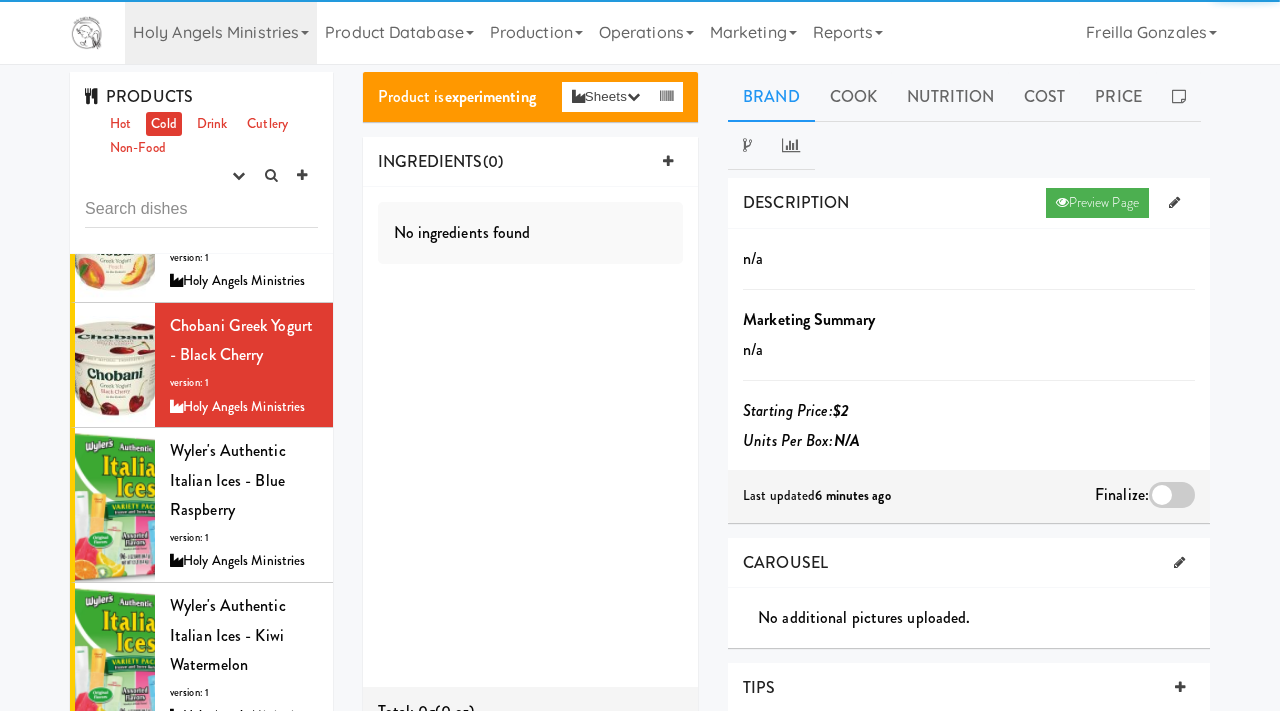 click at bounding box center (1172, 495) 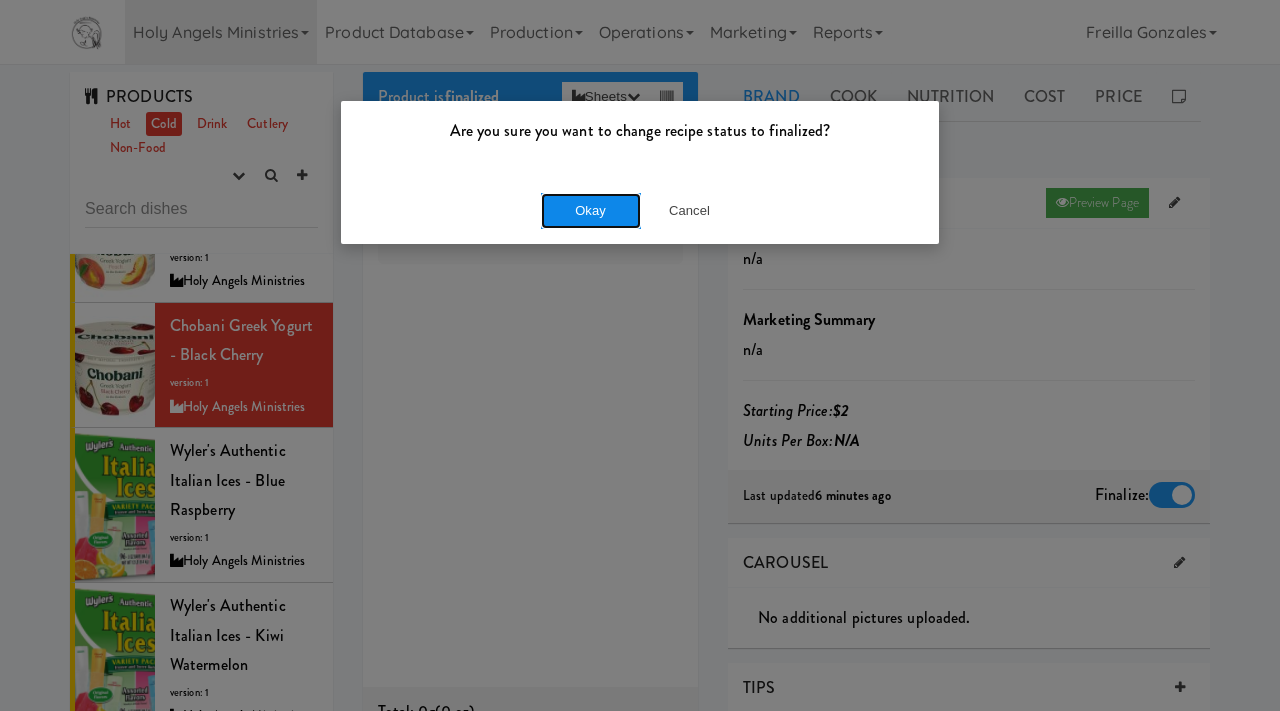 click on "Okay" at bounding box center [591, 211] 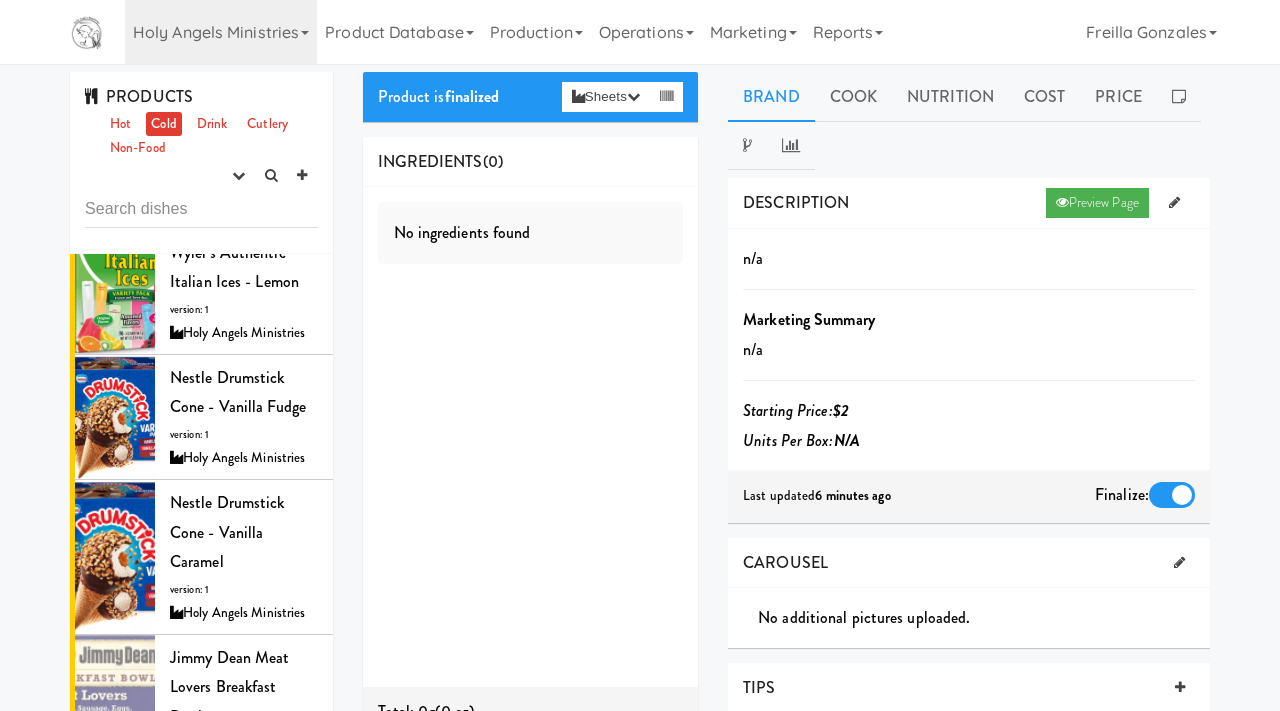 scroll, scrollTop: 754, scrollLeft: 0, axis: vertical 